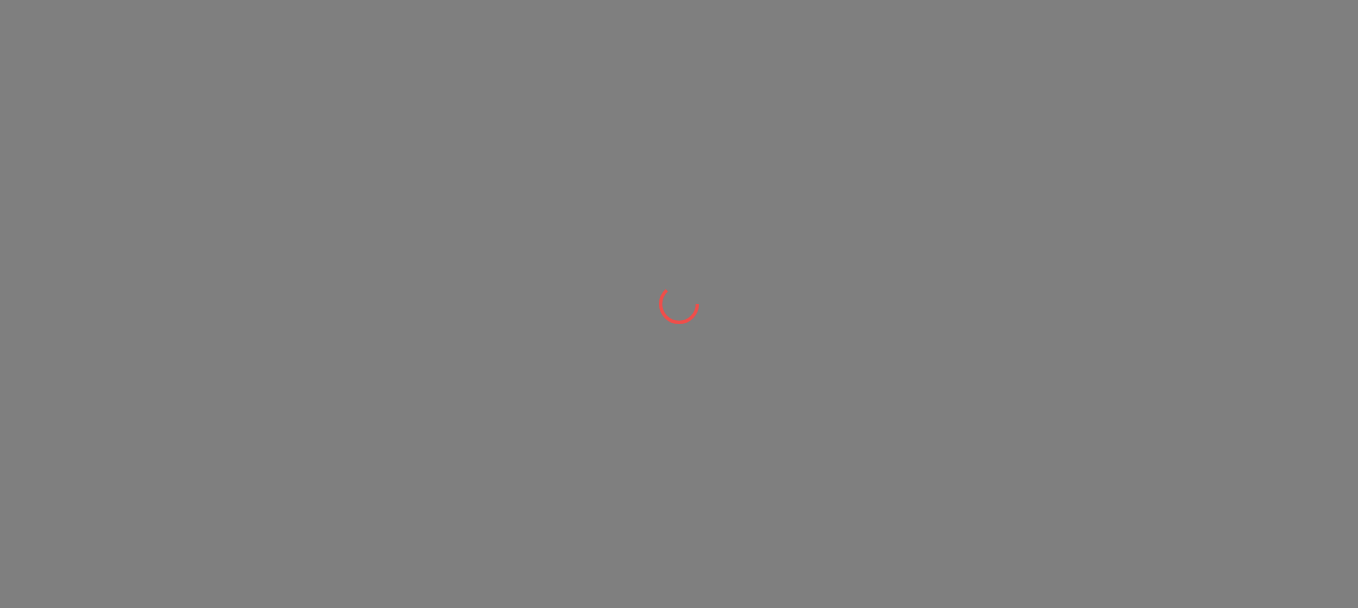 scroll, scrollTop: 0, scrollLeft: 0, axis: both 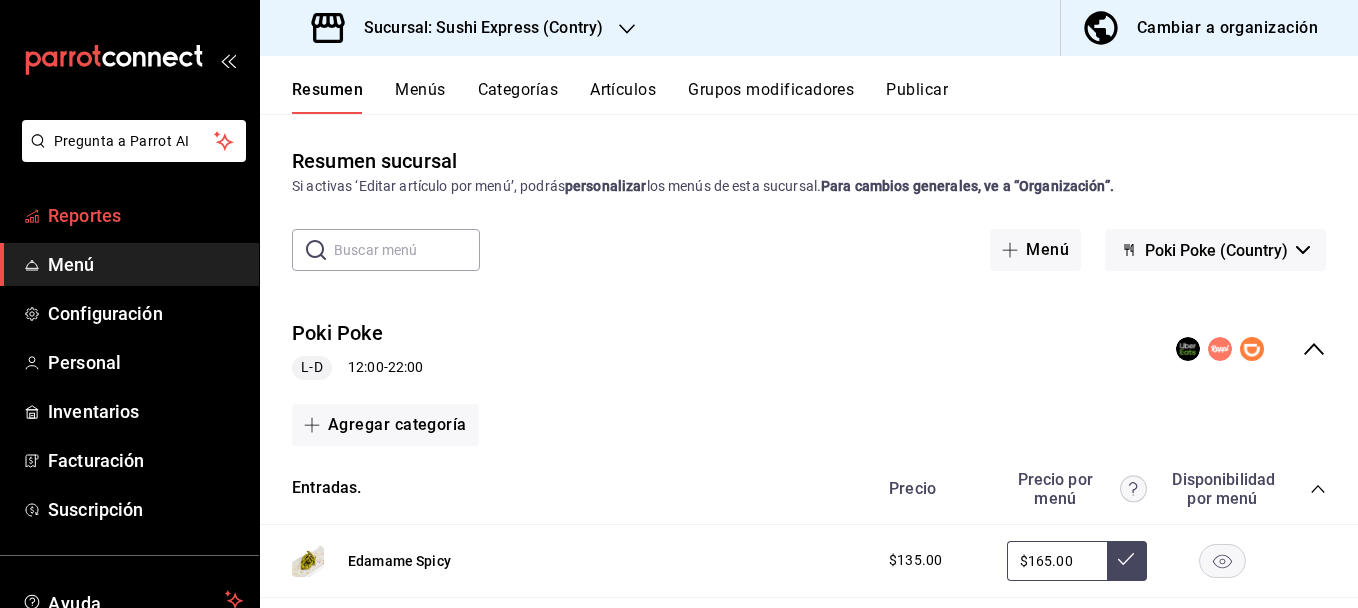 click on "Reportes" at bounding box center [145, 215] 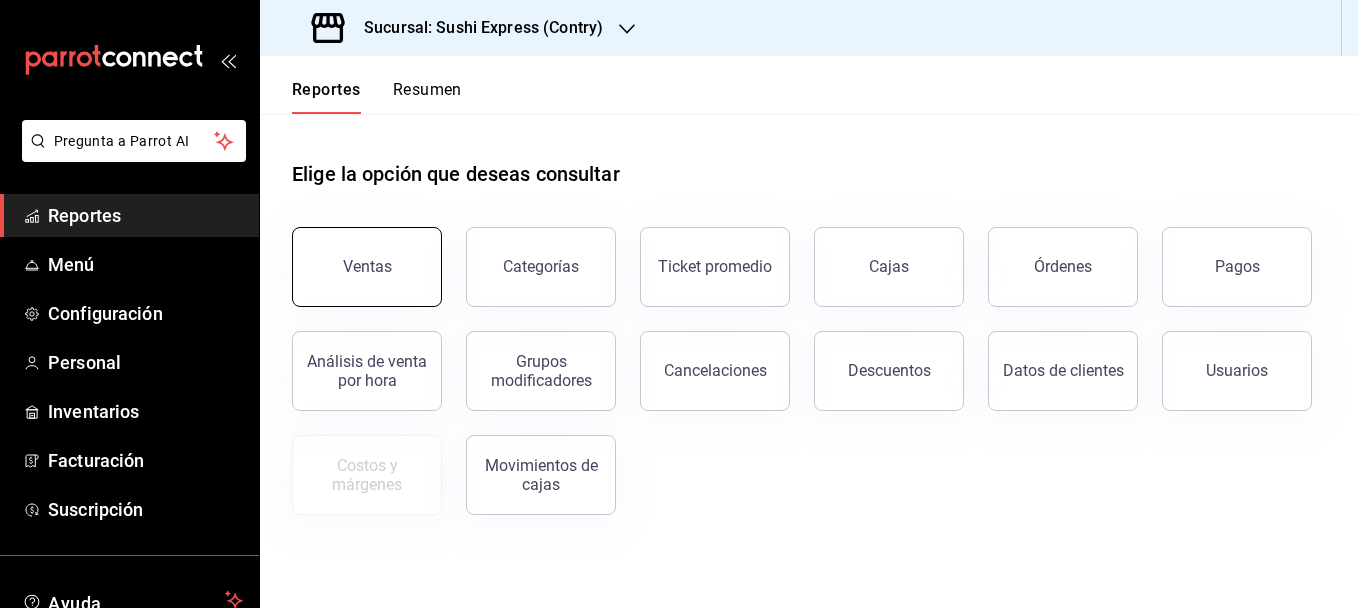 click on "Ventas" at bounding box center [367, 267] 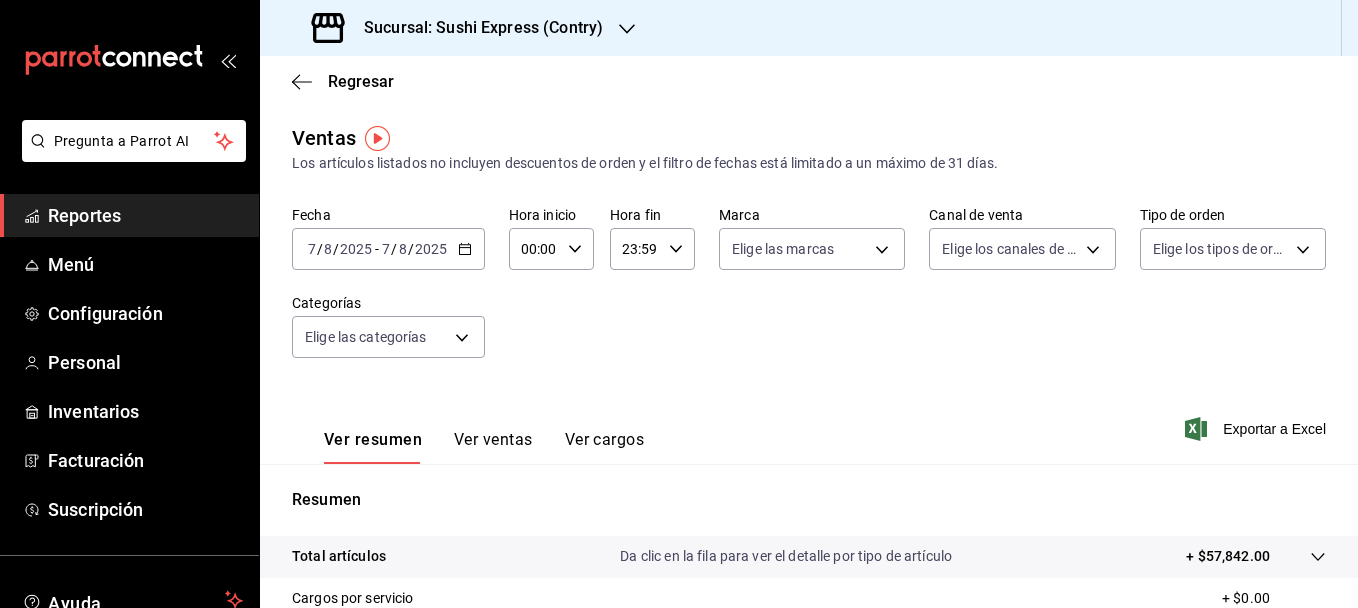 click on "2025-08-07 7 / 8 / 2025 - 2025-08-07 7 / 8 / 2025" at bounding box center [388, 249] 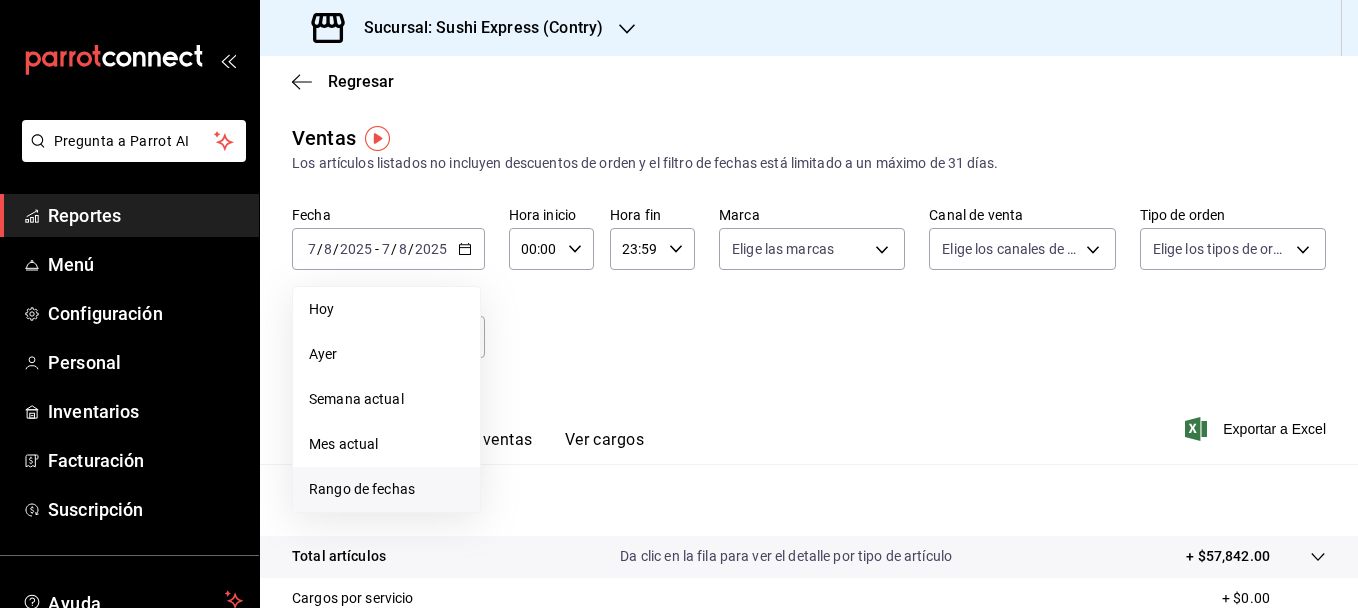 click on "Rango de fechas" at bounding box center [386, 489] 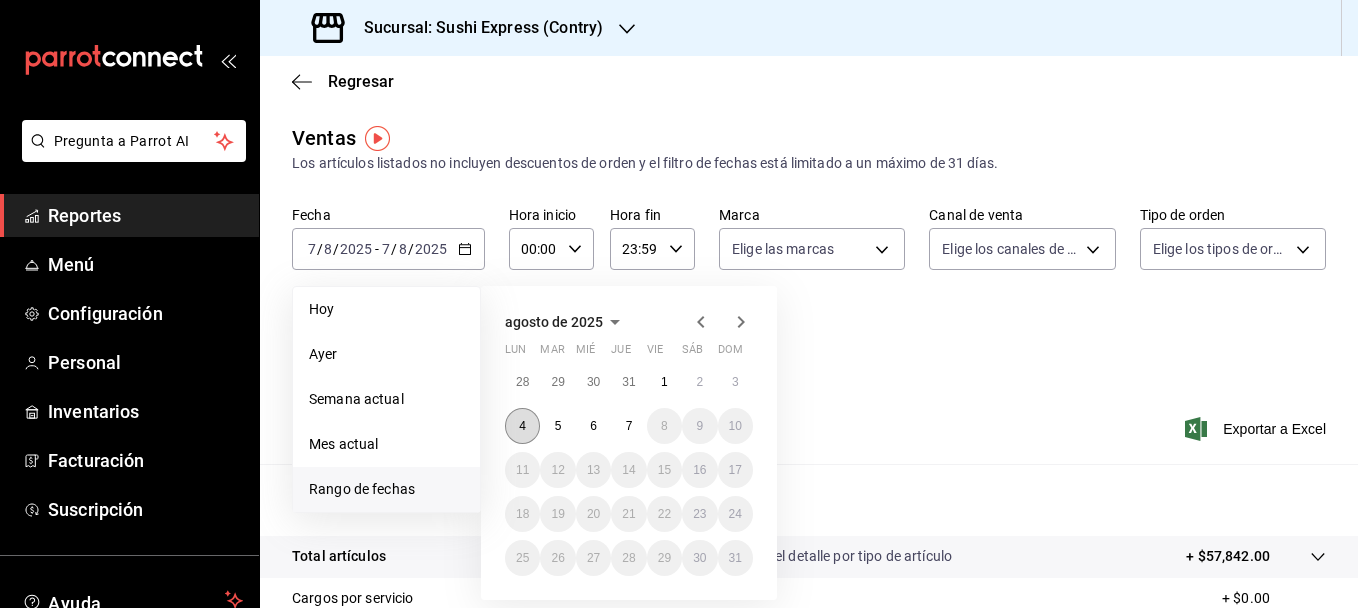 click on "4" at bounding box center (522, 426) 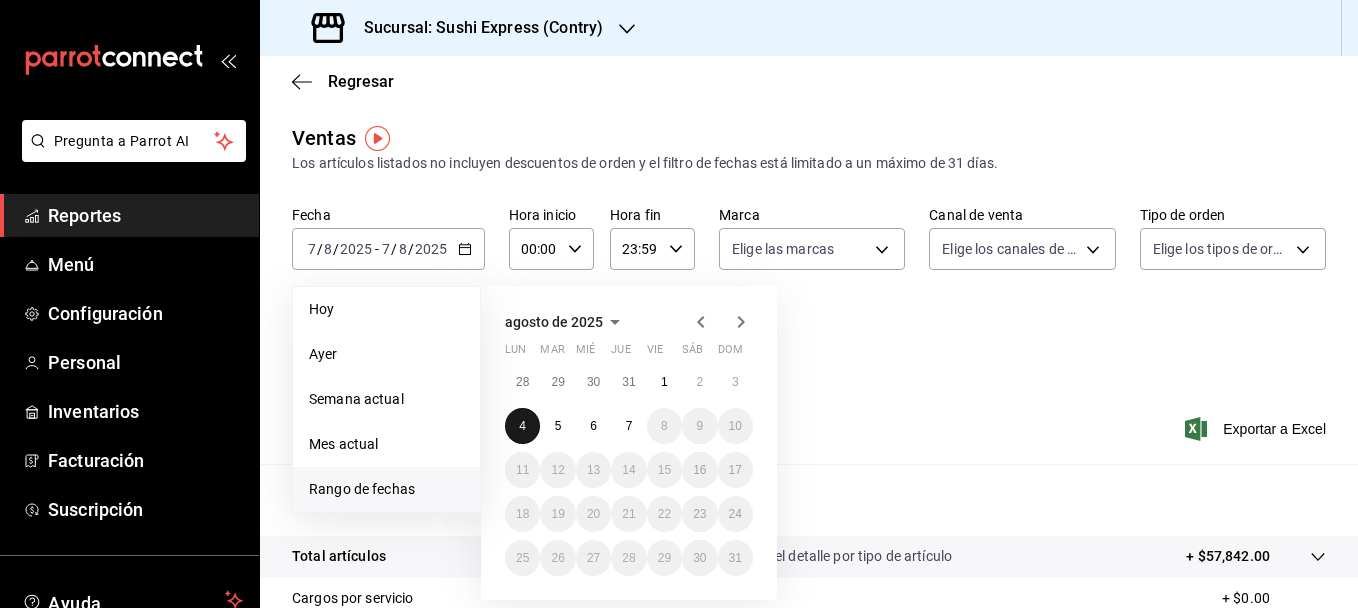click on "4" at bounding box center [522, 426] 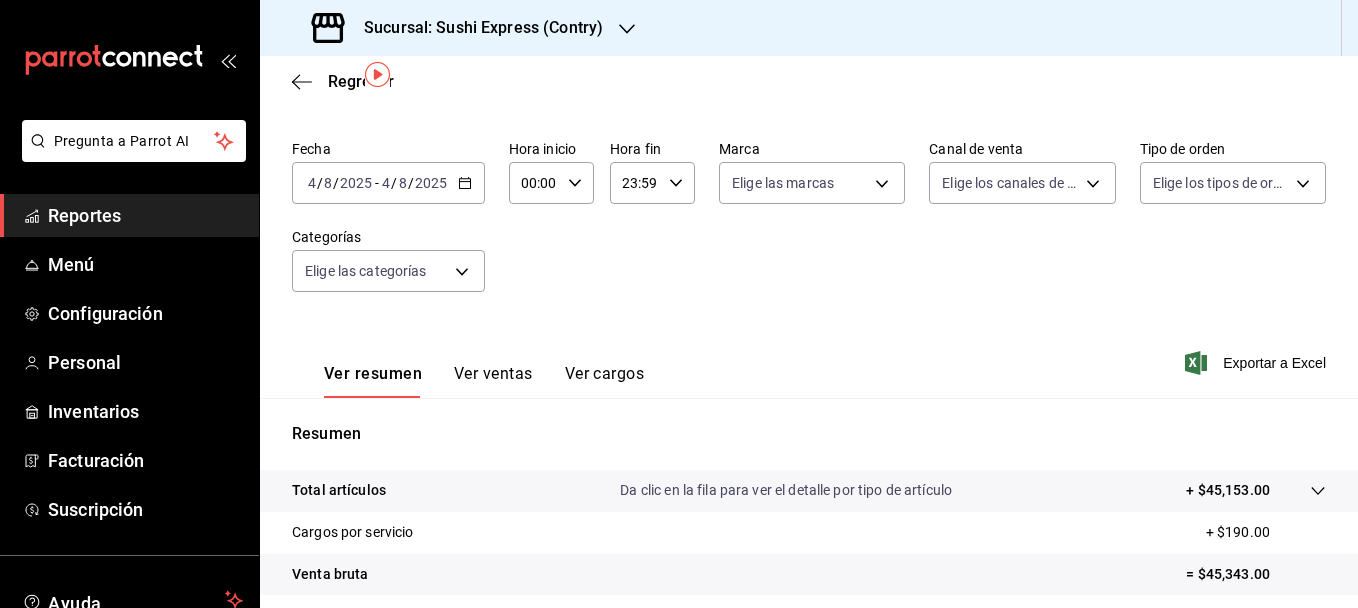 scroll, scrollTop: 64, scrollLeft: 0, axis: vertical 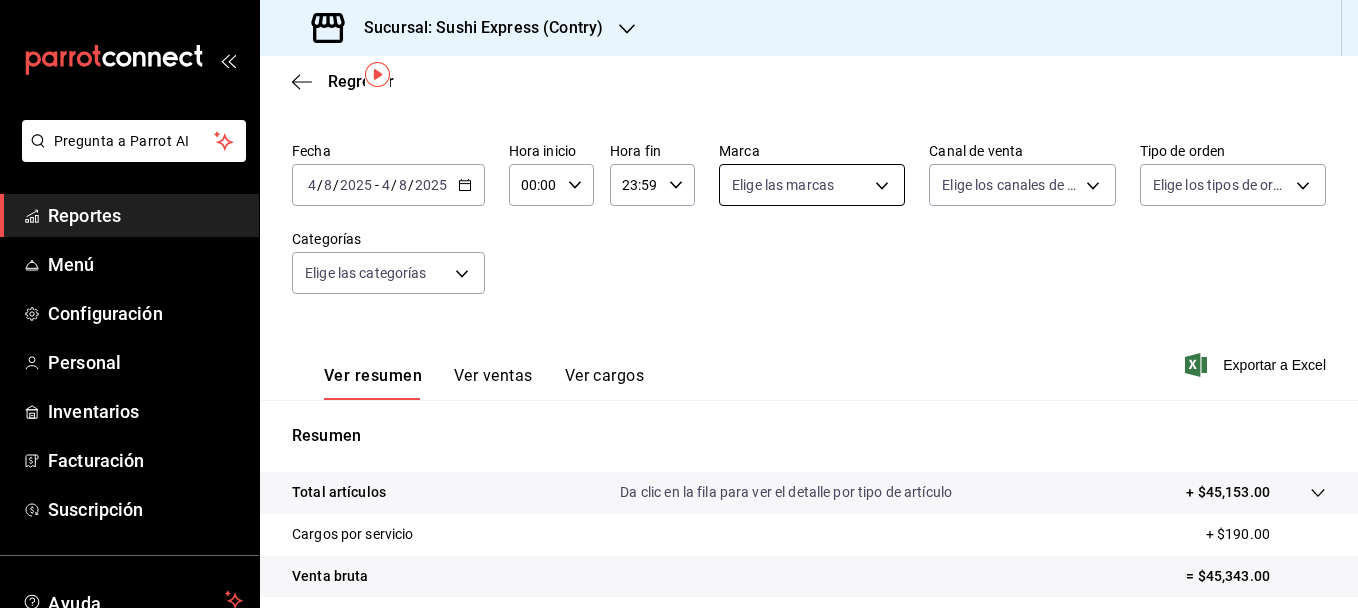 click on "Pregunta a Parrot AI Reportes   Menú   Configuración   Personal   Inventarios   Facturación   Suscripción   Ayuda Recomienda Parrot   [FIRST] [LAST]   Sugerir nueva función   Sucursal: Sushi Express (Contry) Regresar Ventas Los artículos listados no incluyen descuentos de orden y el filtro de fechas está limitado a un máximo de 31 días. Fecha 2025-08-04 4 / 8 / 2025 - 2025-08-04 4 / 8 / 2025 Hora inicio 00:00 Hora inicio Hora fin 23:59 Hora fin Marca Poki Poke (Country) c9ac6d60-fcab-4fd6-b17a-54b041029faa Canal de venta Elige los canales de venta Tipo de orden Elige los tipos de orden Categorías Elige las categorías Ver resumen Ver ventas Ver cargos Exportar a Excel Resumen Total artículos Da clic en la fila para ver el detalle por tipo de artículo + $45,153.00 Cargos por servicio + $190.00 Venta bruta = $45,343.00 Descuentos totales - $6,182.25 Certificados de regalo - $0.00 Venta total = $39,160.75 Impuestos - $5,401.48 Venta neta = $33,759.27 GANA 1 MES GRATIS EN TU SUSCRIPCIÓN AQUÍ Ver video tutorial Ir a video Reportes" at bounding box center [679, 304] 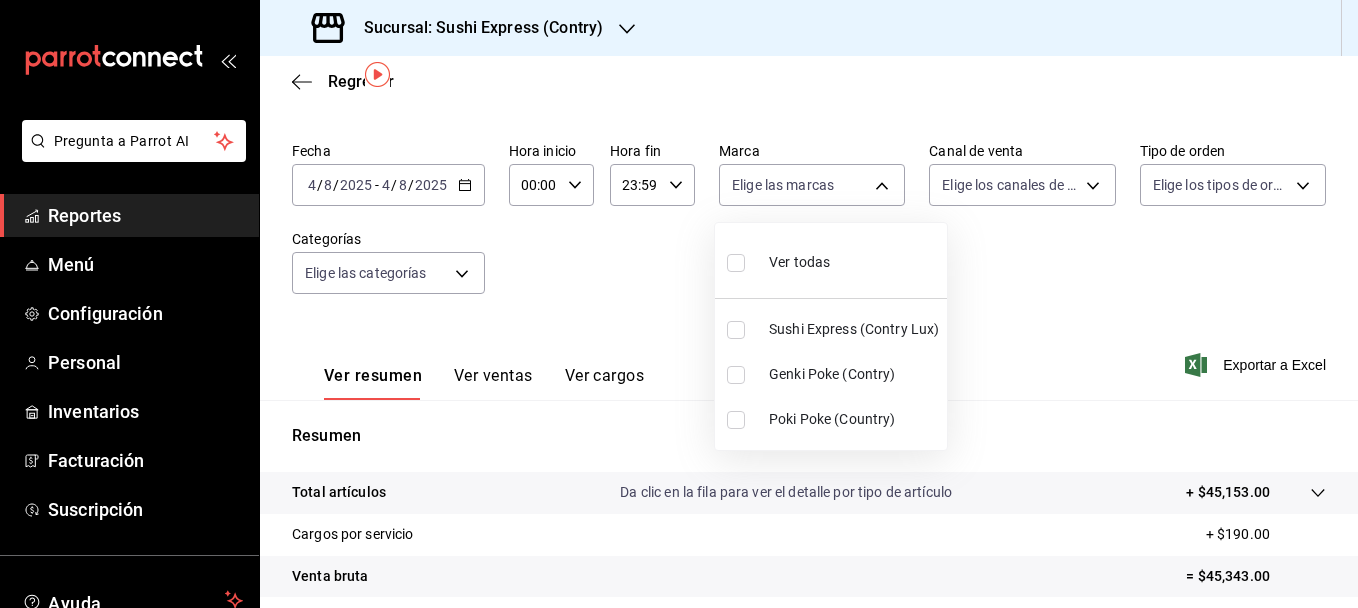 click at bounding box center (736, 420) 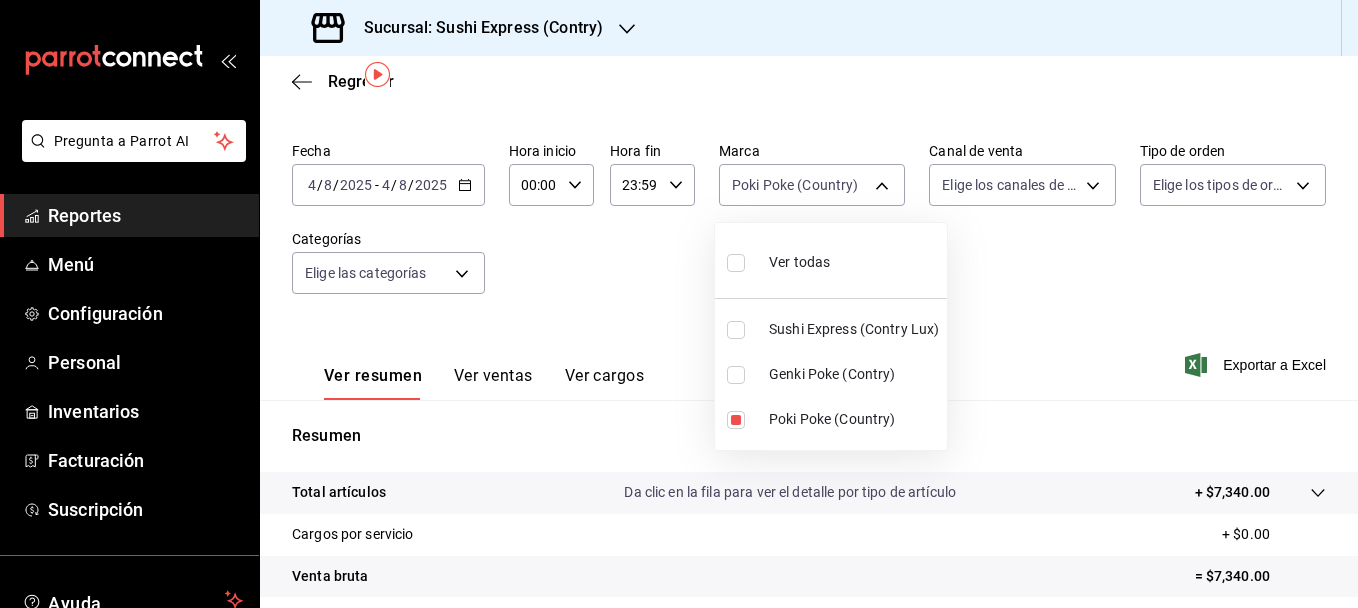 click at bounding box center (679, 304) 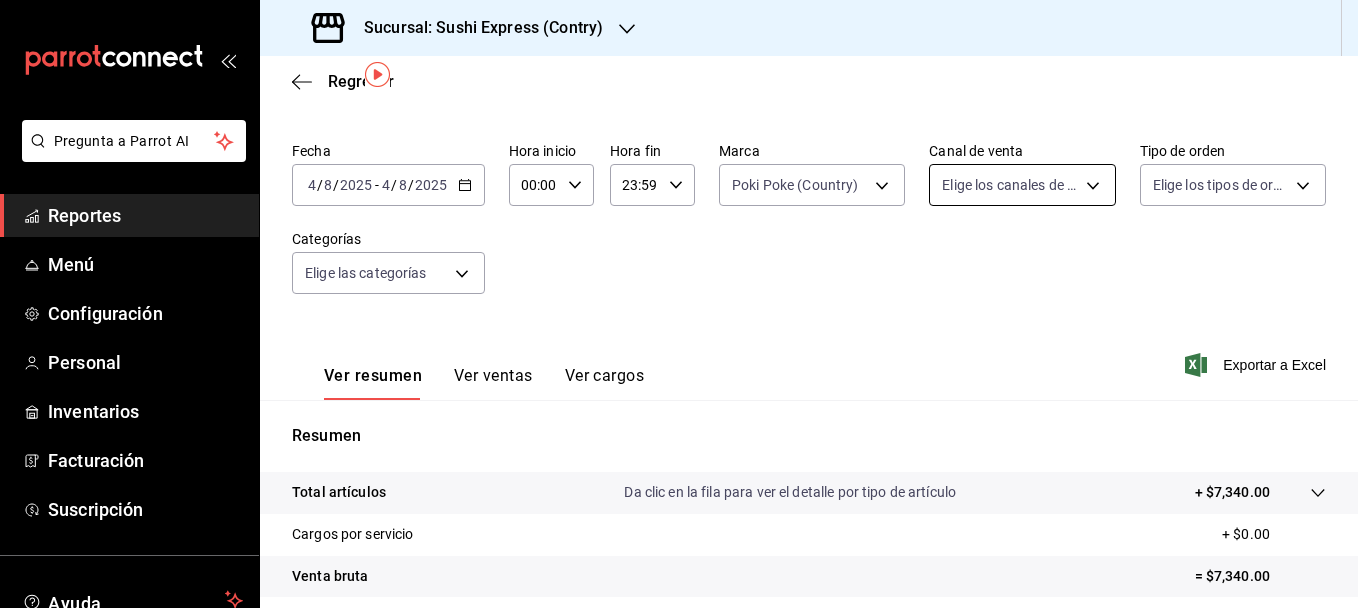 click on "Pregunta a Parrot AI Reportes   Menú   Configuración   Personal   Inventarios   Facturación   Suscripción   Ayuda Recomienda Parrot   [FIRST] [LAST]   Sugerir nueva función   Sucursal: Sushi Express (Contry) Regresar Ventas Los artículos listados no incluyen descuentos de orden y el filtro de fechas está limitado a un máximo de 31 días. Fecha 2025-08-04 4 / 8 / 2025 - 2025-08-04 4 / 8 / 2025 Hora inicio 00:00 Hora inicio Hora fin 23:59 Hora fin Marca Poki Poke (Country) c9ac6d60-fcab-4fd6-b17a-54b041029faa Canal de venta Elige los canales de venta Tipo de orden Elige los tipos de orden Categorías Elige las categorías Ver resumen Ver ventas Ver cargos Exportar a Excel Resumen Total artículos Da clic en la fila para ver el detalle por tipo de artículo + $7,340.00 Cargos por servicio + $0.00 Venta bruta = $7,340.00 Descuentos totales - $1,449.00 Certificados de regalo - $0.00 Venta total = $5,891.00 Impuestos - $812.55 Venta neta = $5,078.45 GANA 1 MES GRATIS EN TU SUSCRIPCIÓN AQUÍ   Menú" at bounding box center (679, 304) 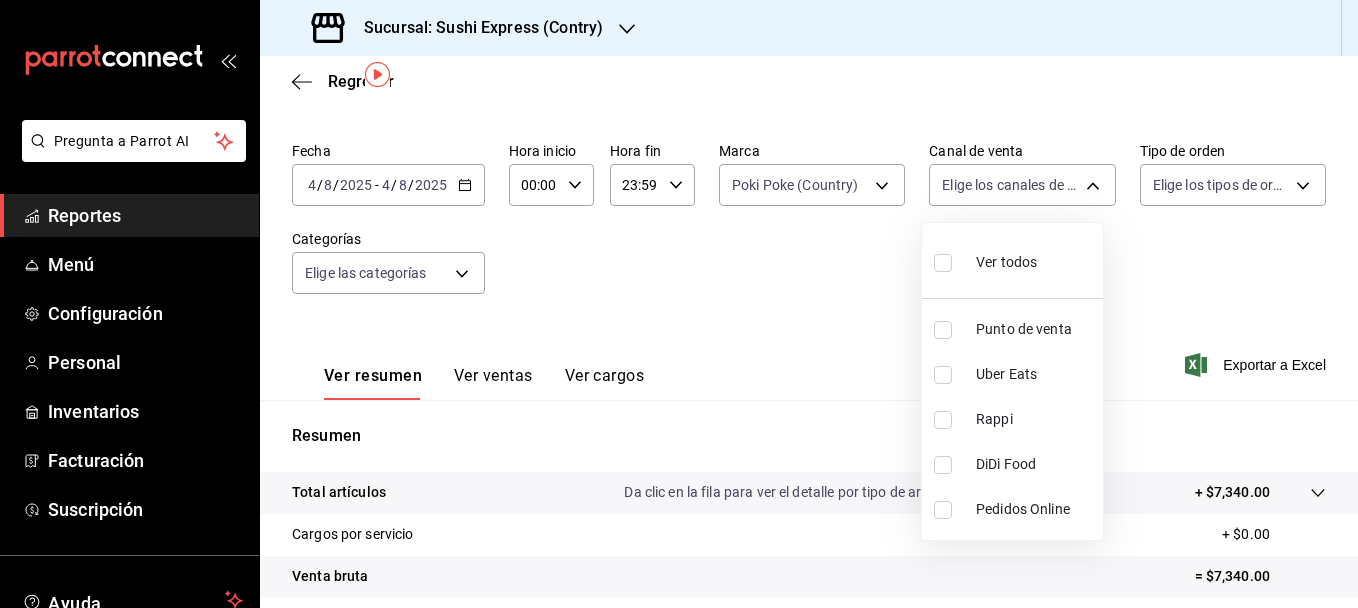 click at bounding box center [943, 330] 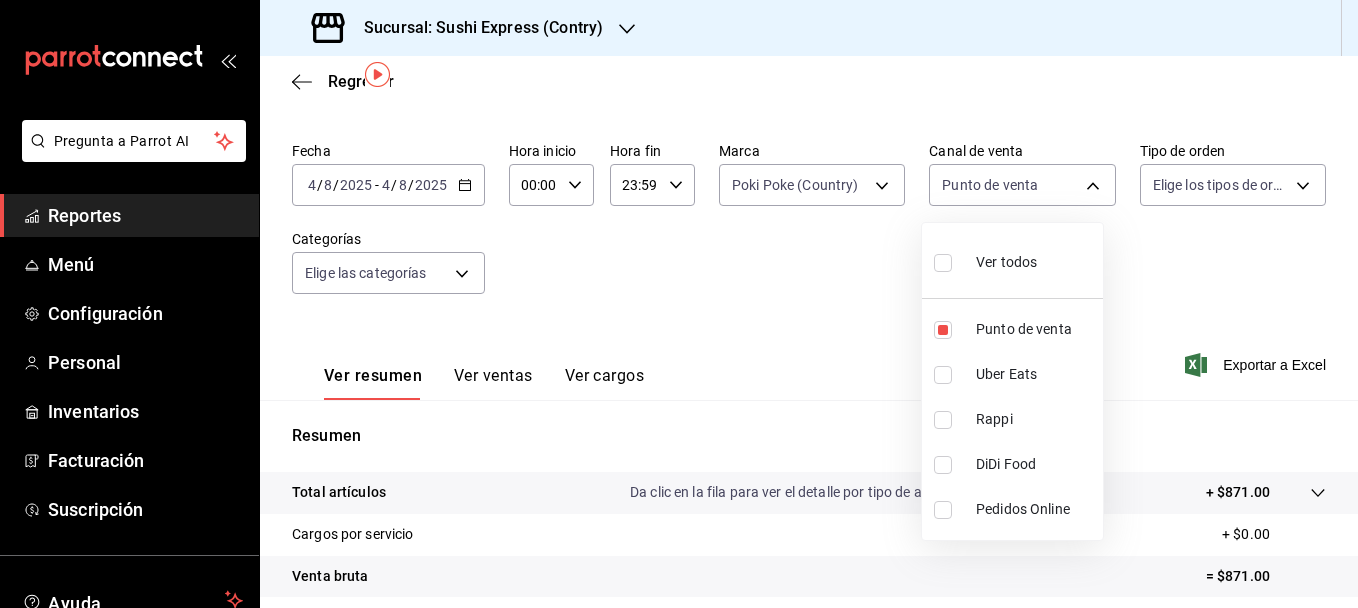 click at bounding box center [679, 304] 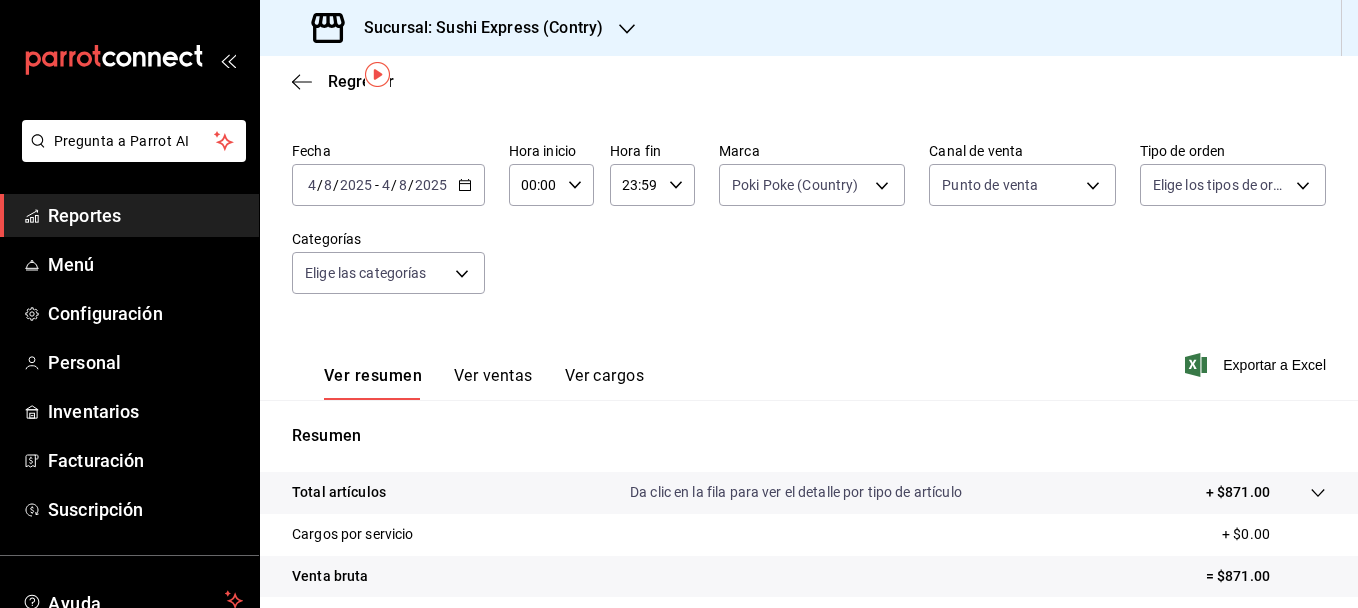 click on "Ver ventas" at bounding box center (493, 383) 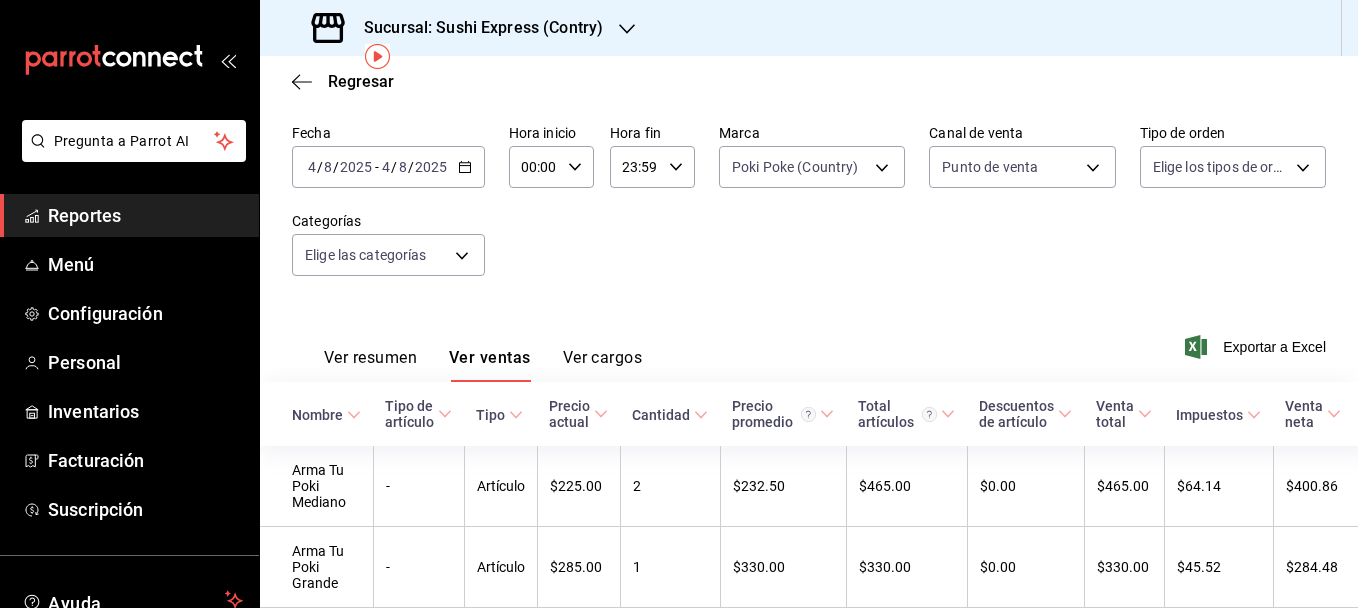 scroll, scrollTop: 0, scrollLeft: 0, axis: both 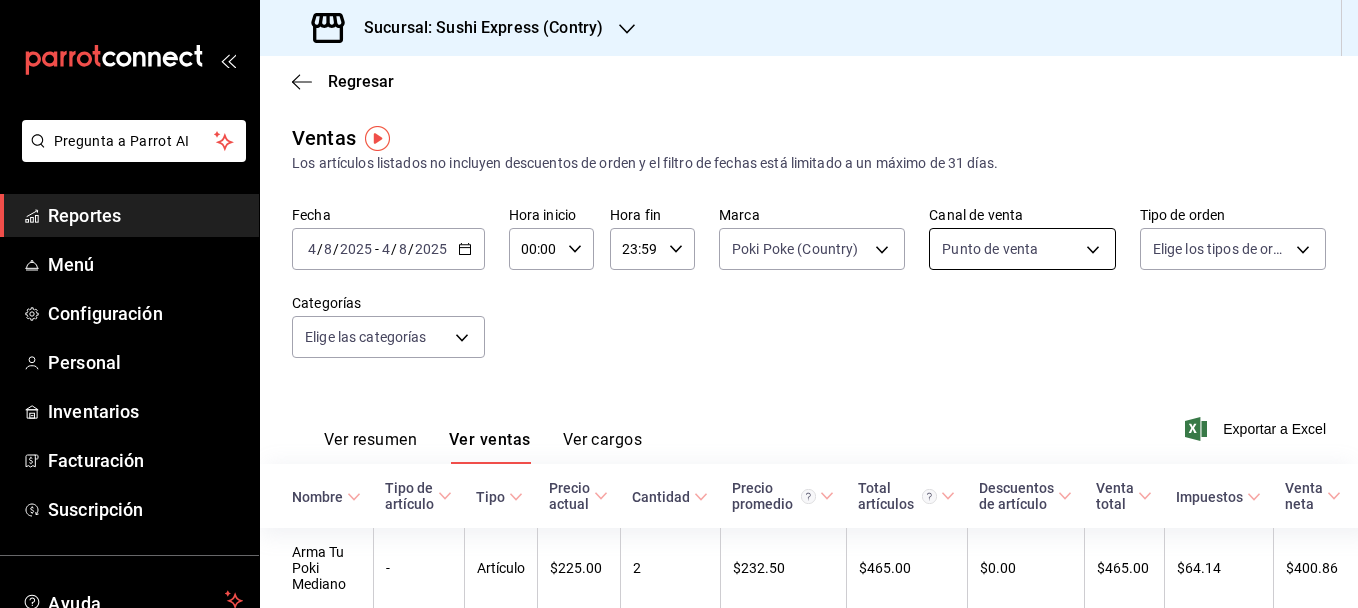 click on "Pregunta a Parrot AI Reportes   Menú   Configuración   Personal   Inventarios   Facturación   Suscripción   Ayuda Recomienda Parrot   [FIRST] [LAST]   Sugerir nueva función   Sucursal: Sushi Express (Contry) Regresar Ventas Los artículos listados no incluyen descuentos de orden y el filtro de fechas está limitado a un máximo de 31 días. Fecha 2025-08-04 4 / 8 / 2025 - 2025-08-04 4 / 8 / 2025 Hora inicio 00:00 Hora inicio Hora fin 23:59 Hora fin Marca Poki Poke (Country) c9ac6d60-fcab-4fd6-b17a-54b041029faa Canal de venta Punto de venta PARROT Tipo de orden Elige los tipos de orden Categorías Elige las categorías Nombre Tipo de artículo Tipo Precio actual Cantidad Precio promedio   Total artículos   Descuentos de artículo Venta total Impuestos Venta neta Arma Tu Poki Mediano - Artículo $225.00 2 $232.50 $465.00 $0.00 $465.00 $64.14 $400.86 Arma Tu Poki Grande - Artículo $285.00 1 $330.00 $330.00 $0.00 $330.00 $45.52 $284.48 Te - $39.00" at bounding box center [679, 304] 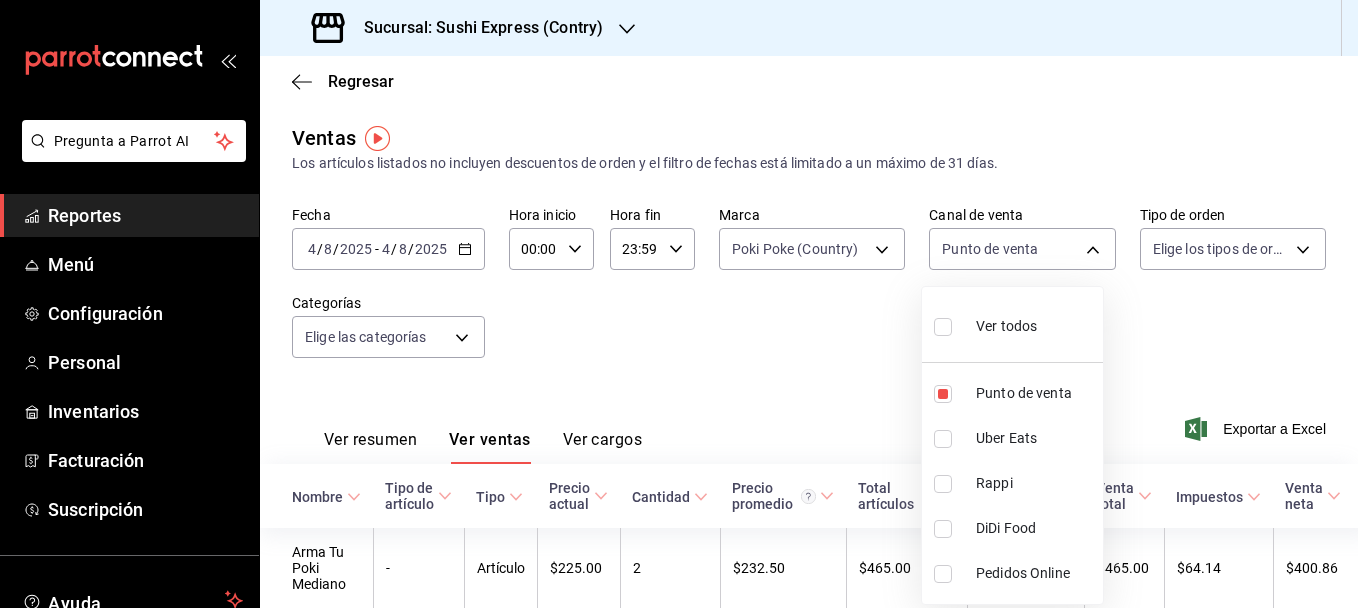 click at bounding box center (943, 439) 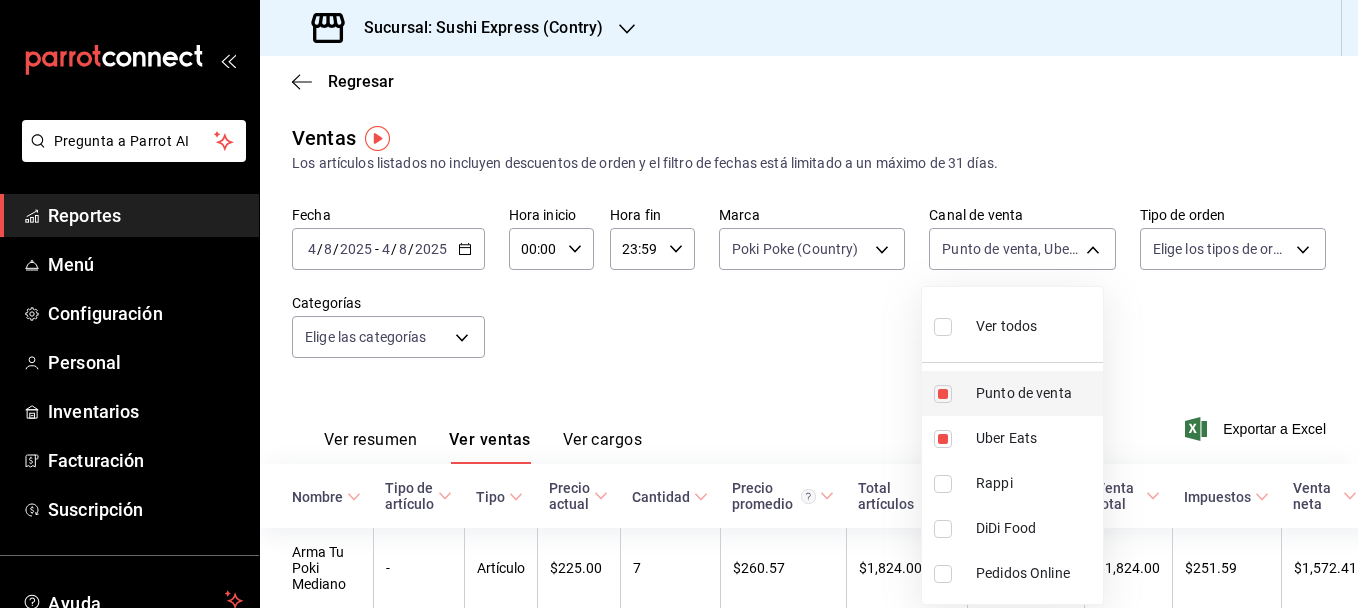 click at bounding box center (943, 394) 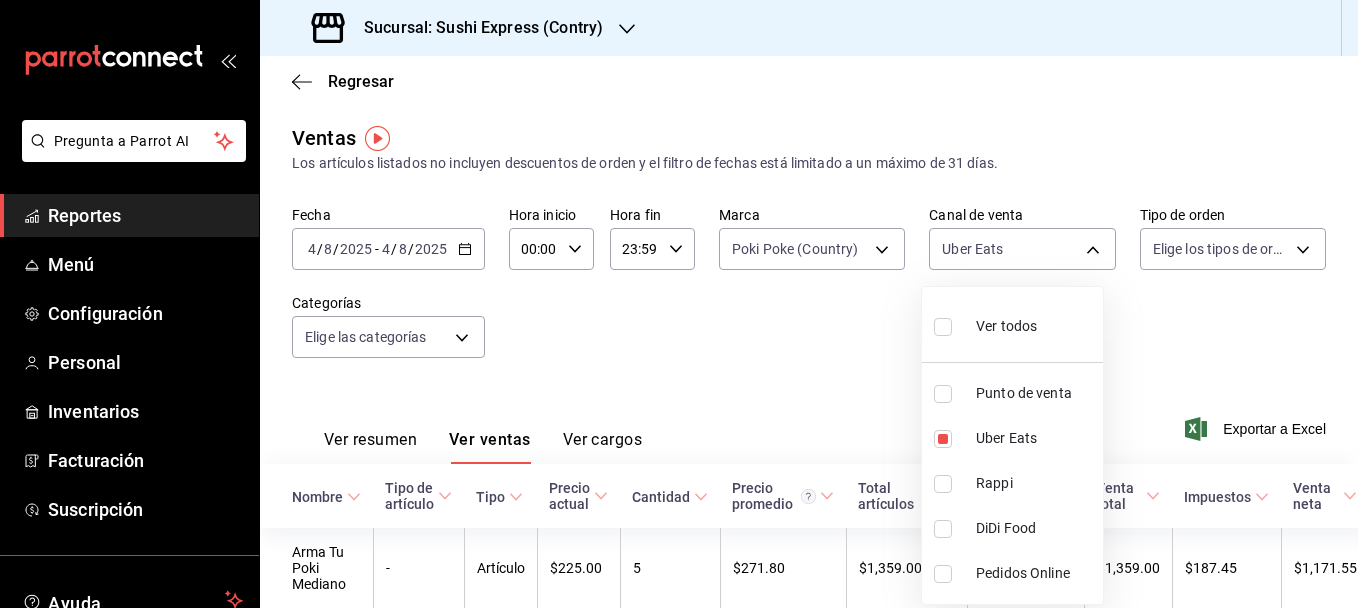 click at bounding box center (679, 304) 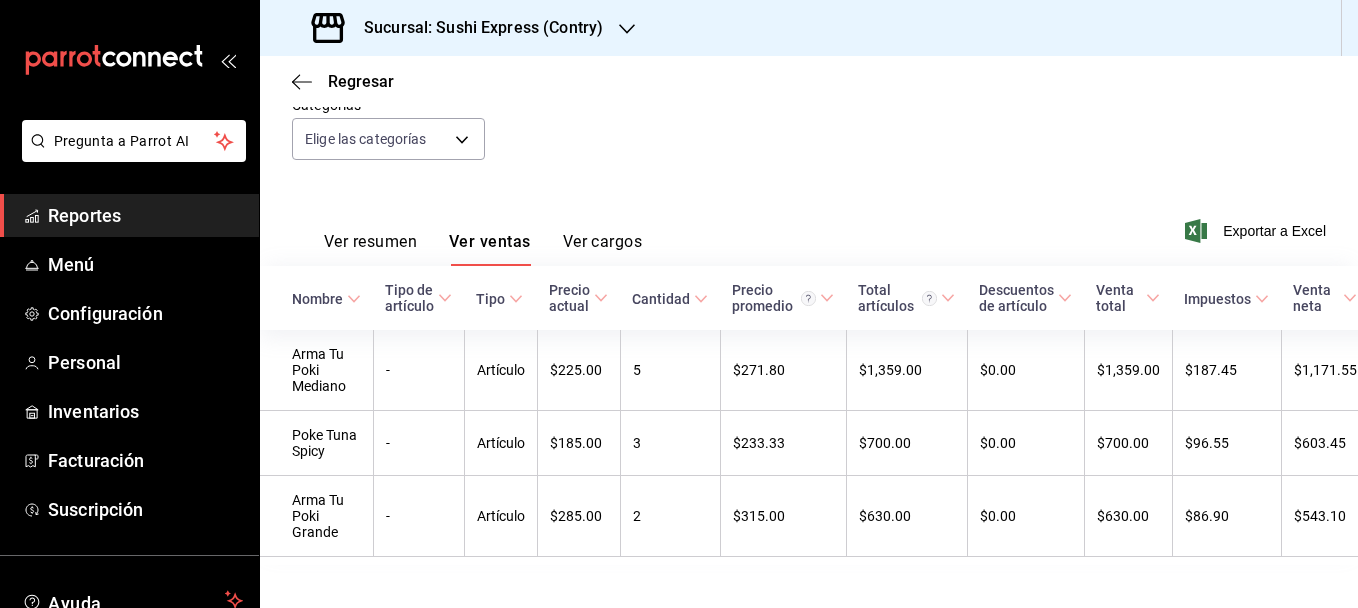 scroll, scrollTop: 195, scrollLeft: 0, axis: vertical 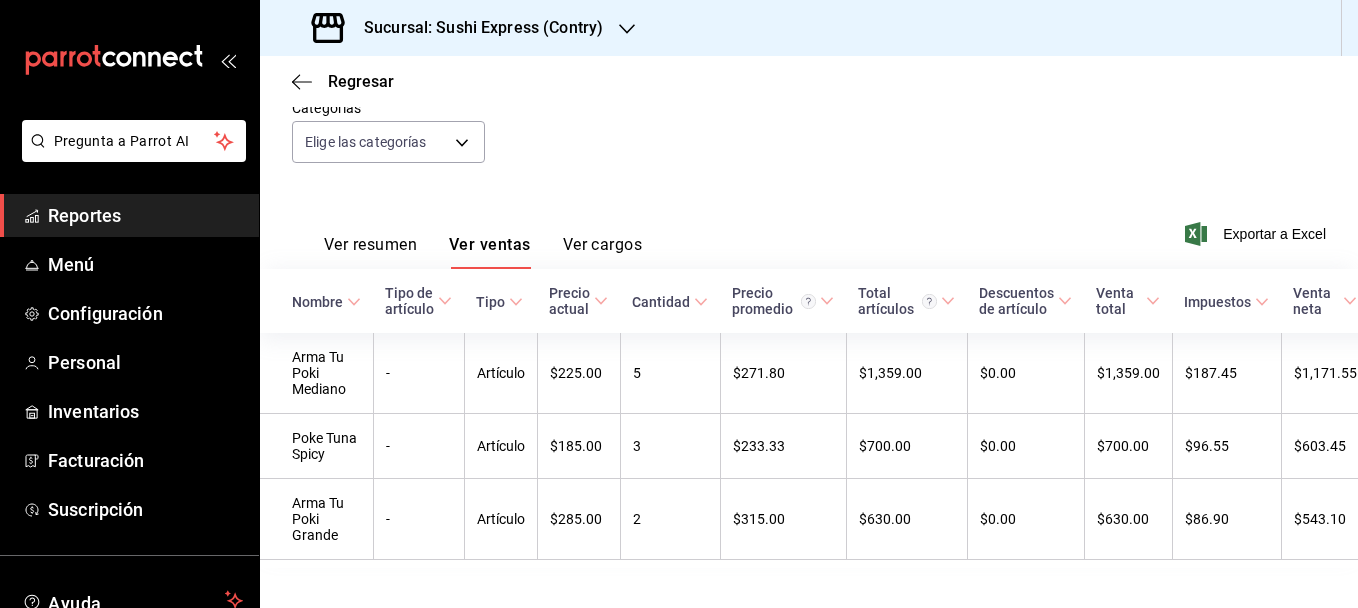 click on "Ver resumen" at bounding box center [370, 252] 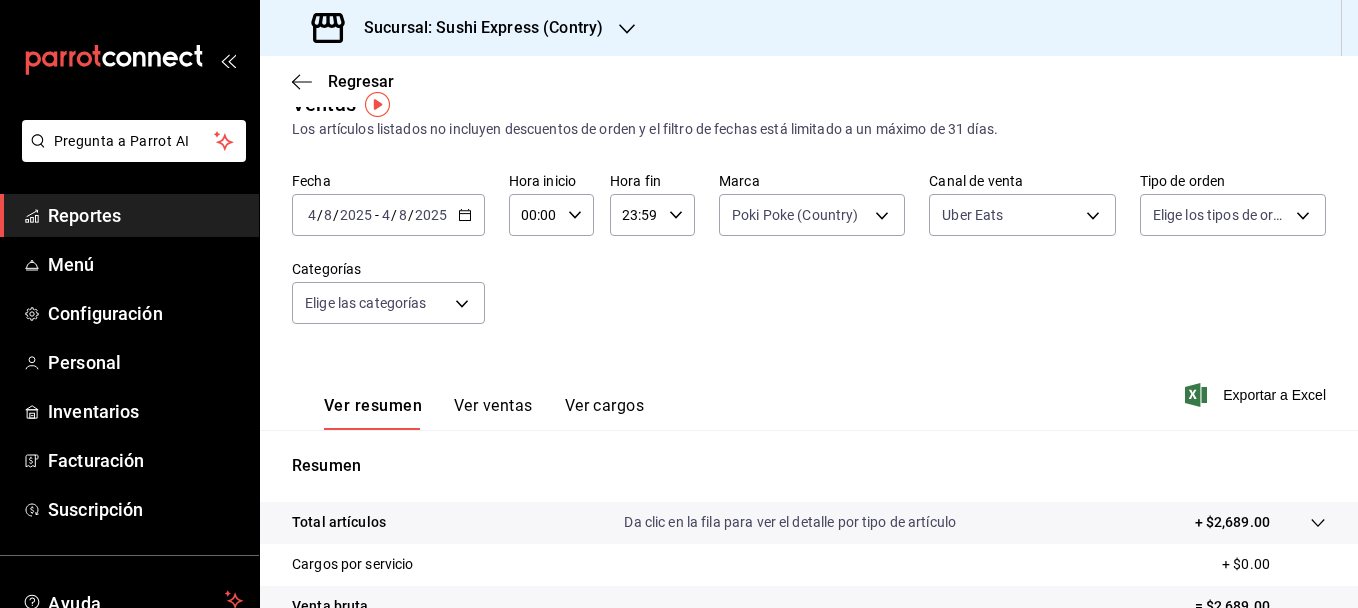 scroll, scrollTop: 0, scrollLeft: 0, axis: both 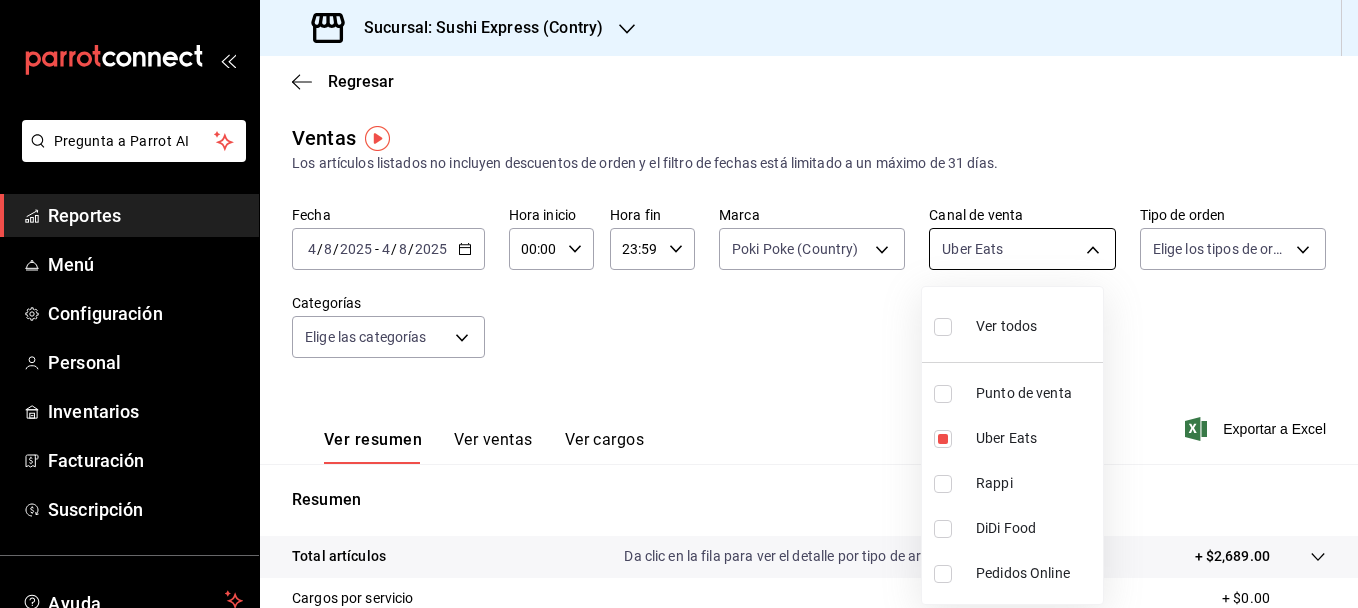 click on "Pregunta a Parrot AI Reportes   Menú   Configuración   Personal   Inventarios   Facturación   Suscripción   Ayuda Recomienda Parrot   [FIRST] [LAST]   Sugerir nueva función   Sucursal: Sushi Express (Contry) Regresar Ventas Los artículos listados no incluyen descuentos de orden y el filtro de fechas está limitado a un máximo de 31 días. Fecha [DATE] [DATE] - [DATE] [DATE] Hora inicio 00:00 Hora inicio Hora fin 23:59 Hora fin Marca Poki Poke (Country) c9ac6d60-fcab-4fd6-b17a-54b041029faa Canal de venta Uber Eats UBER_EATS Tipo de orden Elige los tipos de orden Categorías Elige las categorías Ver resumen Ver ventas Ver cargos Exportar a Excel Resumen Total artículos Da clic en la fila para ver el detalle por tipo de artículo + $2,689.00 Cargos por servicio + $0.00 Venta bruta = $2,689.00 Descuentos totales - $0.00 Certificados de regalo - $0.00 Venta total = $2,689.00 Impuestos - $370.90 Venta neta = $2,318.10 GANA 1 MES GRATIS EN TU SUSCRIPCIÓN AQUÍ Ver video tutorial" at bounding box center [679, 304] 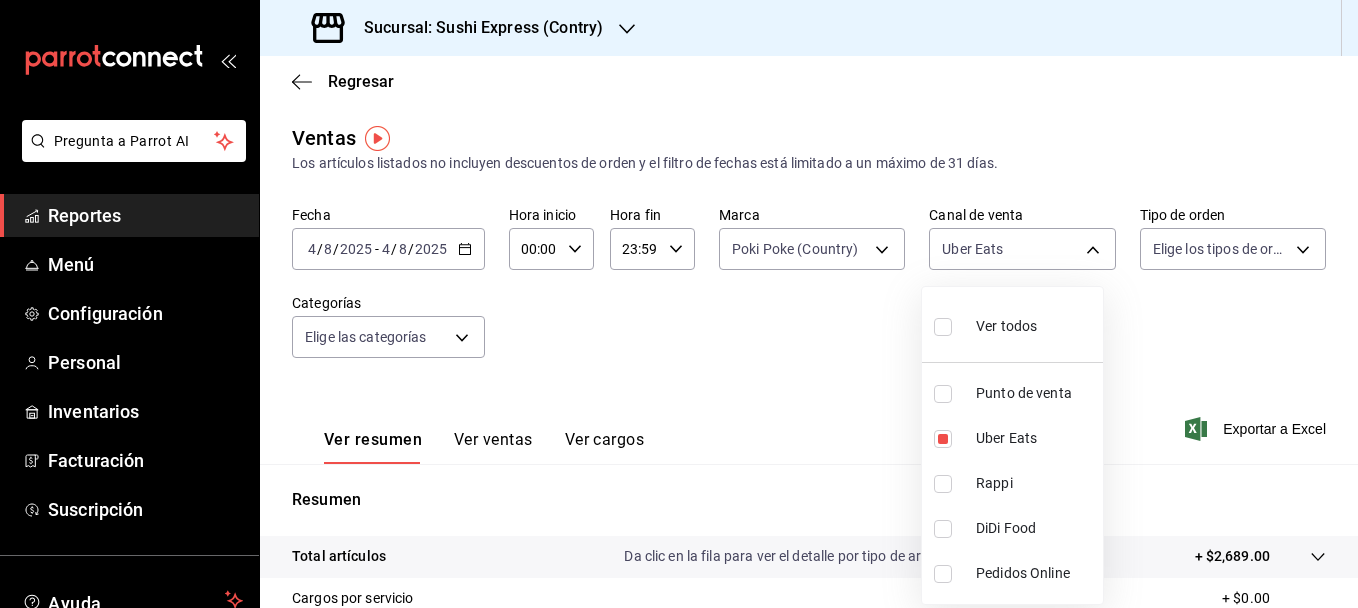 click at bounding box center [943, 484] 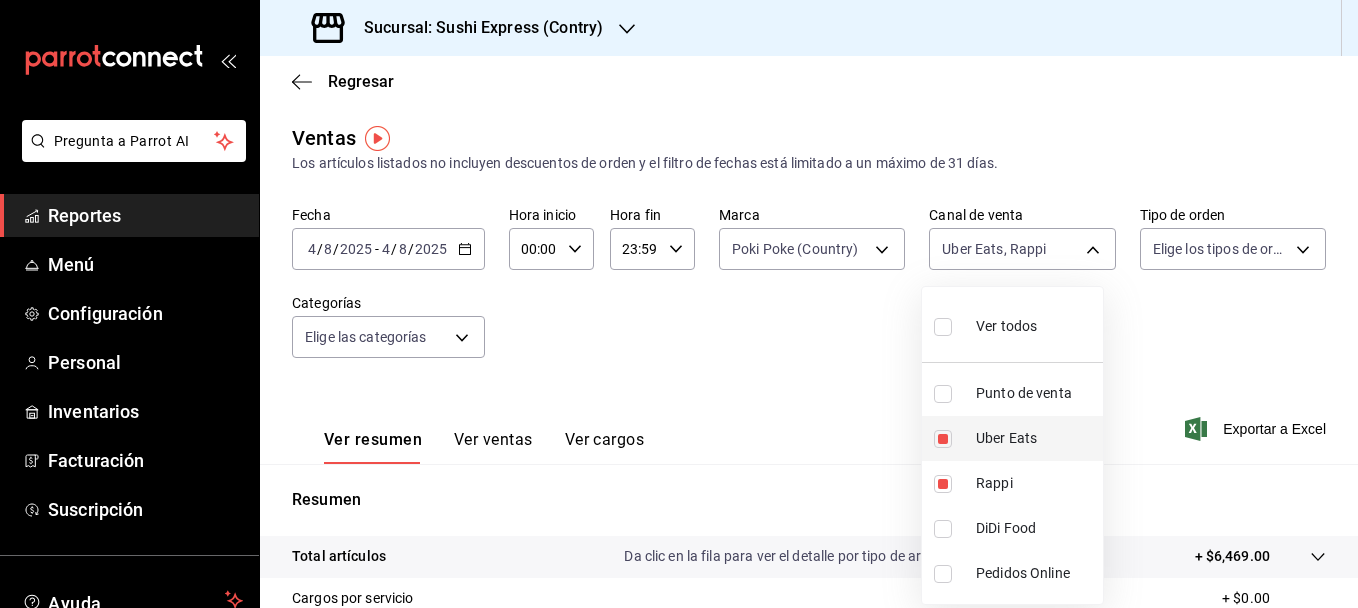 click at bounding box center (943, 439) 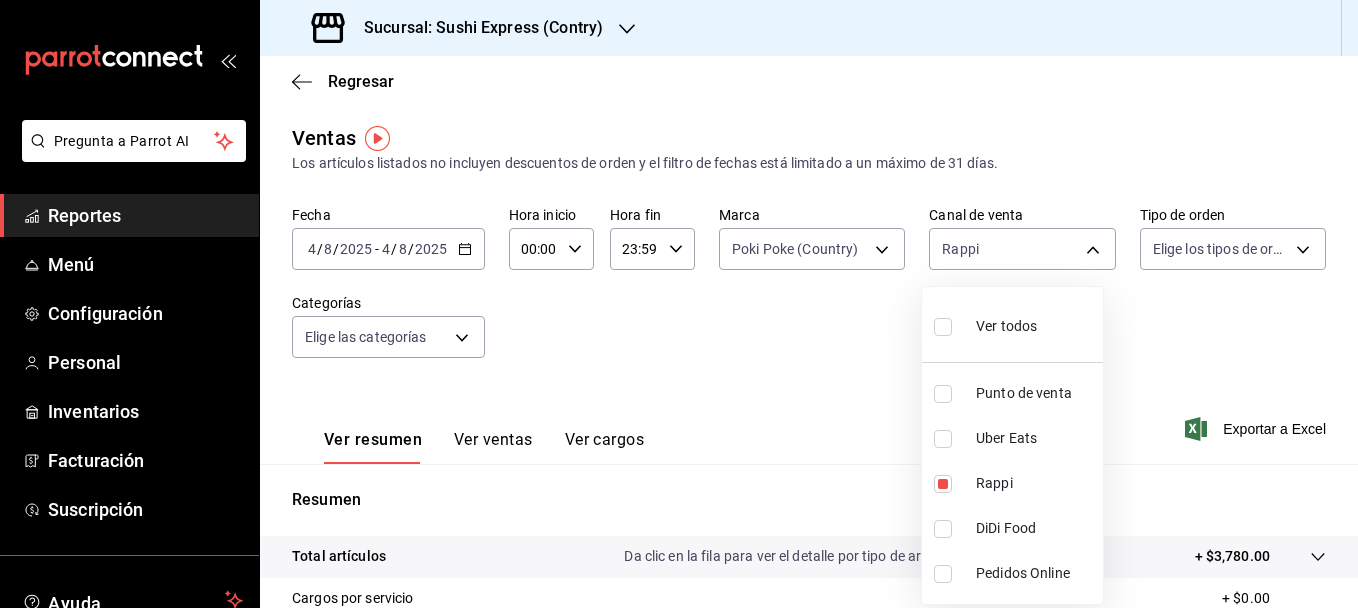 click at bounding box center [679, 304] 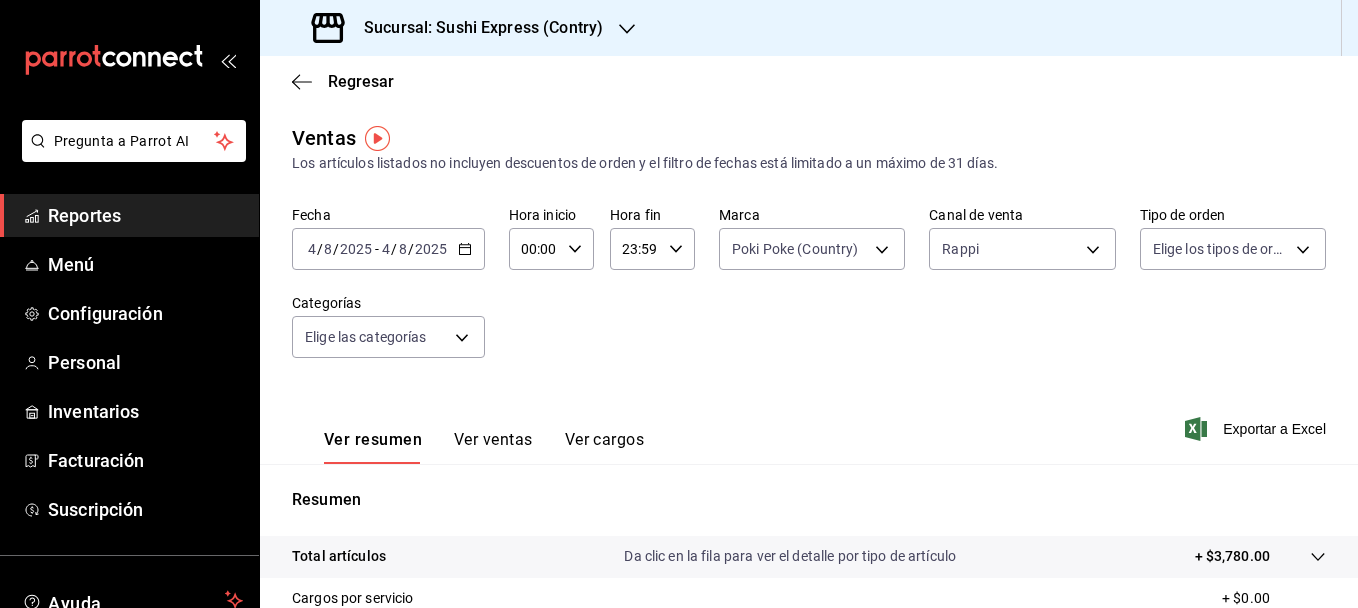 click on "Ver ventas" at bounding box center [493, 447] 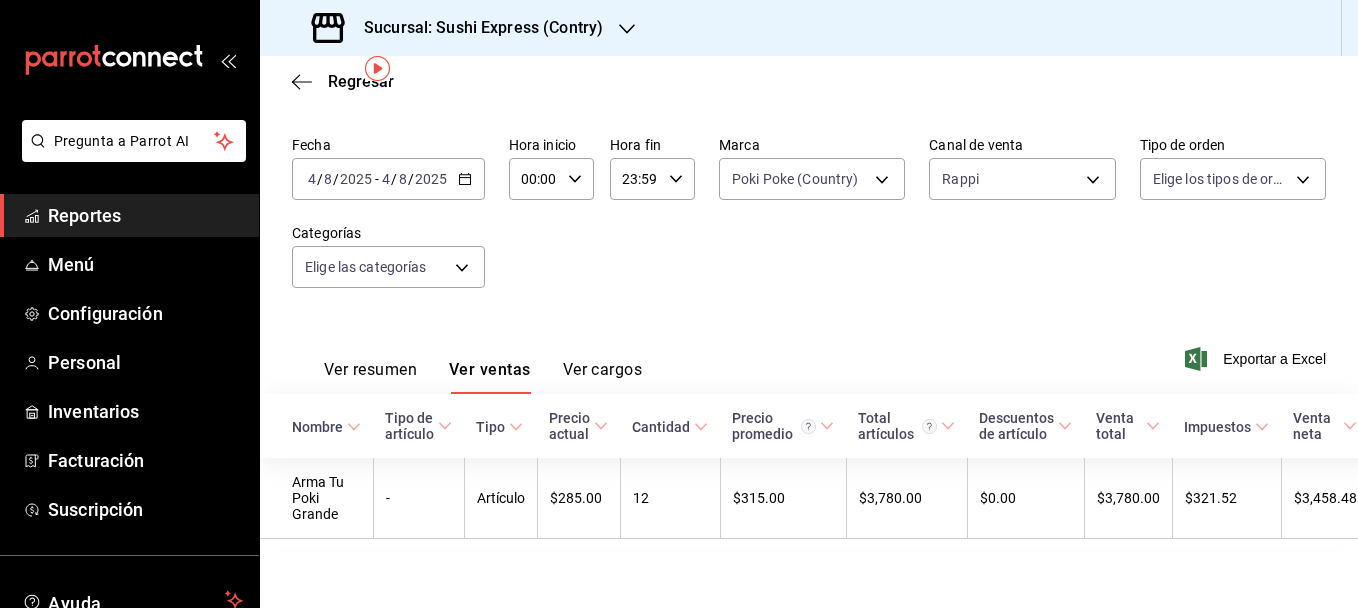 scroll, scrollTop: 93, scrollLeft: 0, axis: vertical 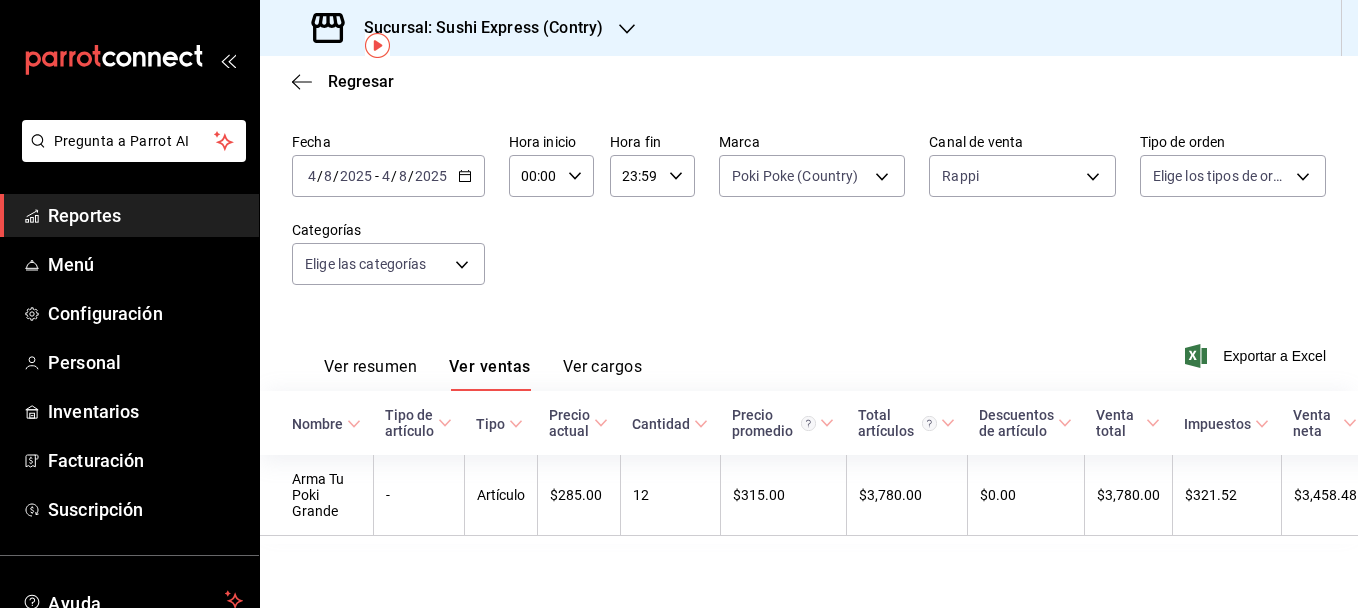 click 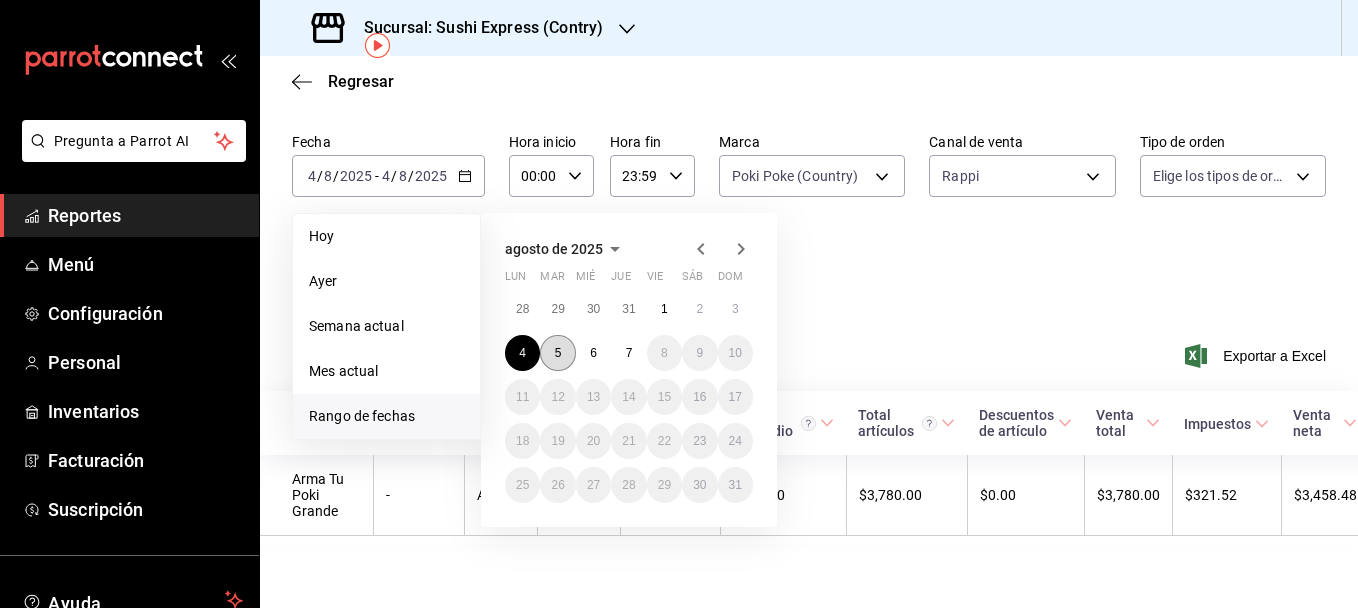click on "5" at bounding box center [557, 353] 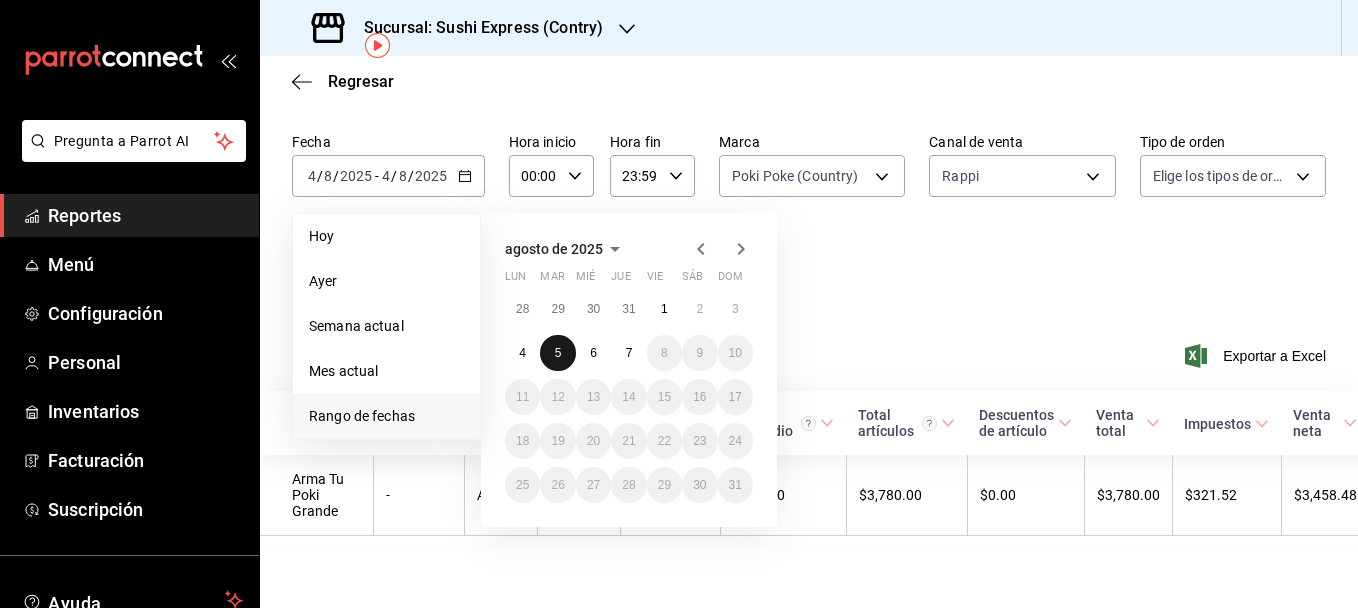 click on "5" at bounding box center [557, 353] 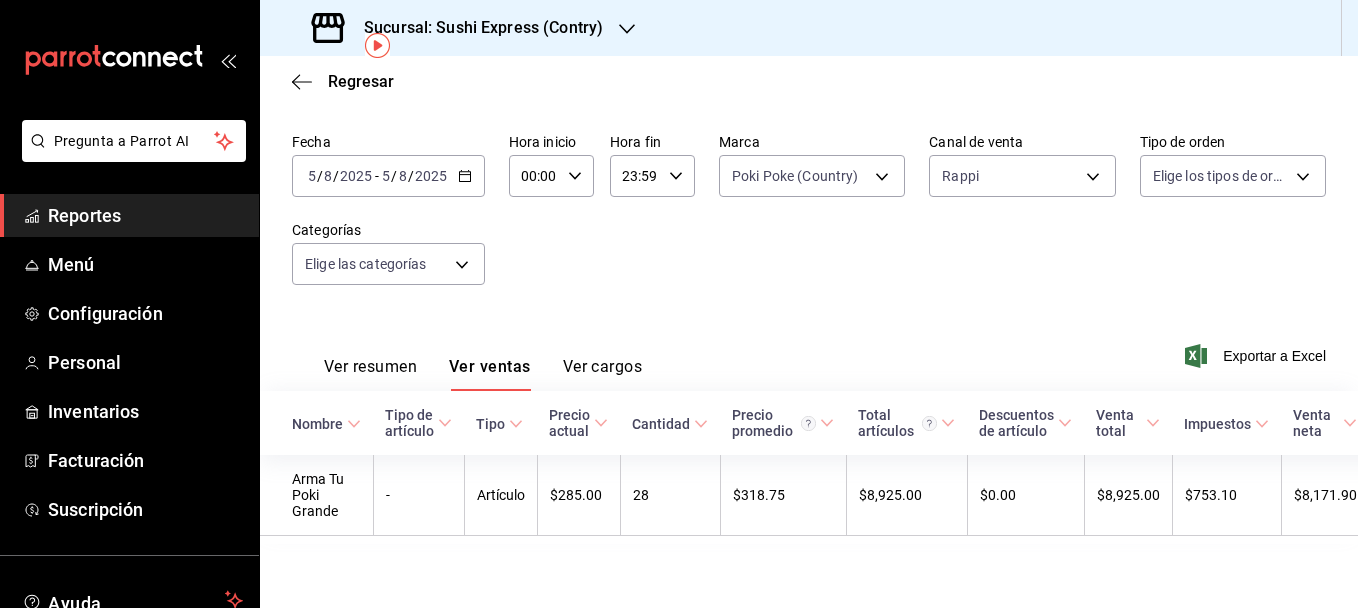 click on "Ver resumen" at bounding box center [370, 374] 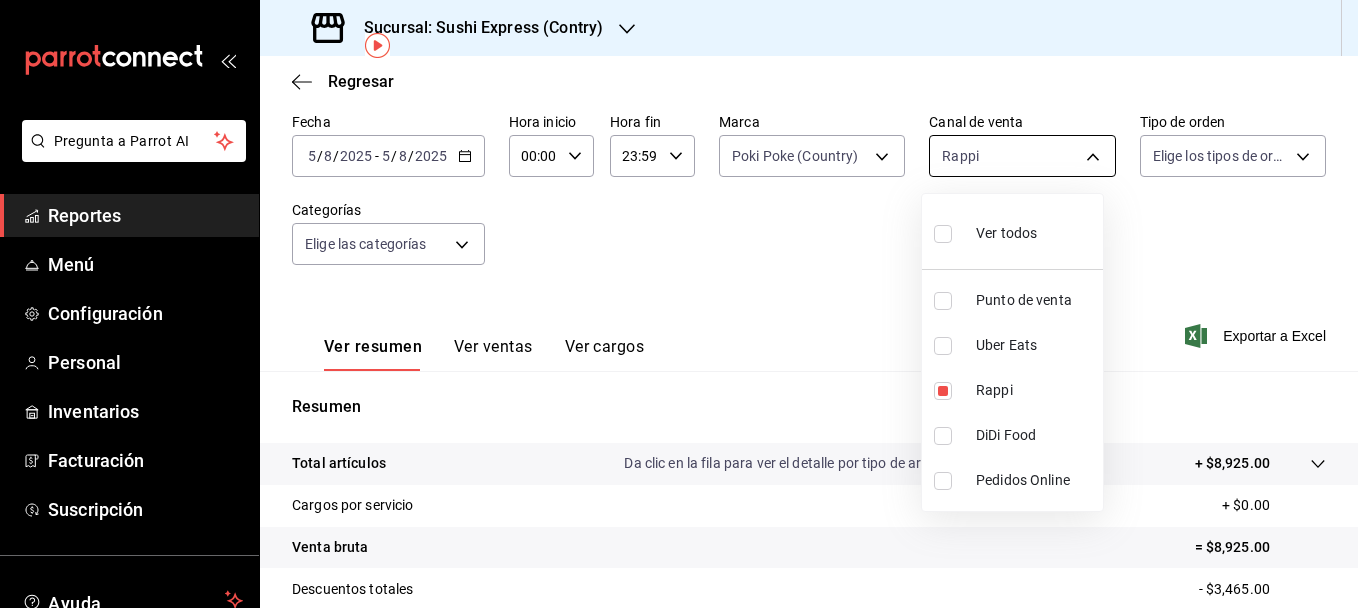 click on "Pregunta a Parrot AI Reportes   Menú   Configuración   Personal   Inventarios   Facturación   Suscripción   Ayuda Recomienda Parrot   [FIRST] [LAST]   Sugerir nueva función   Sucursal: Sushi Express (Contry) Regresar Ventas Los artículos listados no incluyen descuentos de orden y el filtro de fechas está limitado a un máximo de 31 días. Fecha 2025-08-05 5 / 8 / 2025 - 2025-08-05 5 / 8 / 2025 Hora inicio 00:00 Hora inicio Hora fin 23:59 Hora fin Marca Poki Poke (Country) c9ac6d60-fcab-4fd6-b17a-54b041029faa Canal de venta Rappi RAPPI Tipo de orden Elige los tipos de orden Categorías Elige las categorías Ver resumen Ver ventas Ver cargos Exportar a Excel Resumen Total artículos Da clic en la fila para ver el detalle por tipo de artículo + $8,925.00 Cargos por servicio + $0.00 Venta bruta = $8,925.00 Descuentos totales - $3,465.00 Certificados de regalo - $0.00 Venta total = $5,460.00 Impuestos - $753.10 Venta neta = $4,706.90 GANA 1 MES GRATIS EN TU SUSCRIPCIÓN AQUÍ Ver video tutorial" at bounding box center [679, 304] 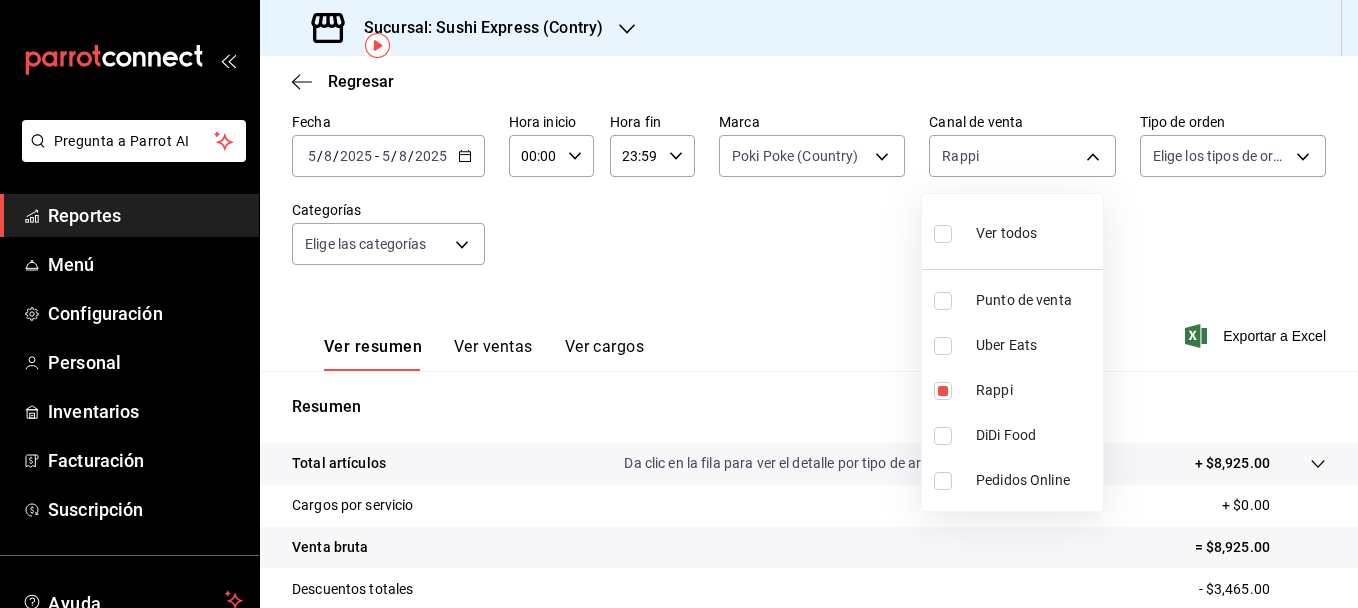 click at bounding box center (943, 346) 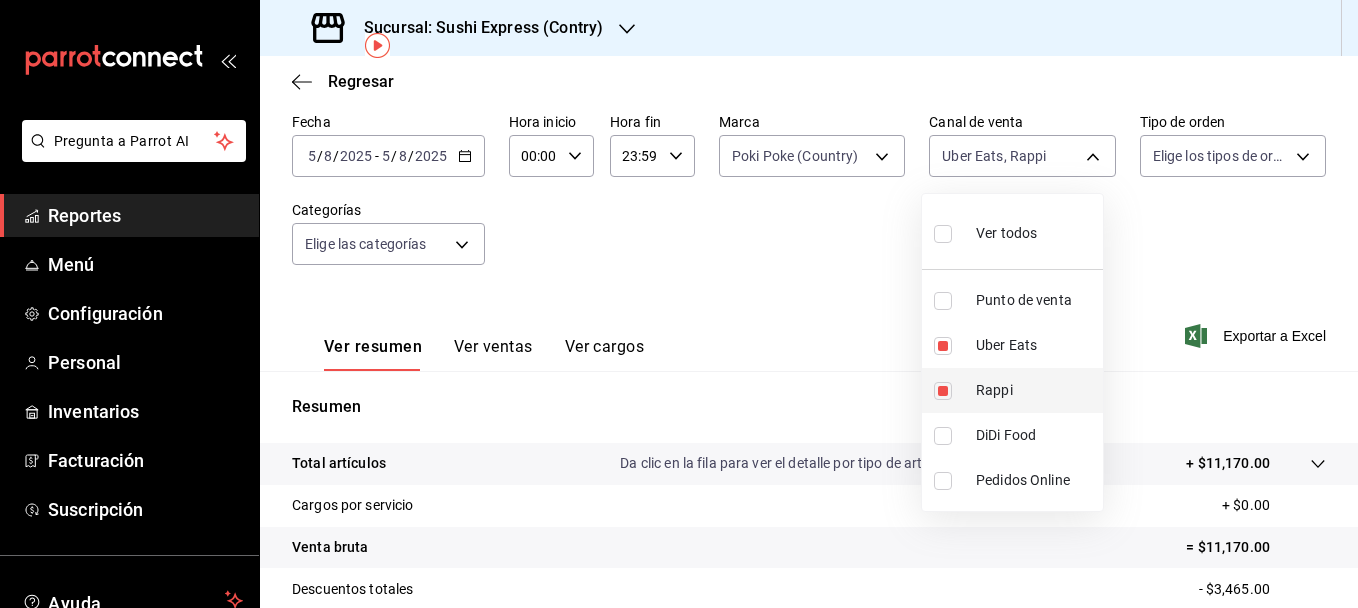 click at bounding box center (943, 391) 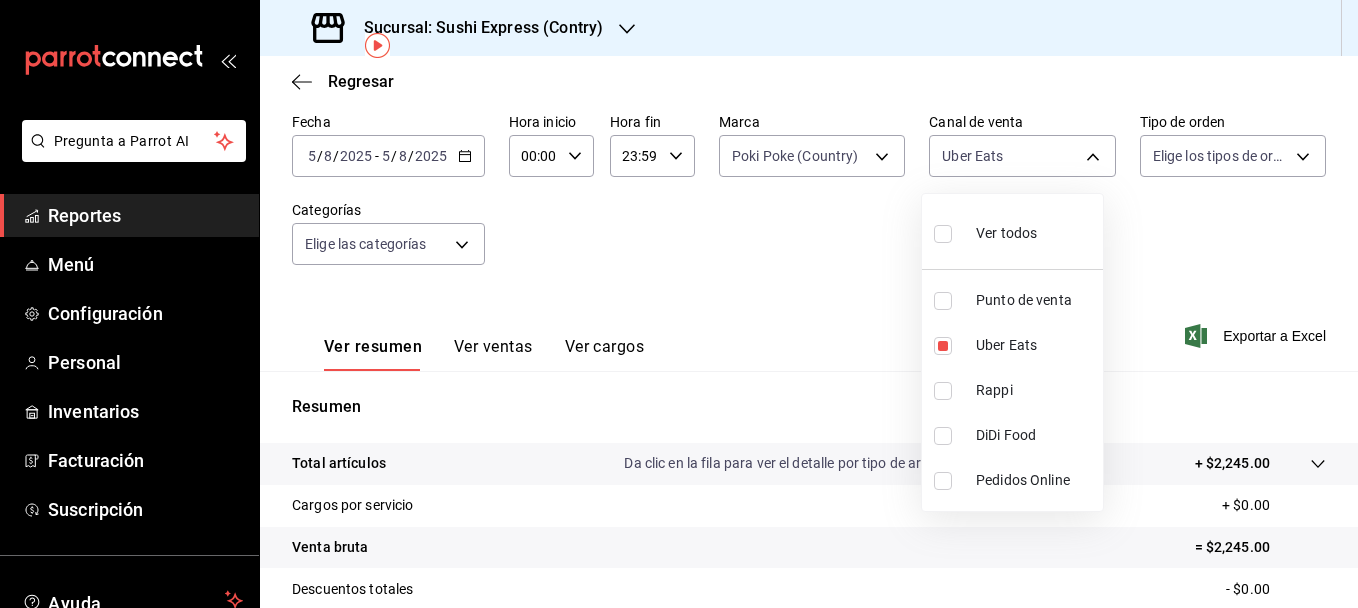 click at bounding box center [679, 304] 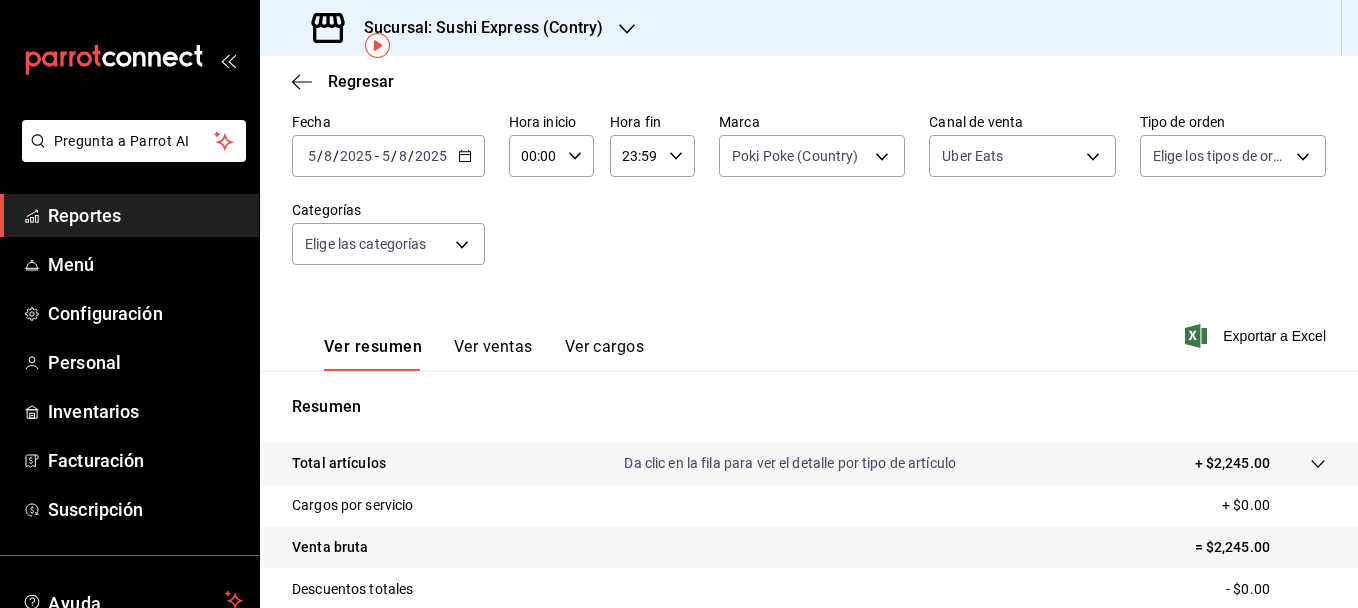 click on "Ver ventas" at bounding box center (493, 354) 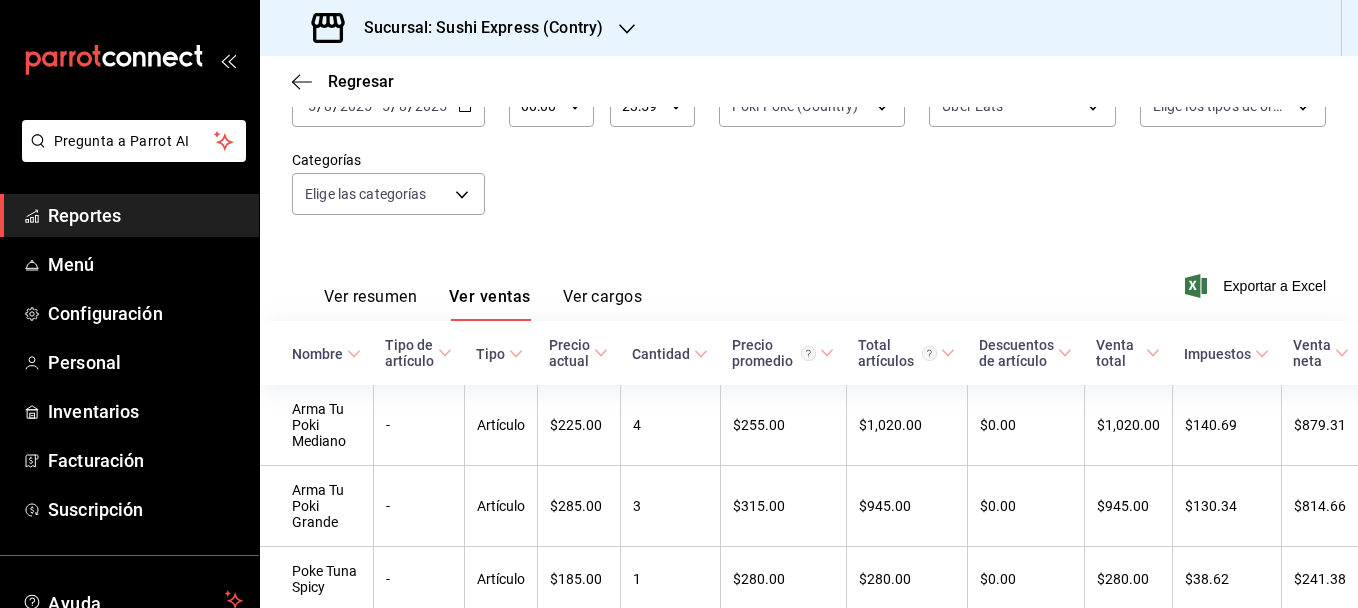 scroll, scrollTop: 80, scrollLeft: 0, axis: vertical 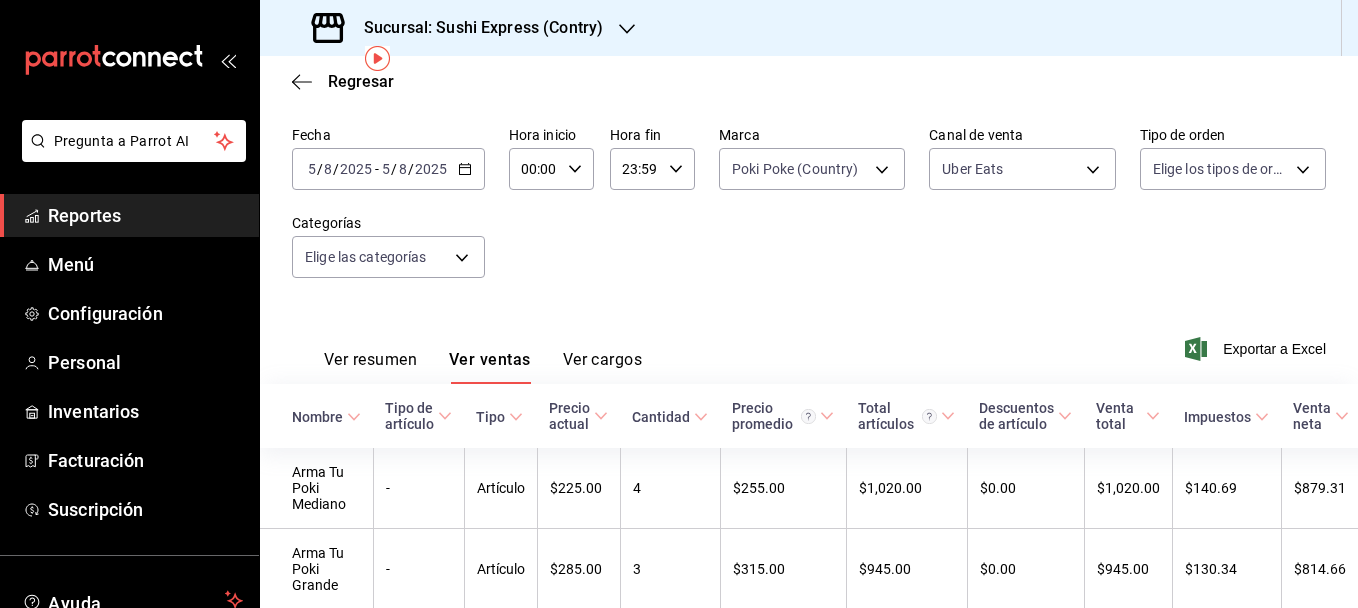 click on "Ver resumen" at bounding box center [370, 367] 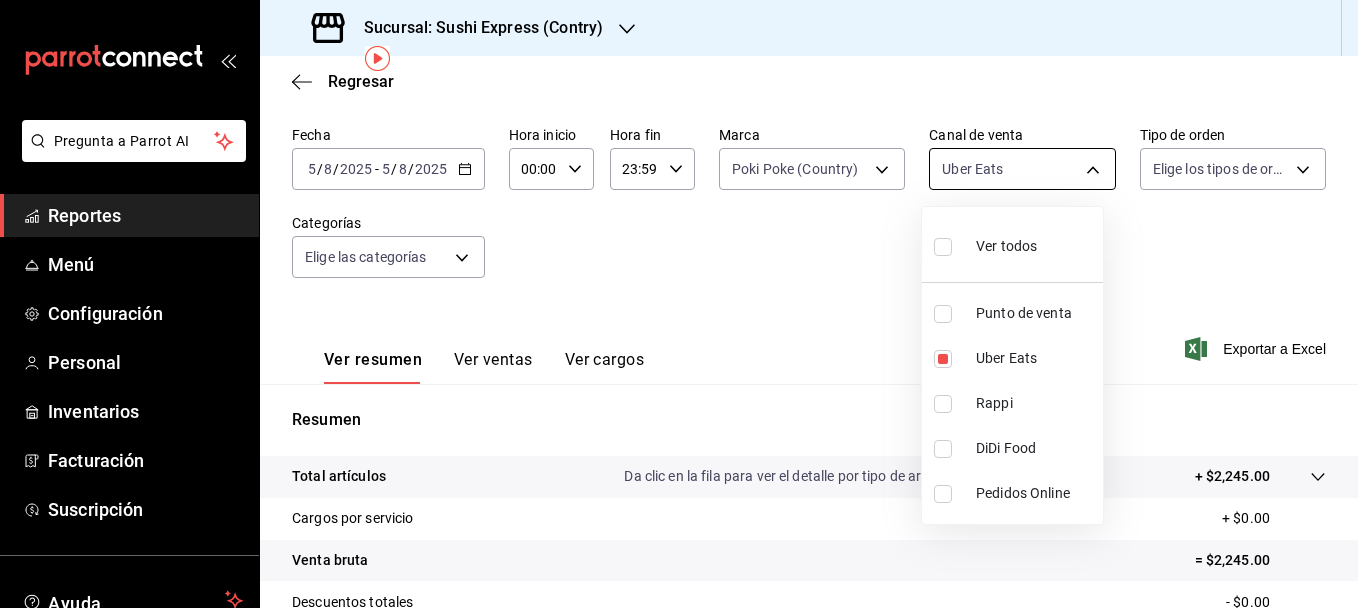 click on "Pregunta a Parrot AI Reportes   Menú   Configuración   Personal   Inventarios   Facturación   Suscripción   Ayuda Recomienda Parrot   [FIRST] [LAST]   Sugerir nueva función   Sucursal: Sushi Express (Contry) Regresar Ventas Los artículos listados no incluyen descuentos de orden y el filtro de fechas está limitado a un máximo de 31 días. Fecha 2025-08-05 5 / 8 / 2025 - 2025-08-05 5 / 8 / 2025 Hora inicio 00:00 Hora inicio Hora fin 23:59 Hora fin Marca Poki Poke (Country) c9ac6d60-fcab-4fd6-b17a-54b041029faa Canal de venta Uber Eats UBER_EATS Tipo de orden Elige los tipos de orden Categorías Elige las categorías Ver resumen Ver ventas Ver cargos Exportar a Excel Resumen Total artículos Da clic en la fila para ver el detalle por tipo de artículo + $2,245.00 Cargos por servicio + $0.00 Venta bruta = $2,245.00 Descuentos totales - $0.00 Certificados de regalo - $0.00 Venta total = $2,245.00 Impuestos - $309.66 Venta neta = $1,935.34 GANA 1 MES GRATIS EN TU SUSCRIPCIÓN AQUÍ Ver video tutorial" at bounding box center (679, 304) 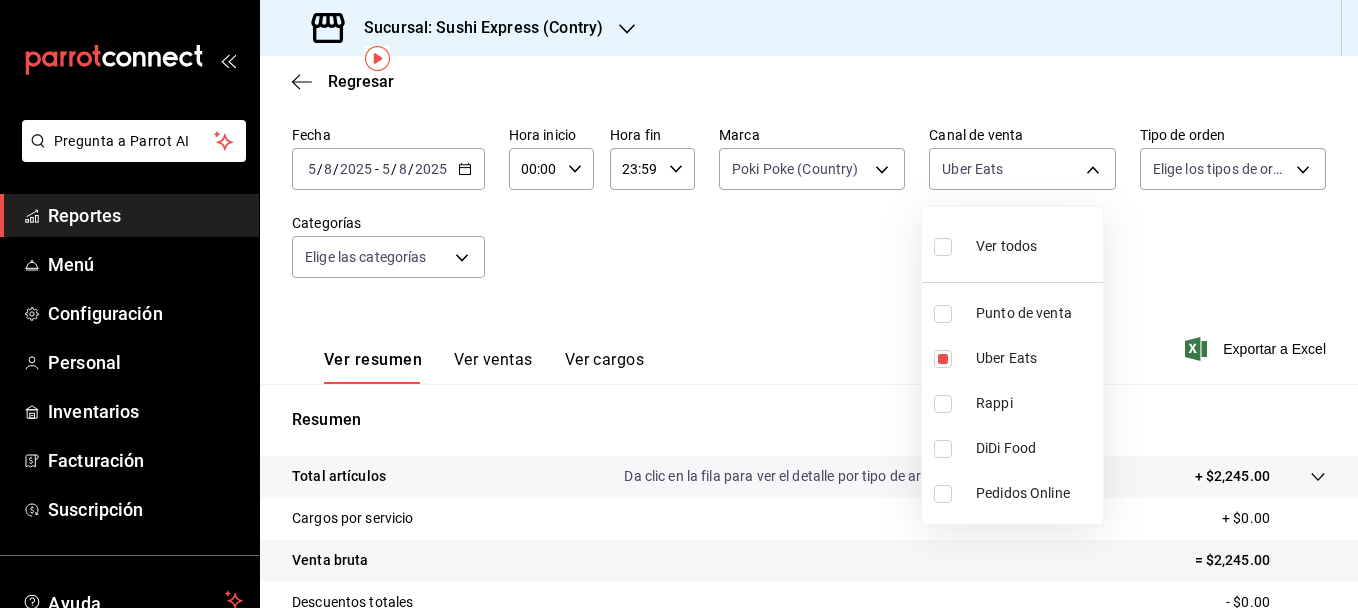 click at bounding box center (943, 314) 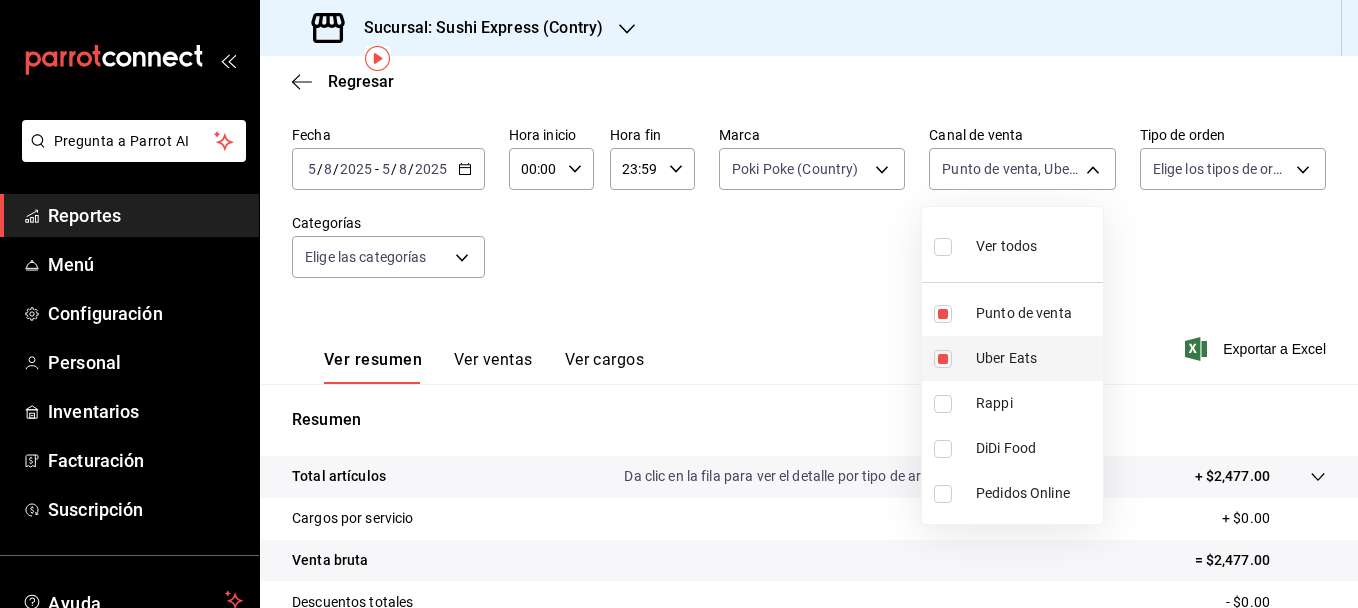 click at bounding box center [943, 359] 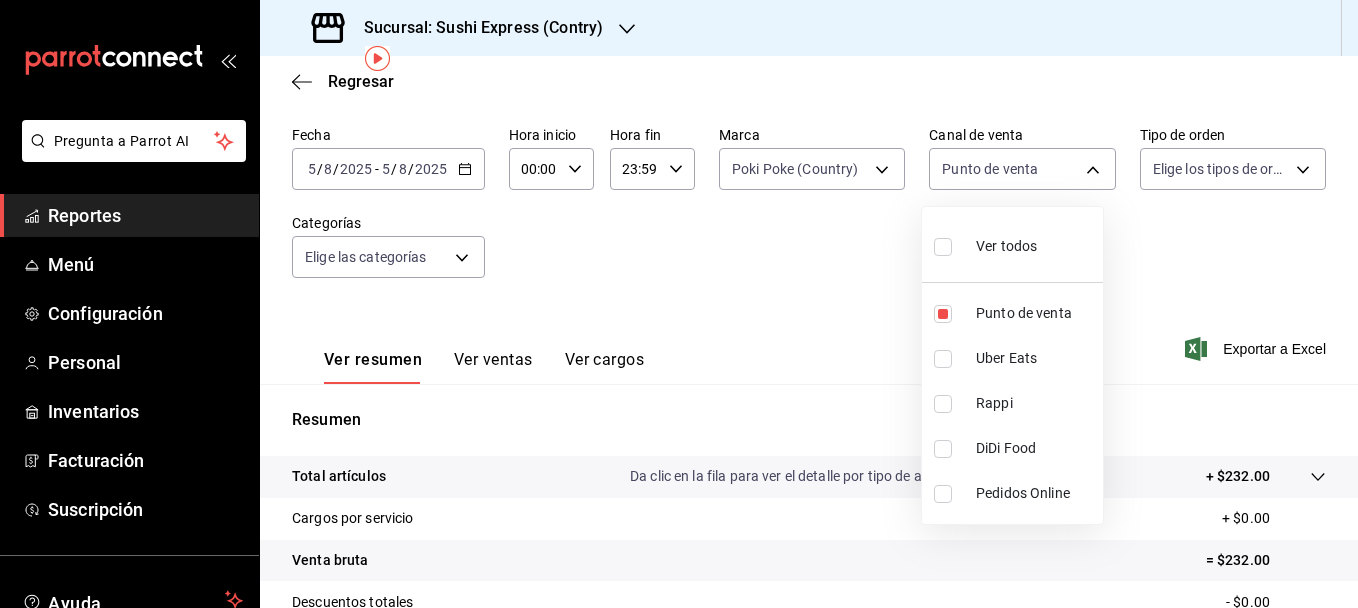 click at bounding box center (679, 304) 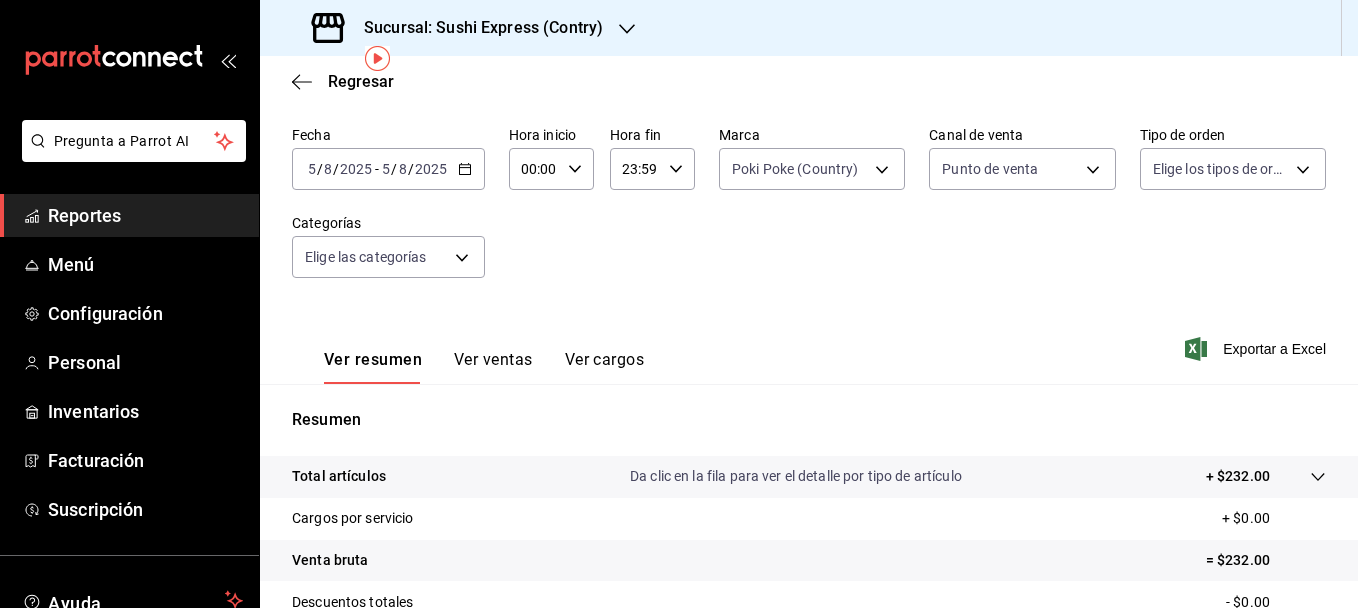 click on "2025-08-05 5 / 8 / 2025 - 2025-08-05 5 / 8 / 2025" at bounding box center (388, 169) 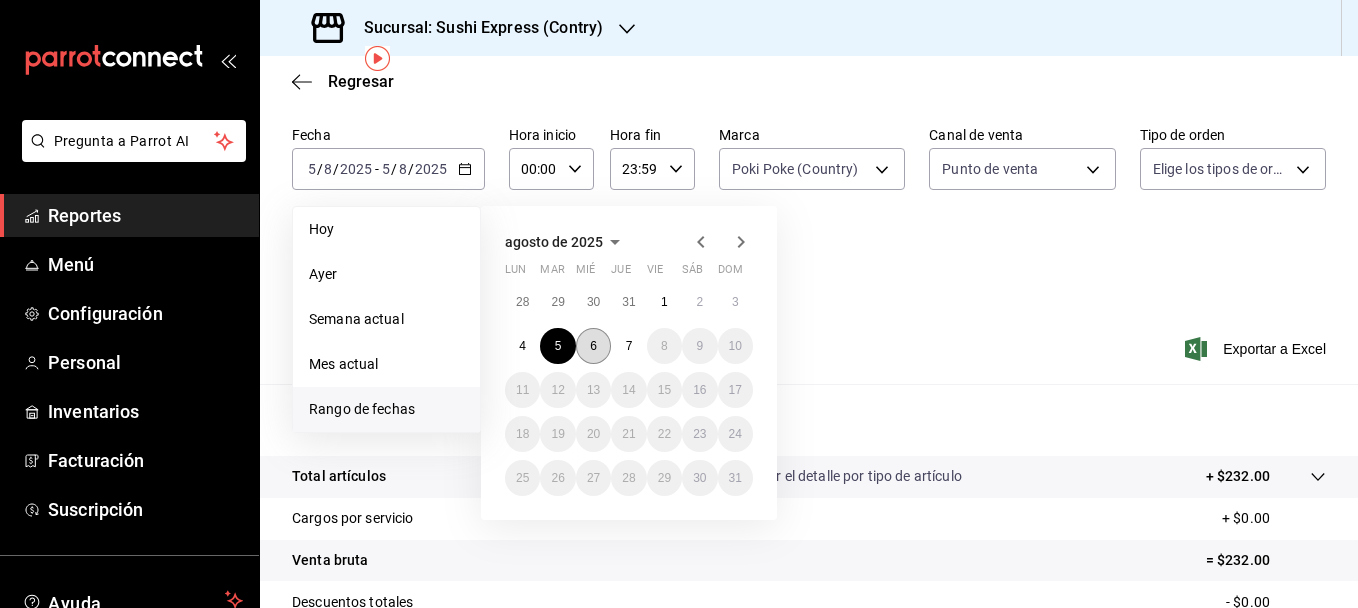 click on "6" at bounding box center (593, 346) 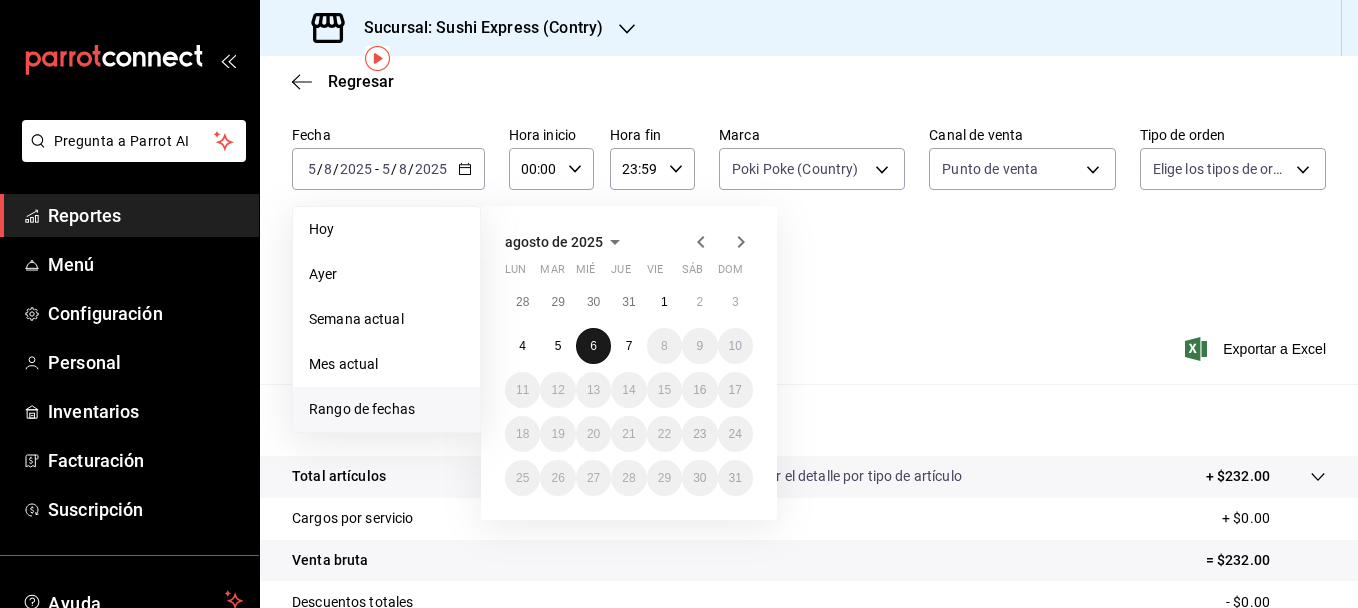 click on "6" at bounding box center [593, 346] 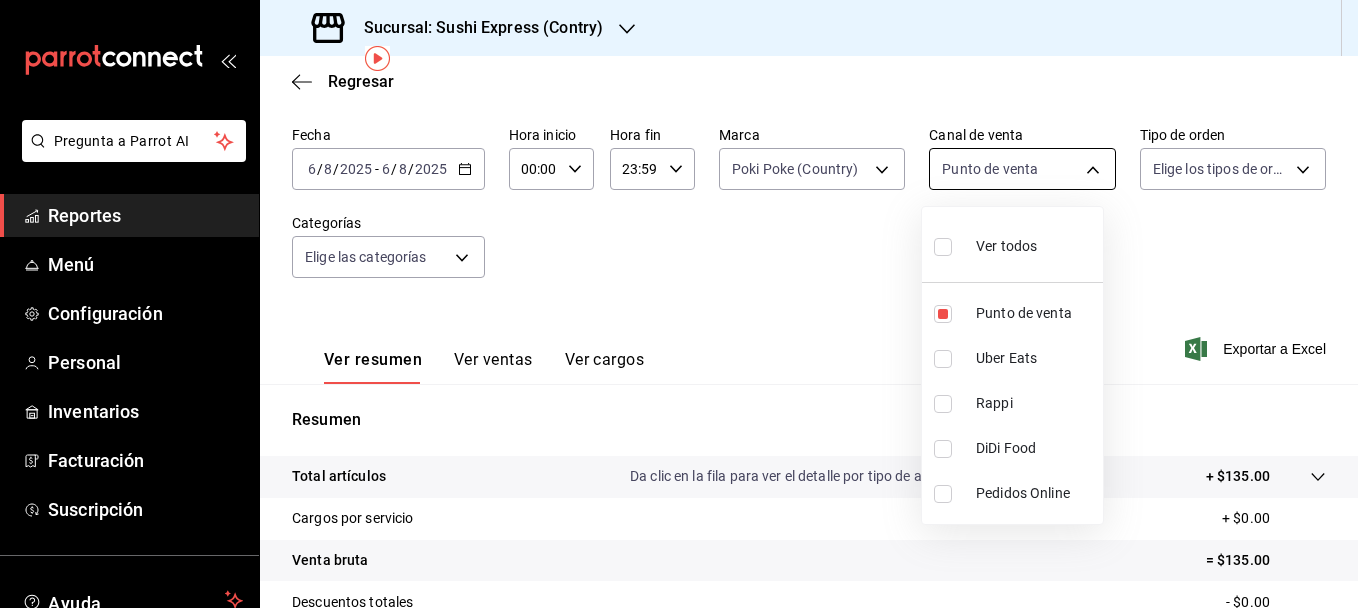 click on "Pregunta a Parrot AI Reportes   Menú   Configuración   Personal   Inventarios   Facturación   Suscripción   Ayuda Recomienda Parrot   [FIRST] [LAST]   Sugerir nueva función   Sucursal: Sushi Express (Contry) Regresar Ventas Los artículos listados no incluyen descuentos de orden y el filtro de fechas está limitado a un máximo de 31 días. Fecha 2025-08-06 6 / 8 / 2025 - 2025-08-06 6 / 8 / 2025 Hora inicio 00:00 Hora inicio Hora fin 23:59 Hora fin Marca Poki Poke (Country) c9ac6d60-fcab-4fd6-b17a-54b041029faa Canal de venta Punto de venta PARROT Tipo de orden Elige los tipos de orden Categorías Elige las categorías Ver resumen Ver ventas Ver cargos Exportar a Excel Resumen Total artículos Da clic en la fila para ver el detalle por tipo de artículo + $135.00 Cargos por servicio + $0.00 Venta bruta = $135.00 Descuentos totales - $0.00 Certificados de regalo - $0.00 Venta total = $135.00 Impuestos - $18.62 Venta neta = $116.38 GANA 1 MES GRATIS EN TU SUSCRIPCIÓN AQUÍ Ver video tutorial" at bounding box center (679, 304) 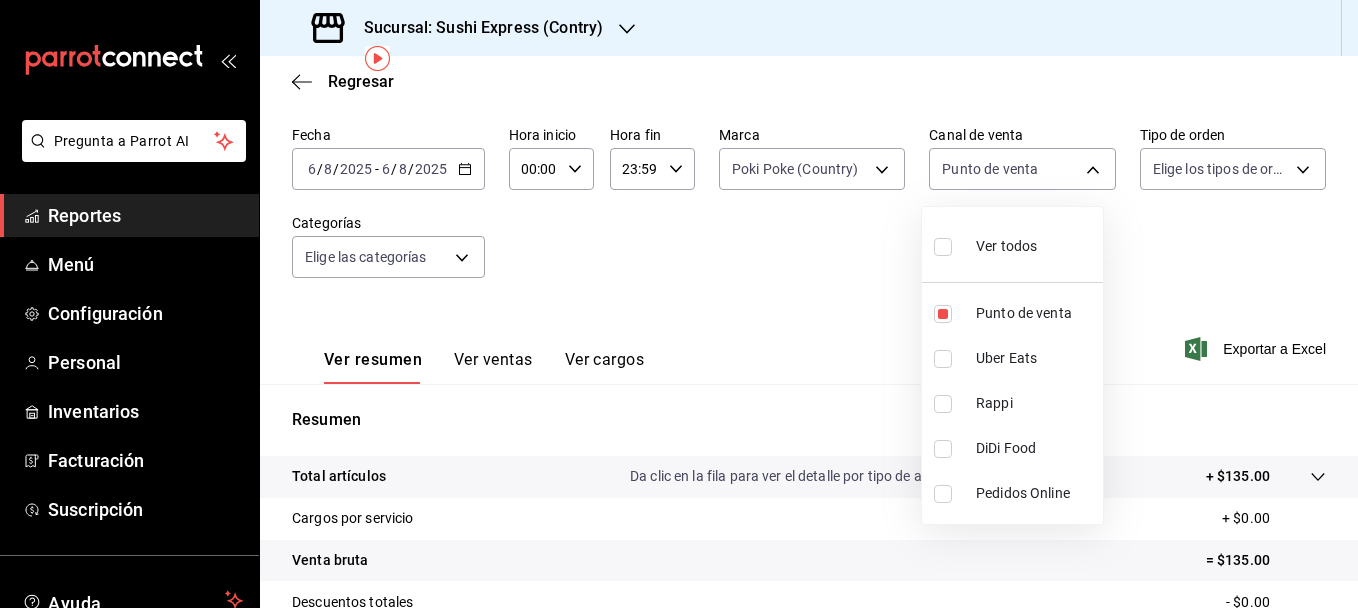 click at bounding box center (943, 359) 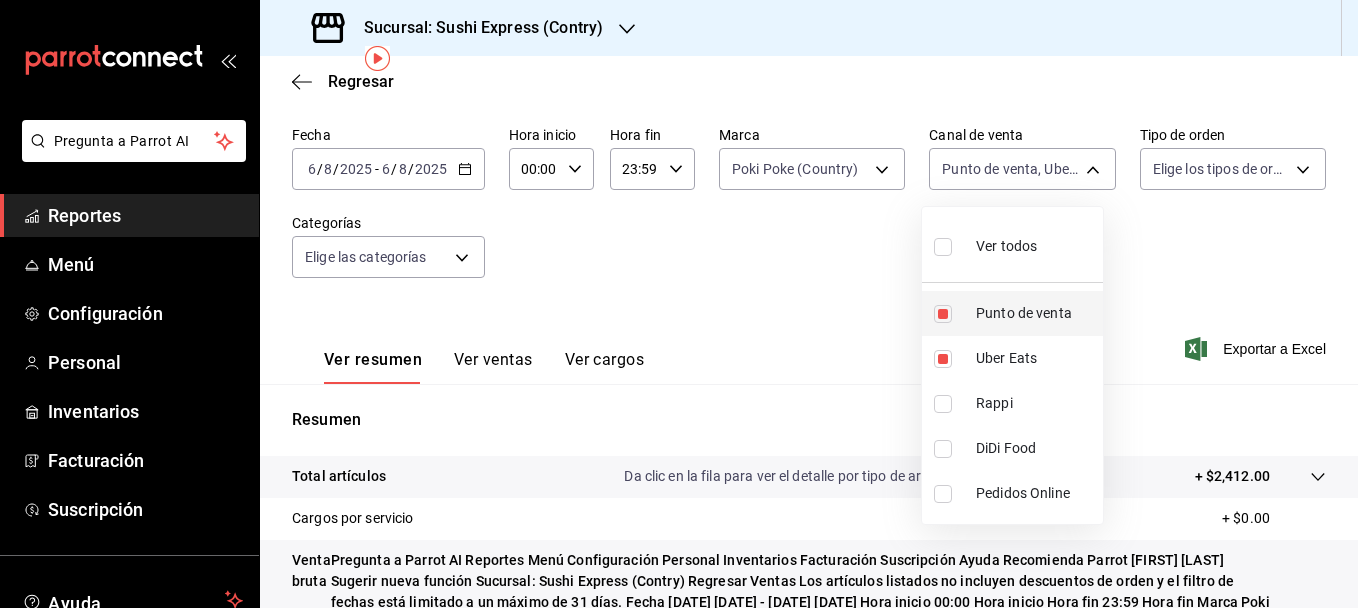 click at bounding box center [943, 314] 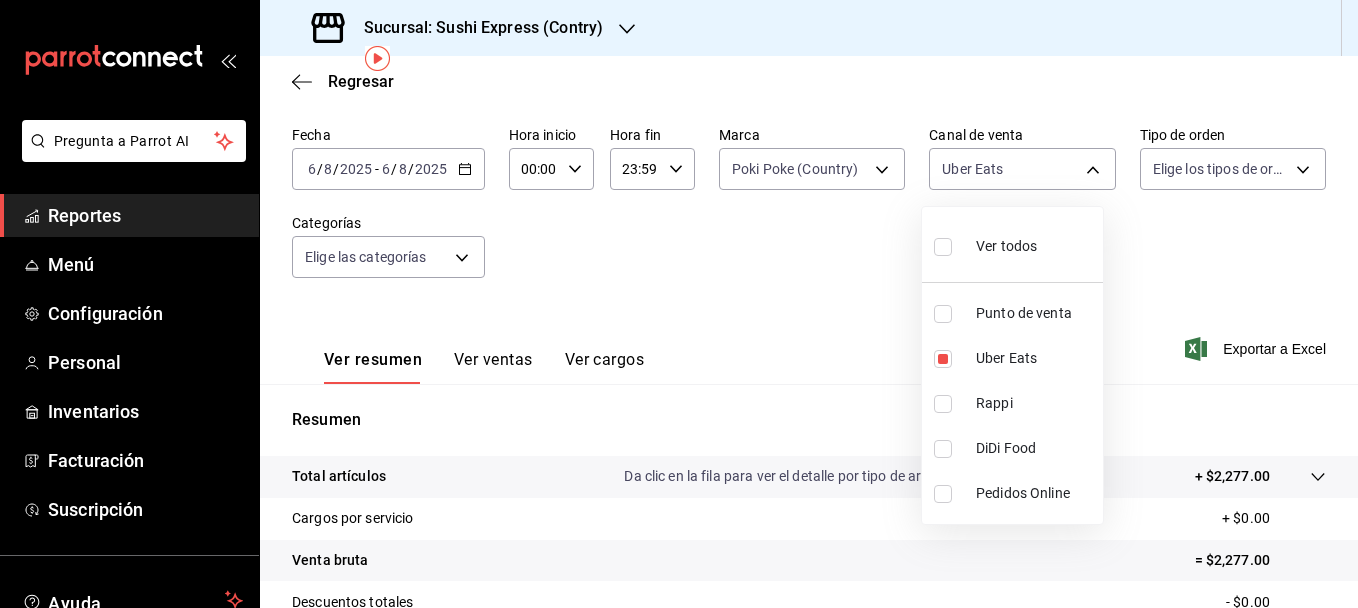click at bounding box center [679, 304] 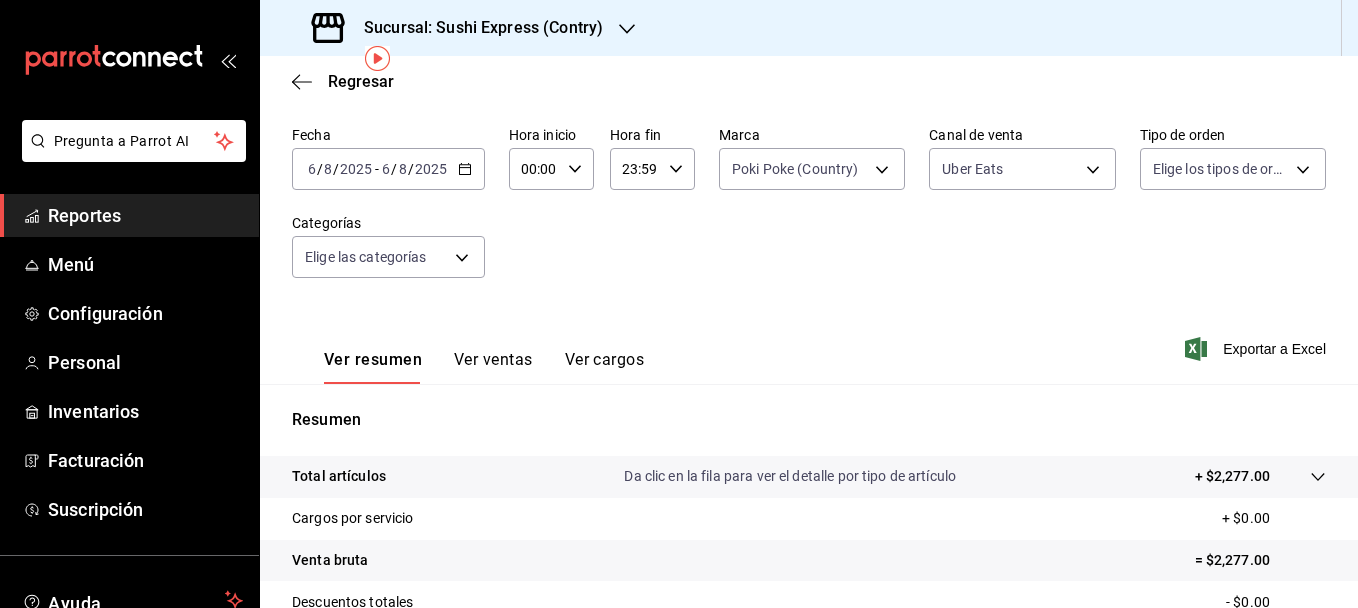 click on "Ver ventas" at bounding box center [493, 367] 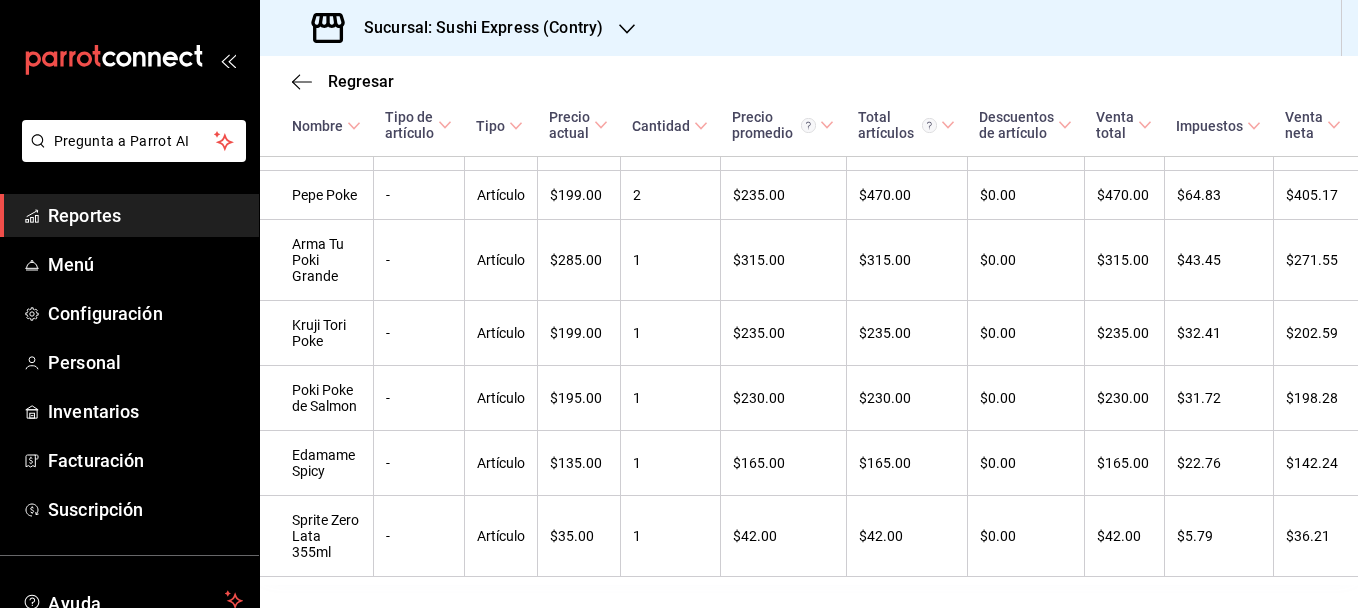 scroll, scrollTop: 478, scrollLeft: 0, axis: vertical 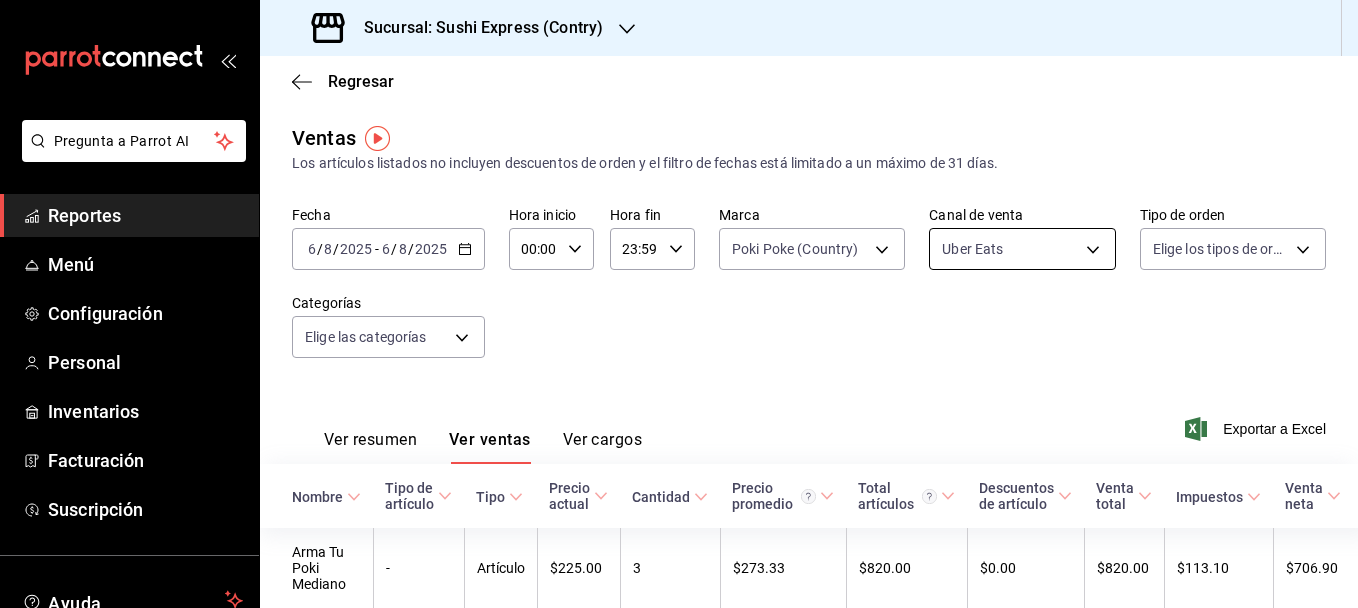 click on "Arma Tu Poki Mediano - Artículo $225.00 3 $273.33 $820.00 $0.00 $820.00 $113.10 $706.90 Pepe Poke - Artículo $199.00 2 $235.00 $470.00 $0.00 $470.00 $64.83 $405.17 Arma Tu Poki Grande - 1" at bounding box center [679, 304] 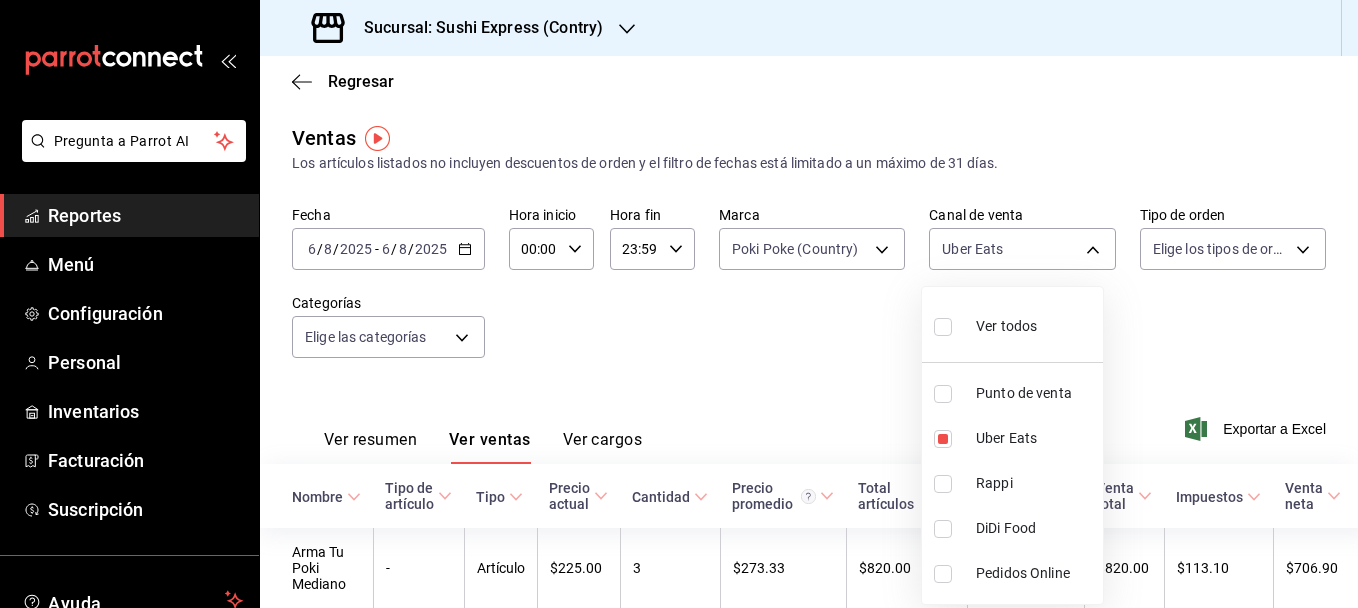 click at bounding box center [943, 484] 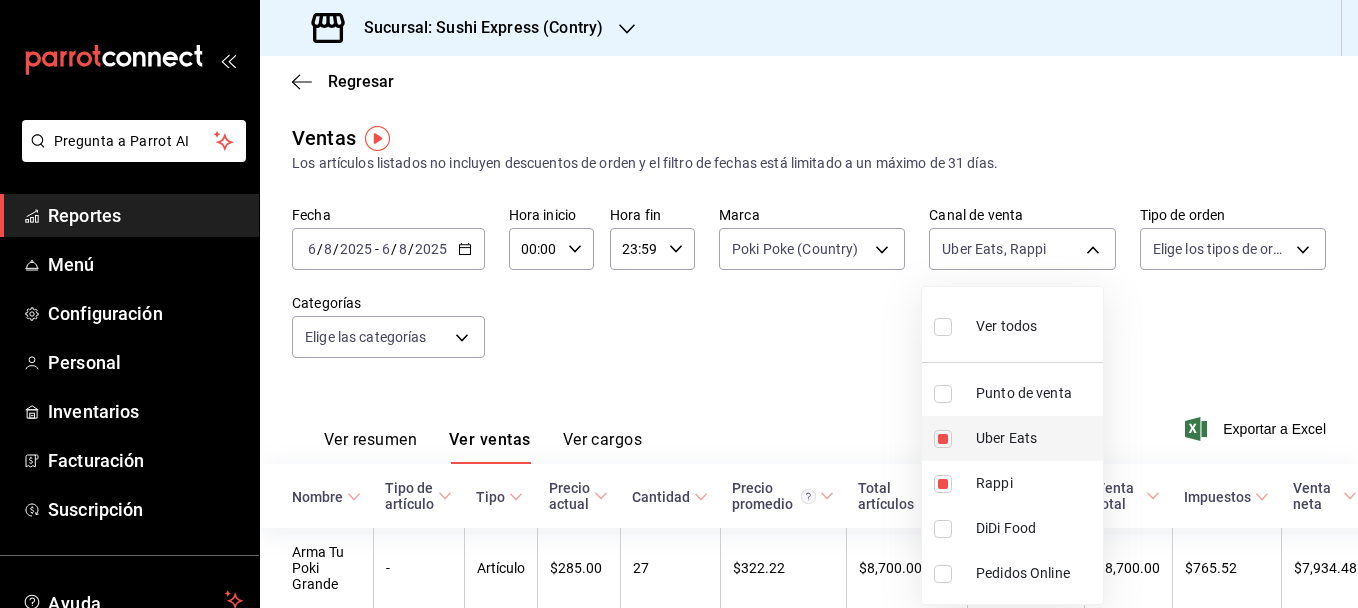 click at bounding box center [943, 439] 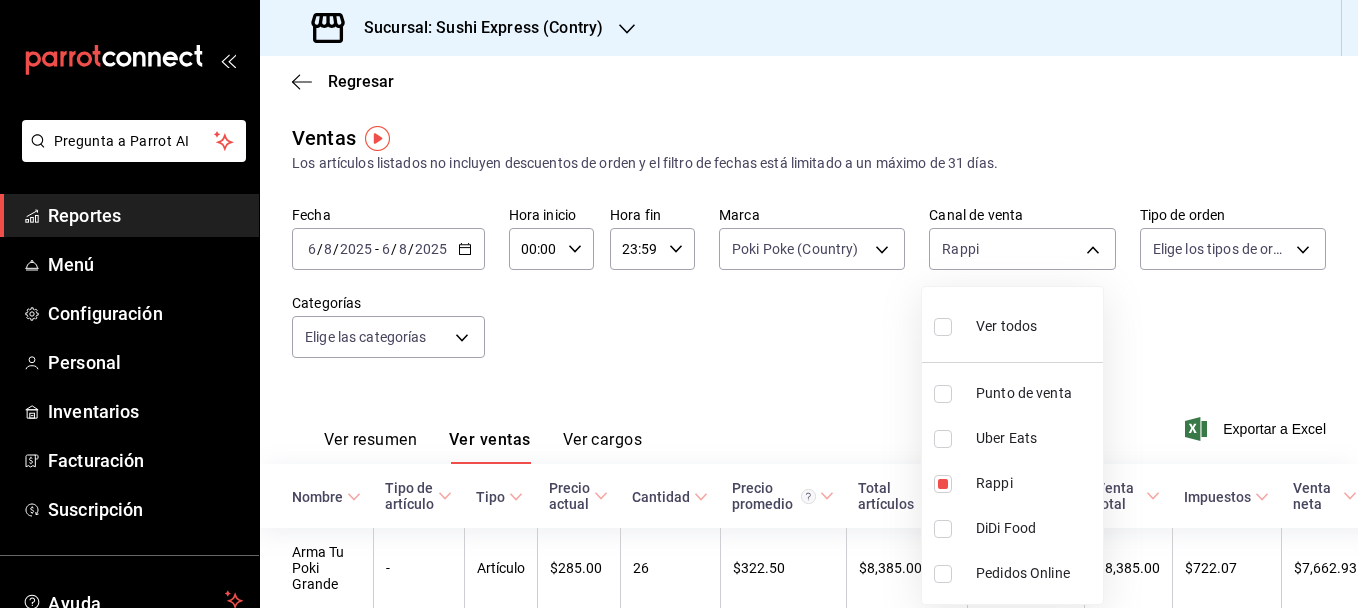 click at bounding box center [679, 304] 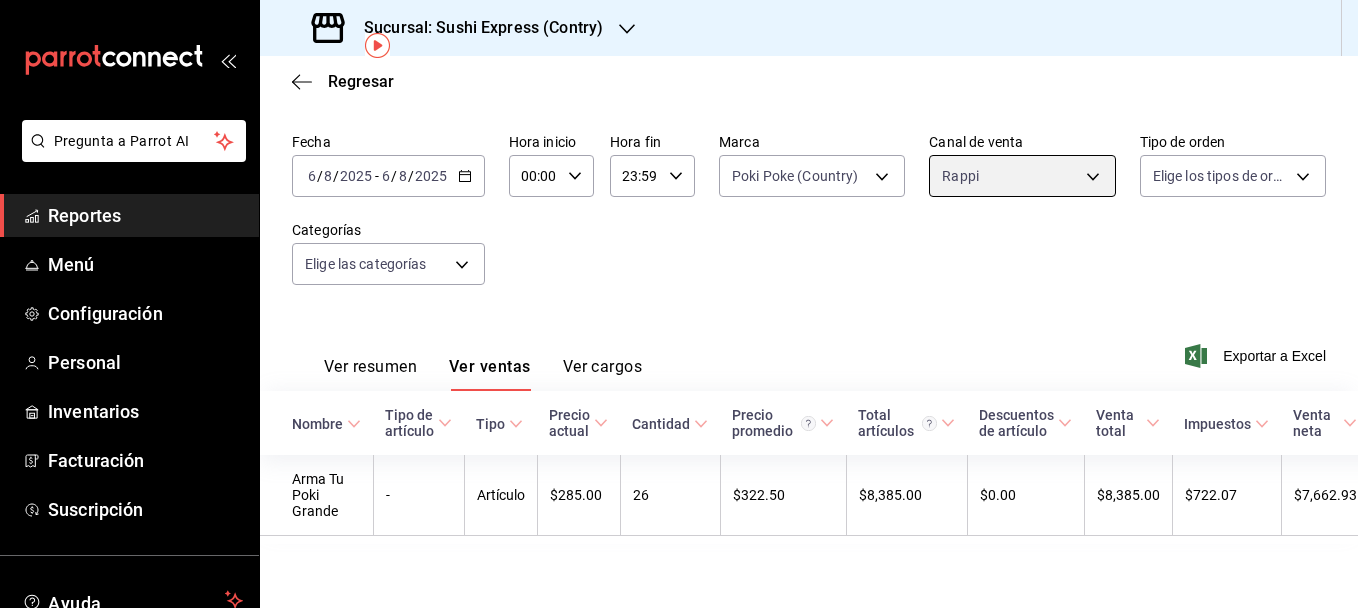 scroll, scrollTop: 93, scrollLeft: 0, axis: vertical 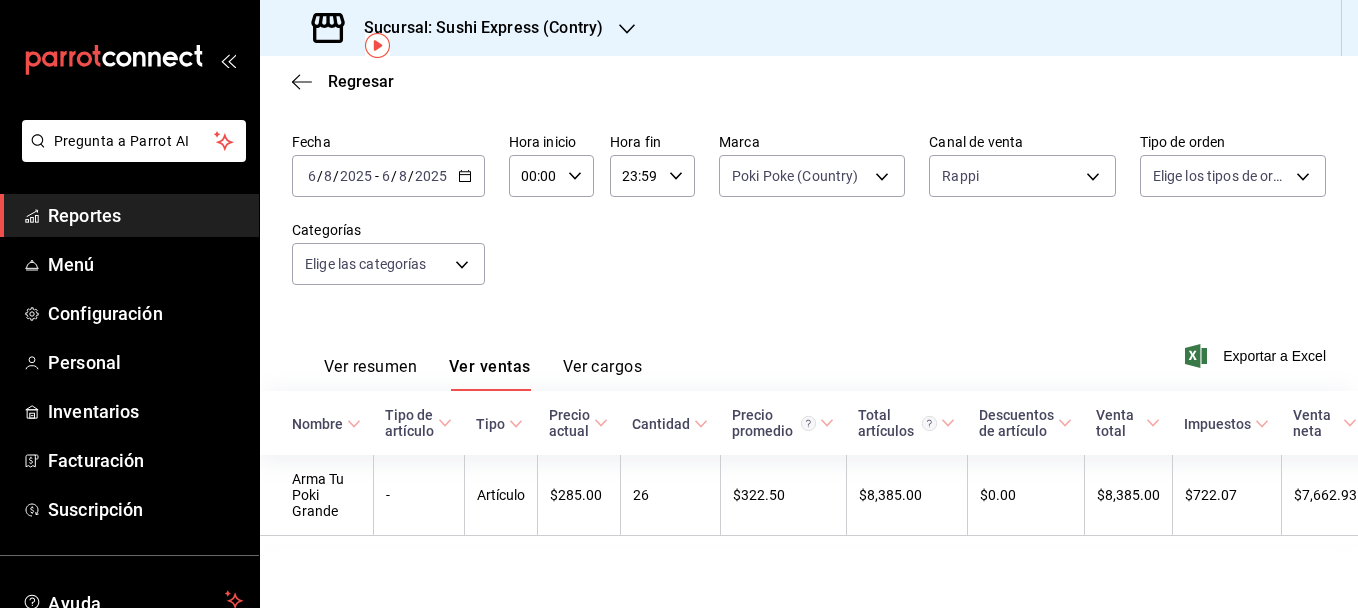 click on "Ver resumen" at bounding box center (370, 374) 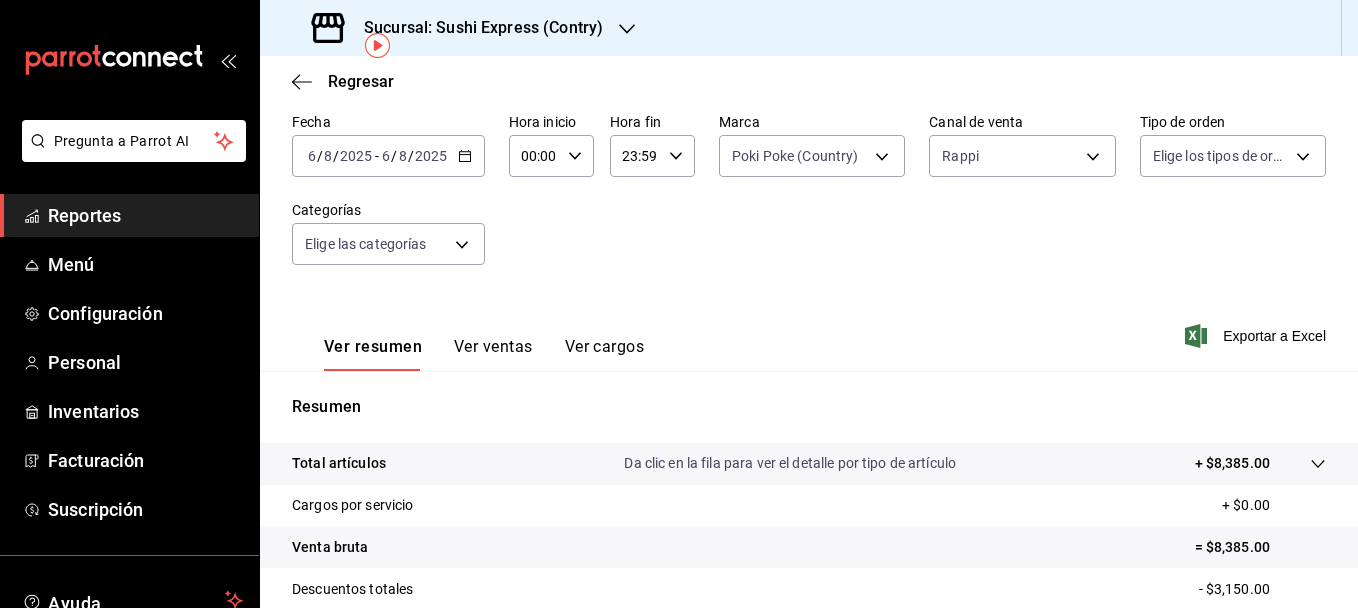 click on "2025-08-06 6 / 8 / 2025 - 2025-08-06 6 / 8 / 2025" at bounding box center (388, 156) 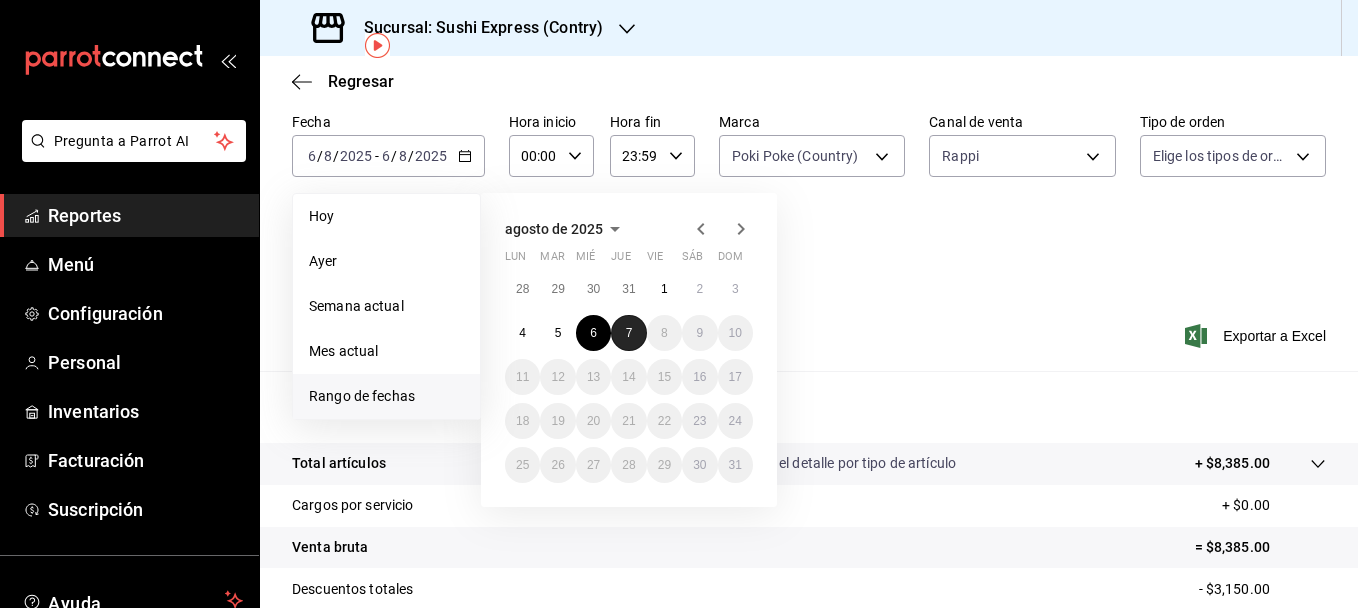 click on "7" at bounding box center [628, 333] 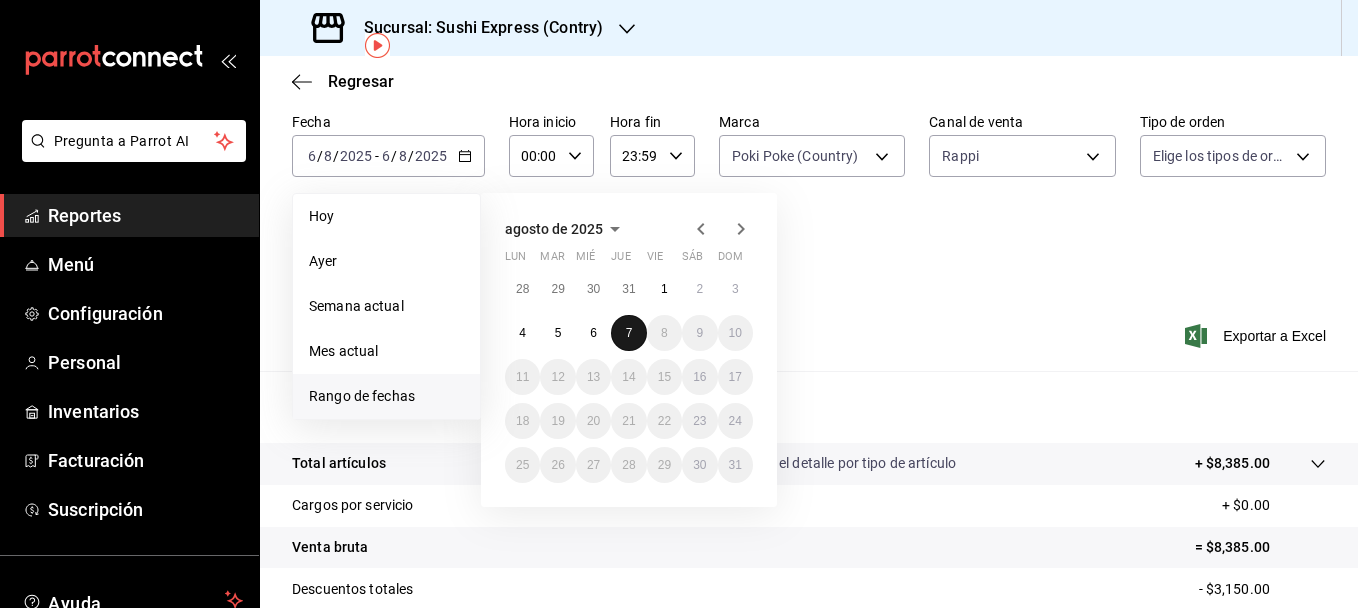 click on "7" at bounding box center [628, 333] 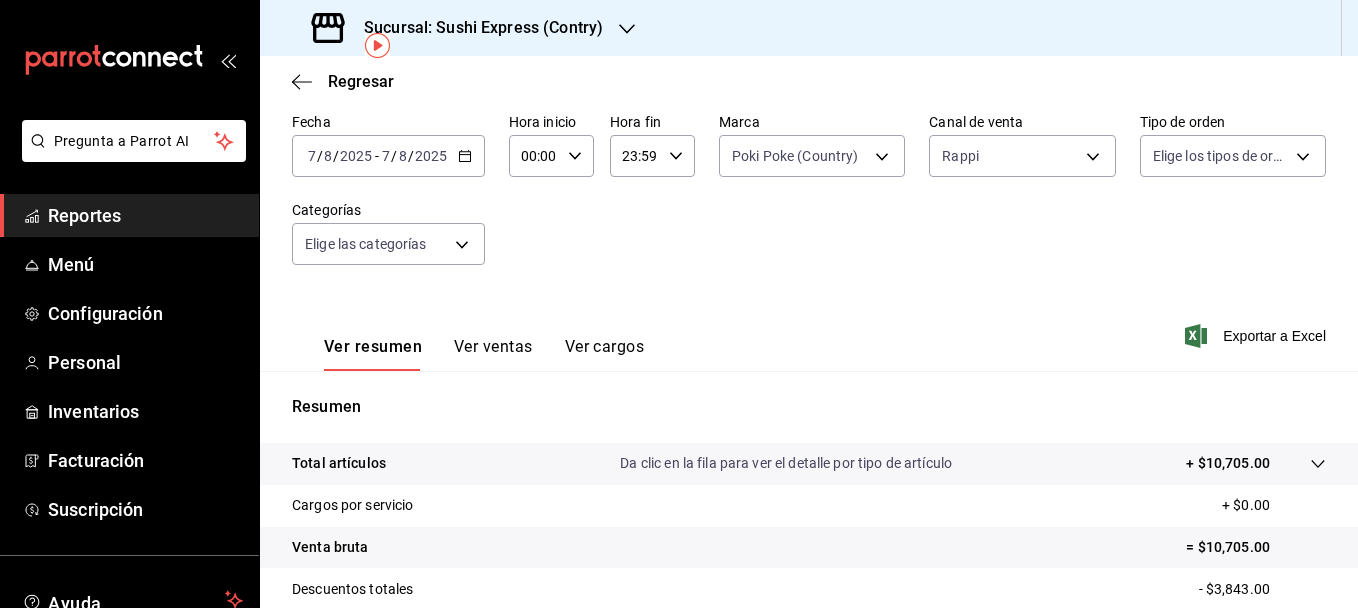 click on "Ver ventas" at bounding box center [493, 354] 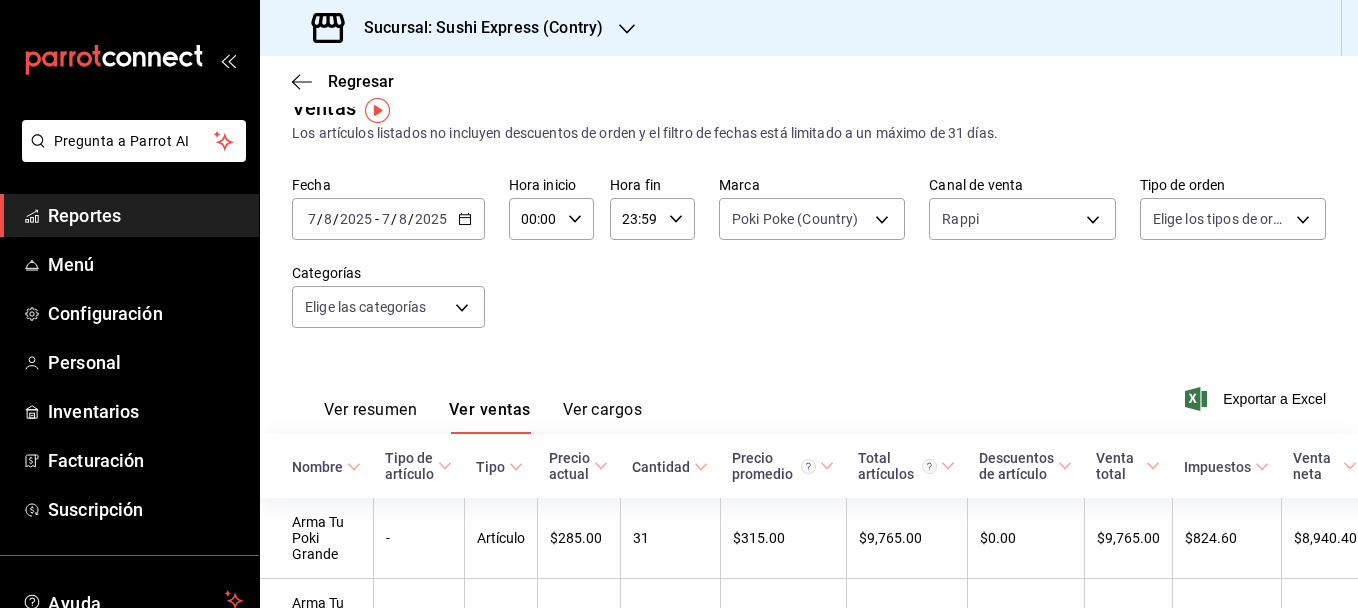 scroll, scrollTop: 0, scrollLeft: 0, axis: both 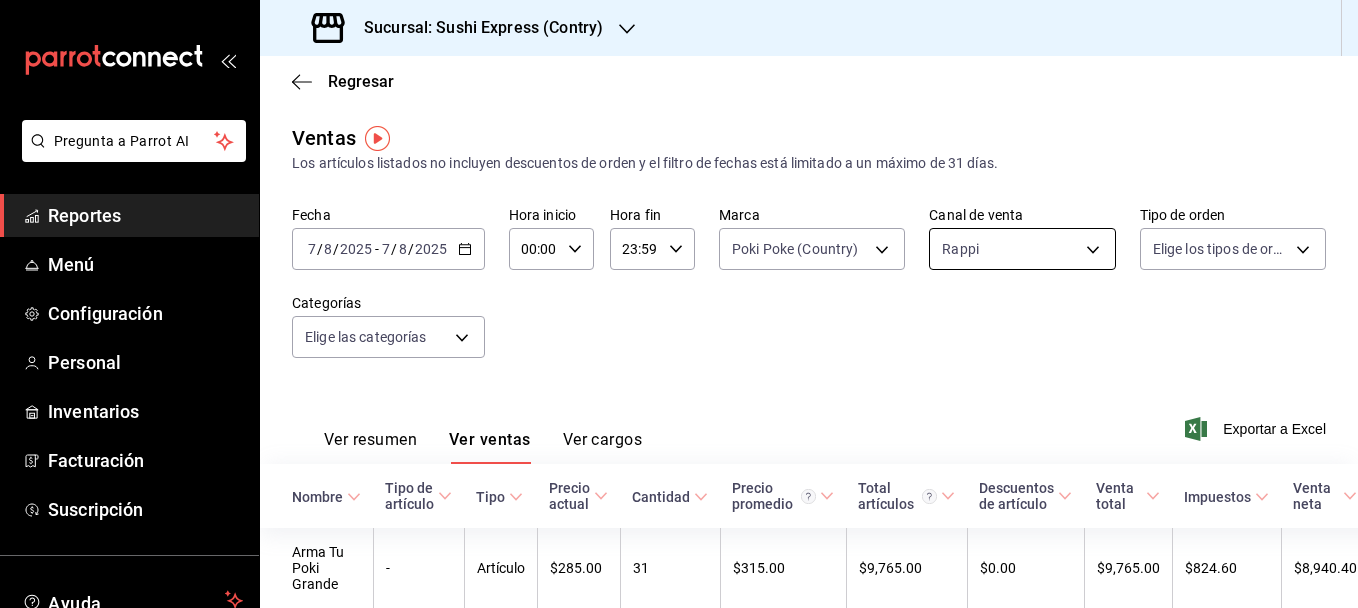 click on "Pepe Poke - 1" at bounding box center [679, 304] 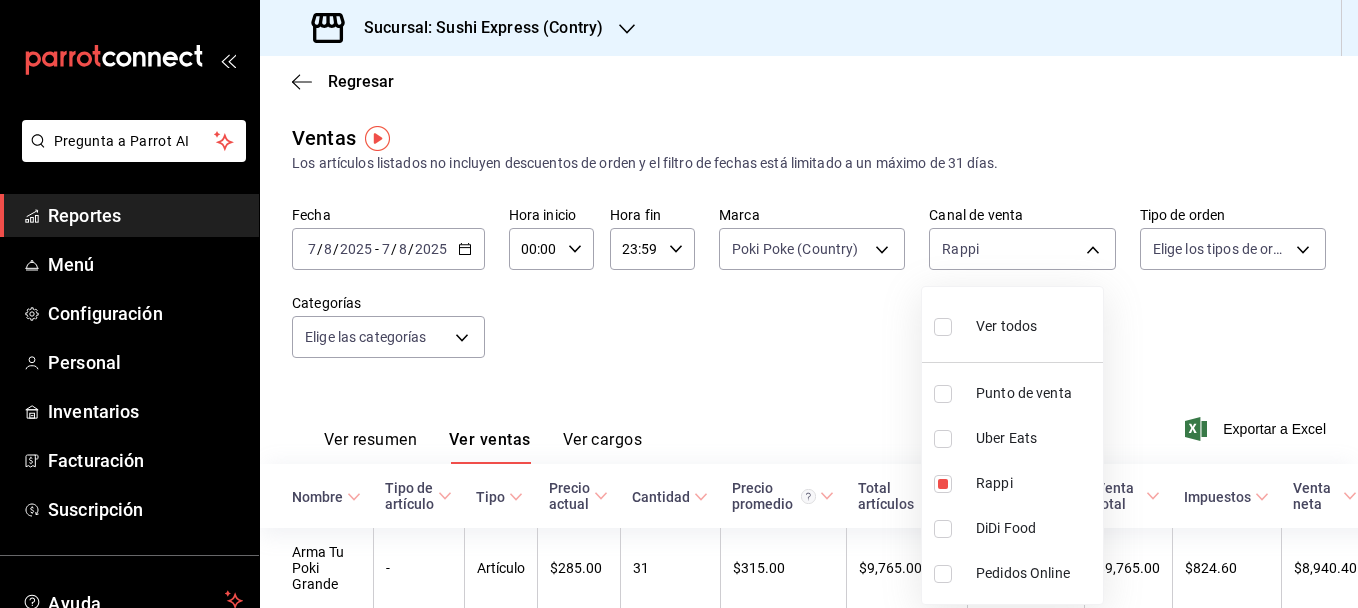 click at bounding box center (943, 439) 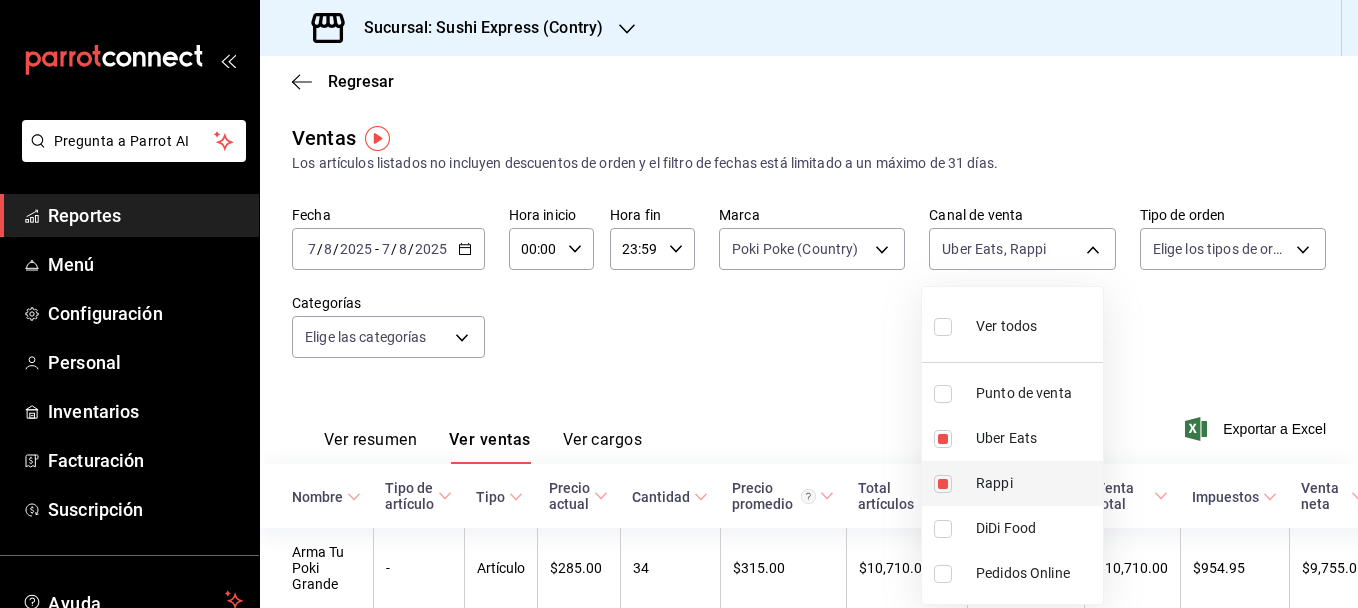 click at bounding box center [943, 484] 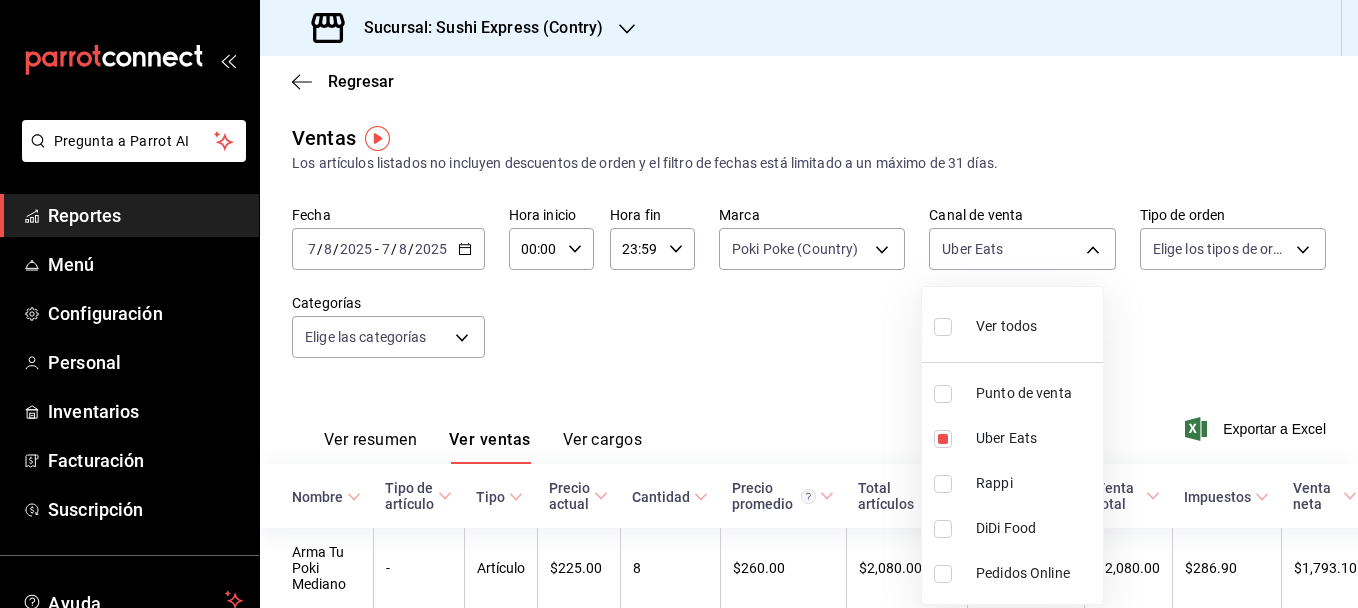 click at bounding box center [679, 304] 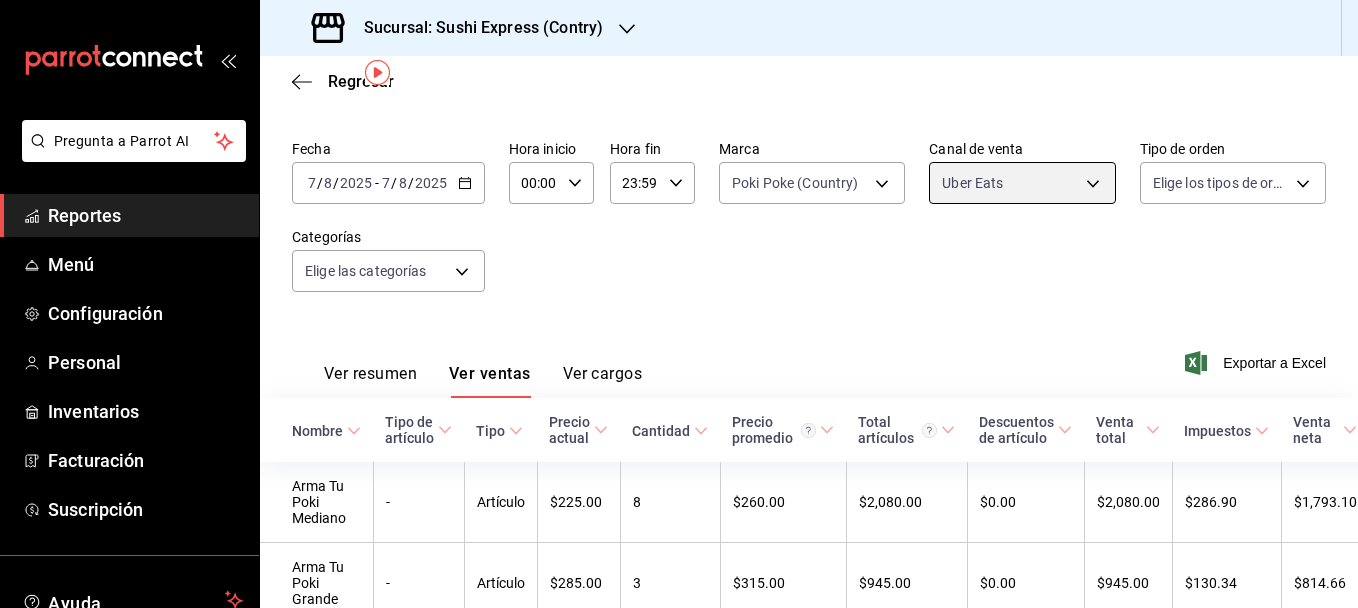 scroll, scrollTop: 9, scrollLeft: 0, axis: vertical 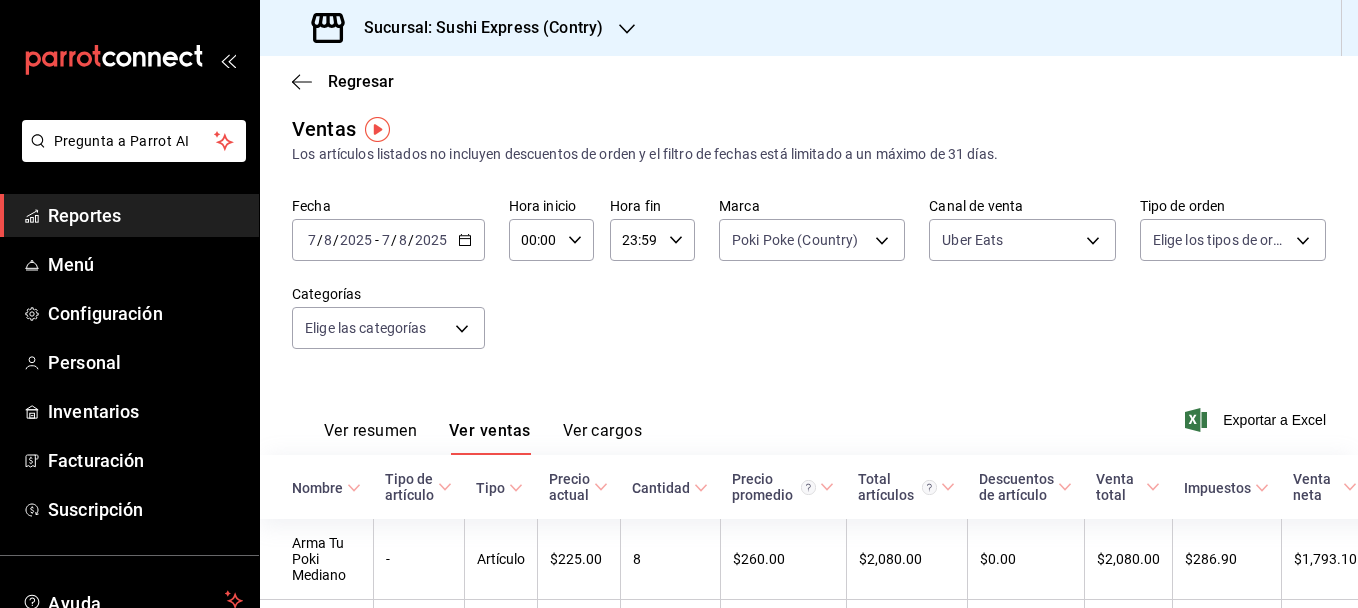 click on "Ver resumen" at bounding box center [370, 438] 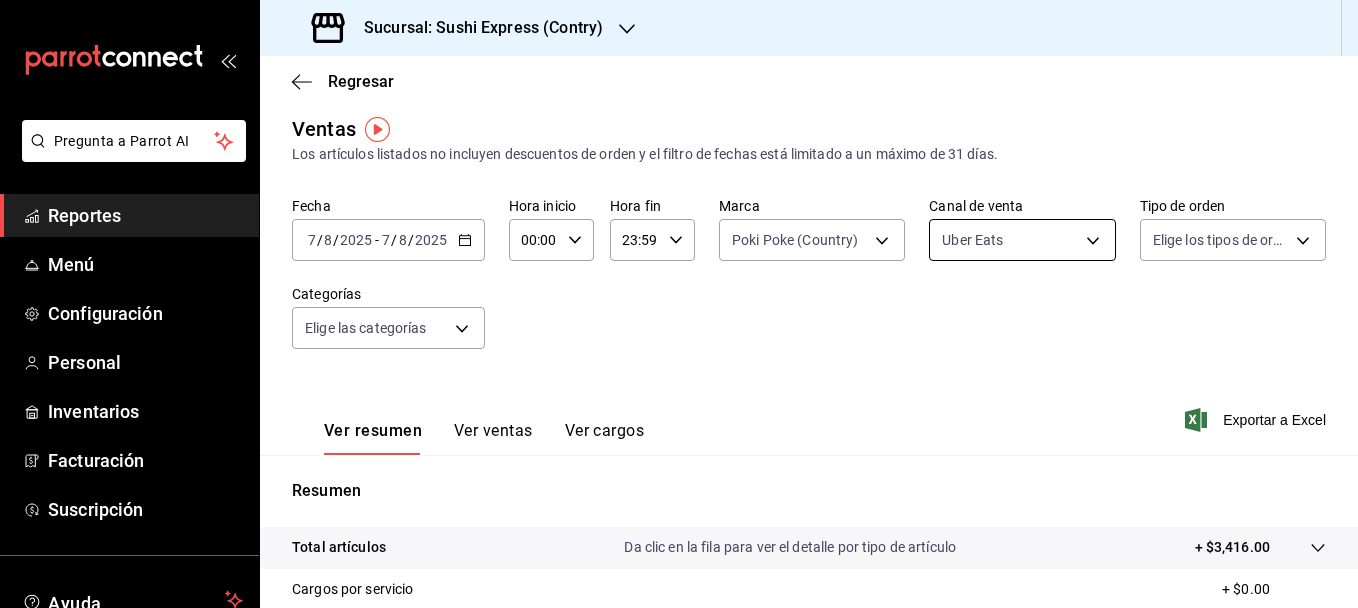 click on "Pregunta a Parrot AI Reportes   Menú   Configuración   Personal   Inventarios   Facturación   Suscripción   Ayuda Recomienda Parrot   [FIRST] [LAST]   Sugerir nueva función   Sucursal: Sushi Express (Contry) Regresar Ventas Los artículos listados no incluyen descuentos de orden y el filtro de fechas está limitado a un máximo de 31 días. Fecha [DATE] [DATE] - [DATE] [DATE] Hora inicio 00:00 Hora inicio Hora fin 23:59 Hora fin Marca Poki Poke (Country) c9ac6d60-fcab-4fd6-b17a-54b041029faa Canal de venta Uber Eats UBER_EATS Tipo de orden Elige los tipos de orden Categorías Elige las categorías Ver resumen Ver ventas Ver cargos Exportar a Excel Resumen Total artículos Da clic en la fila para ver el detalle por tipo de artículo + $3,416.00 Cargos por servicio + $0.00 Venta bruta = $3,416.00 Descuentos totales - $0.00 Certificados de regalo - $0.00 Venta total = $3,416.00 Impuestos - $471.17 Venta neta = $2,944.83 GANA 1 MES GRATIS EN TU SUSCRIPCIÓN AQUÍ Ver video tutorial" at bounding box center [679, 304] 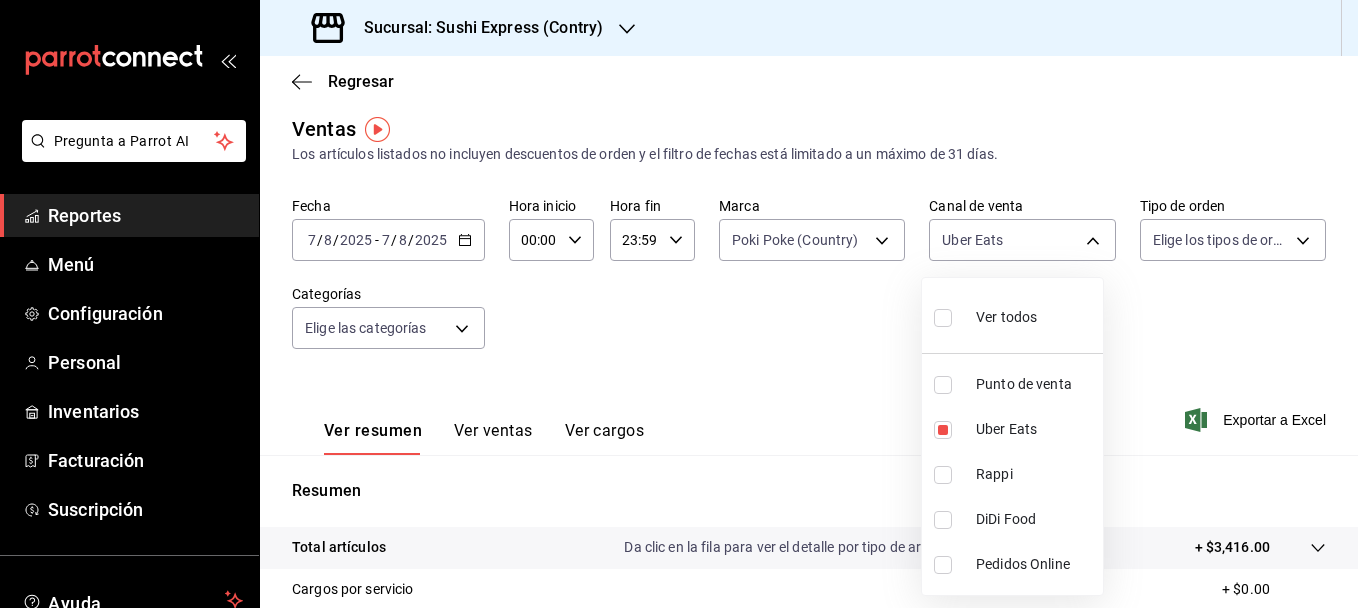 click at bounding box center (943, 385) 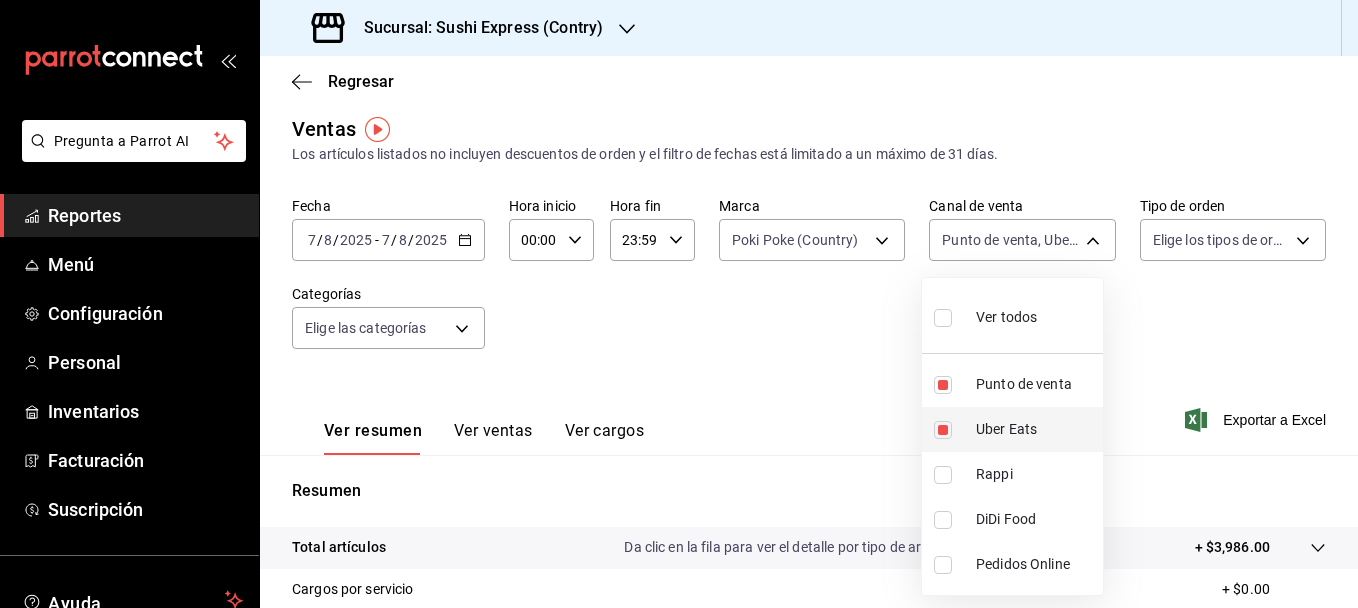 click on "Uber Eats" at bounding box center (1012, 429) 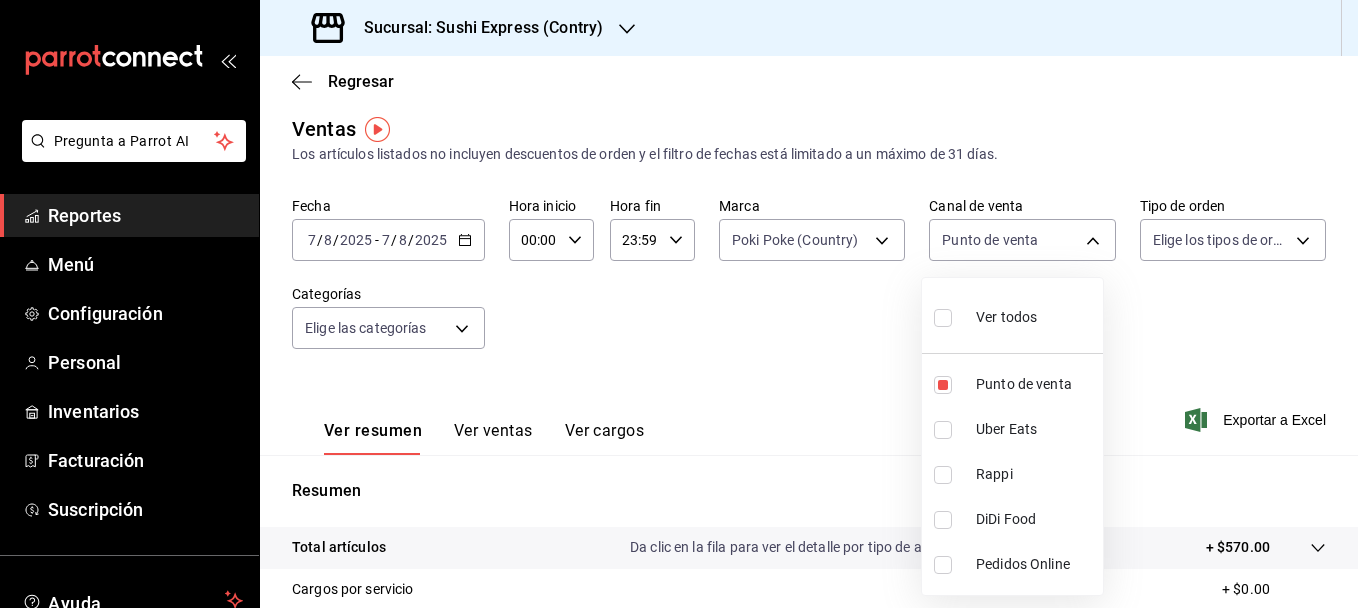 click at bounding box center (679, 304) 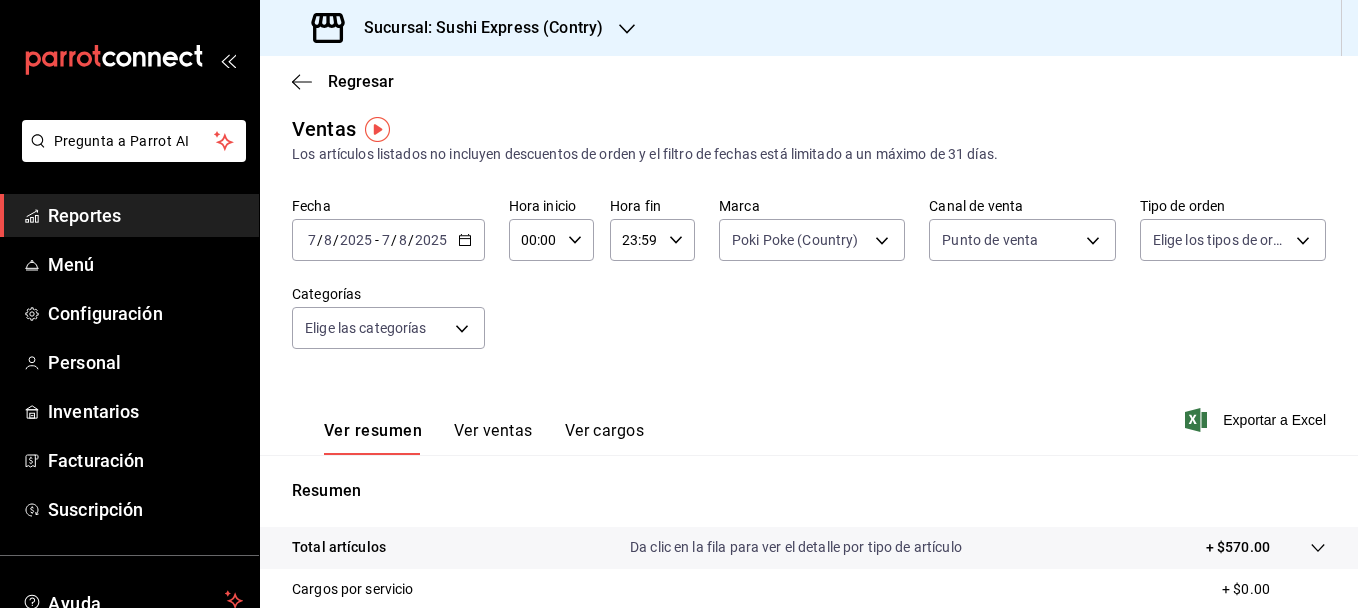 click on "Ver ventas" at bounding box center [493, 438] 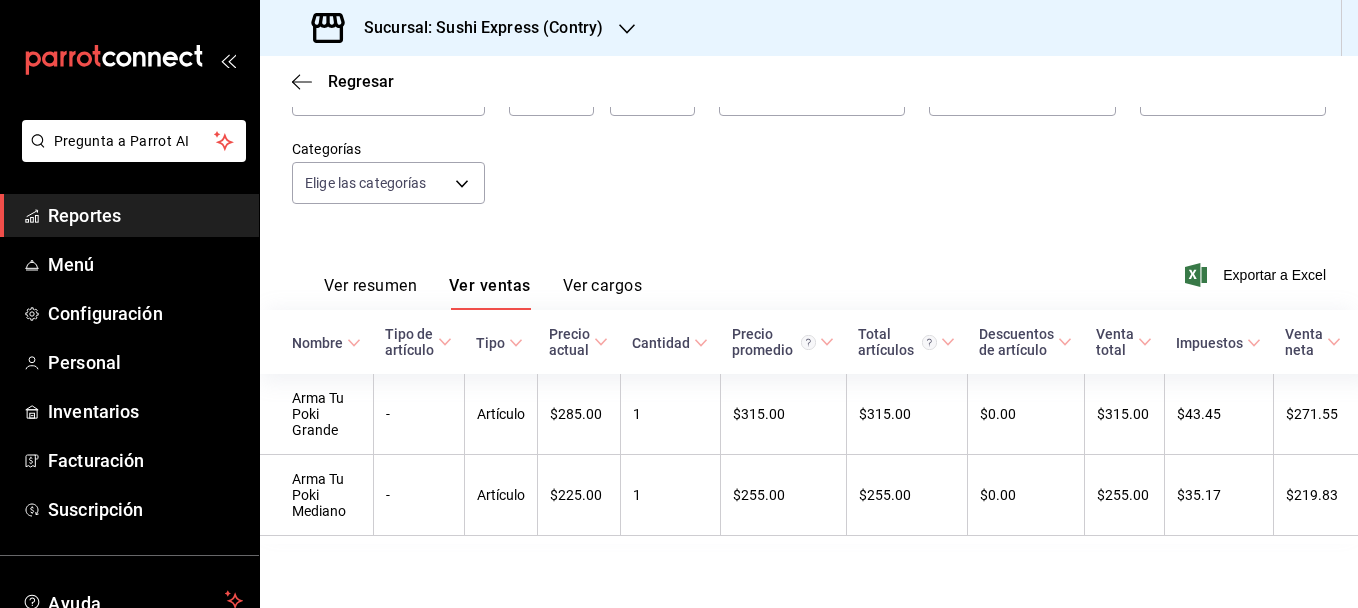scroll, scrollTop: 153, scrollLeft: 0, axis: vertical 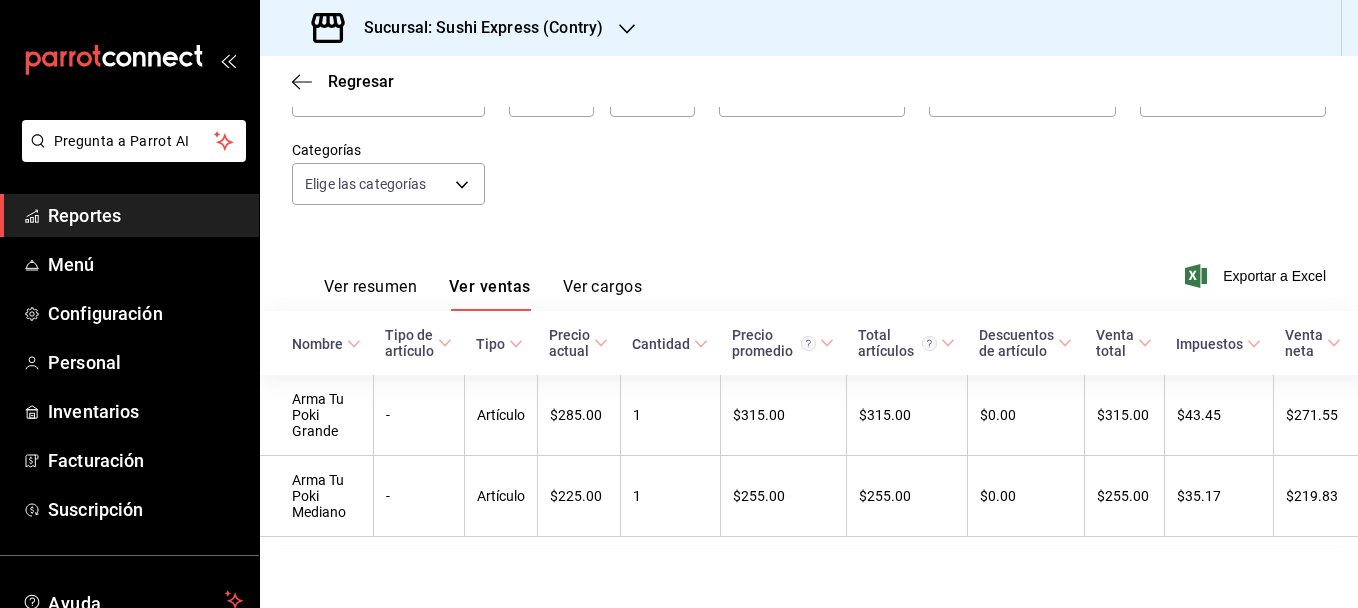 click on "Sucursal: Sushi Express (Contry)" at bounding box center (459, 28) 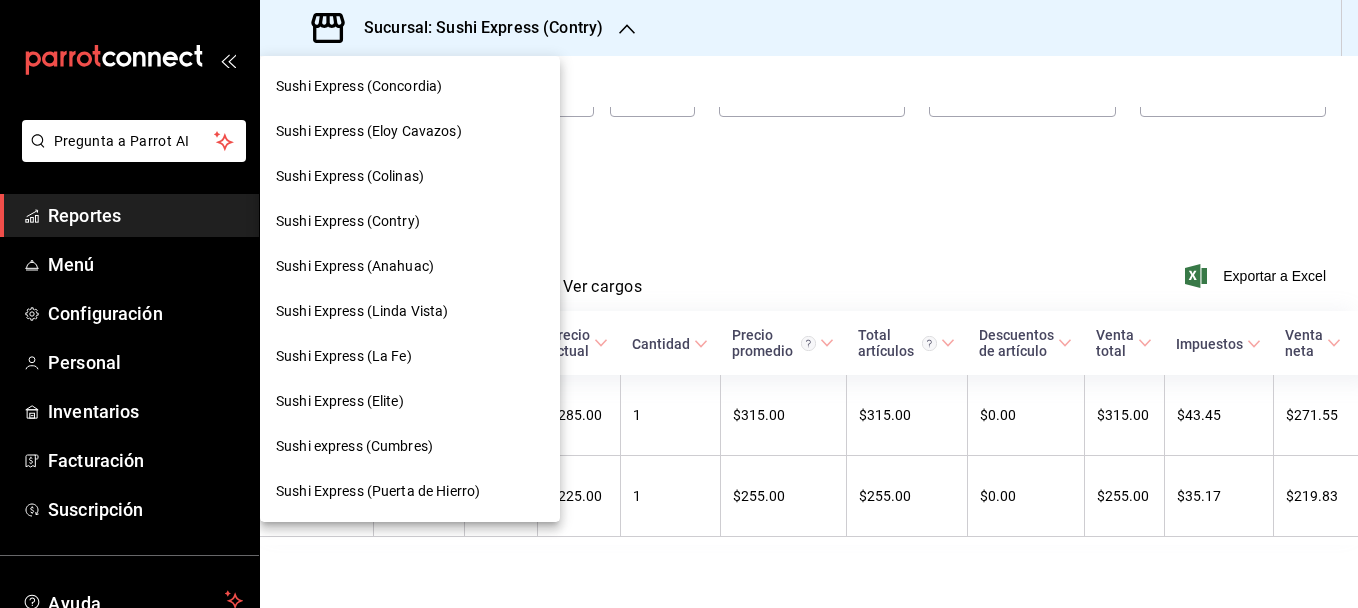 click on "Sushi Express (Concordia)" at bounding box center [410, 86] 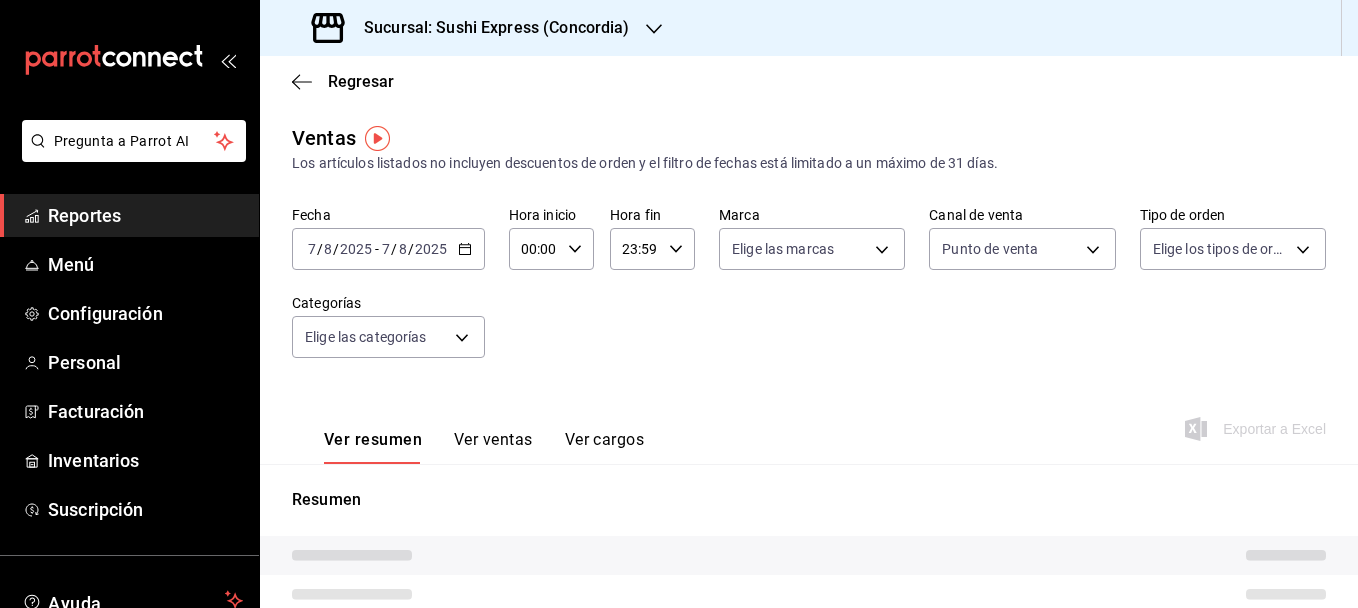 type on "PARROT" 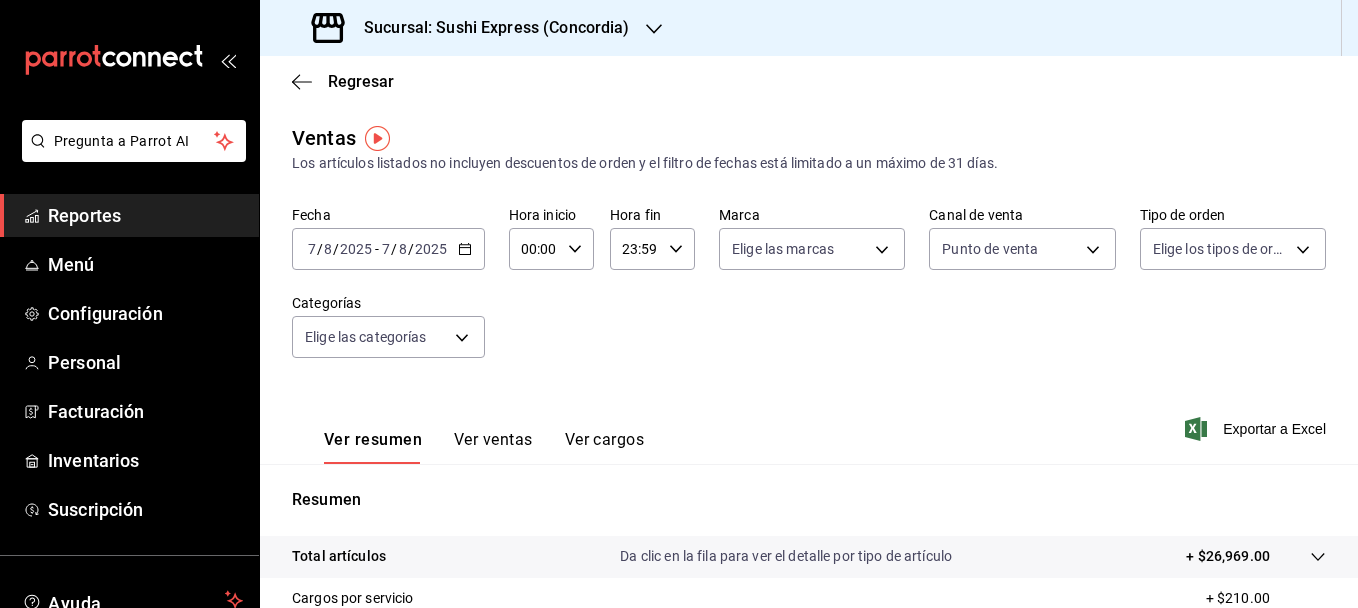 click 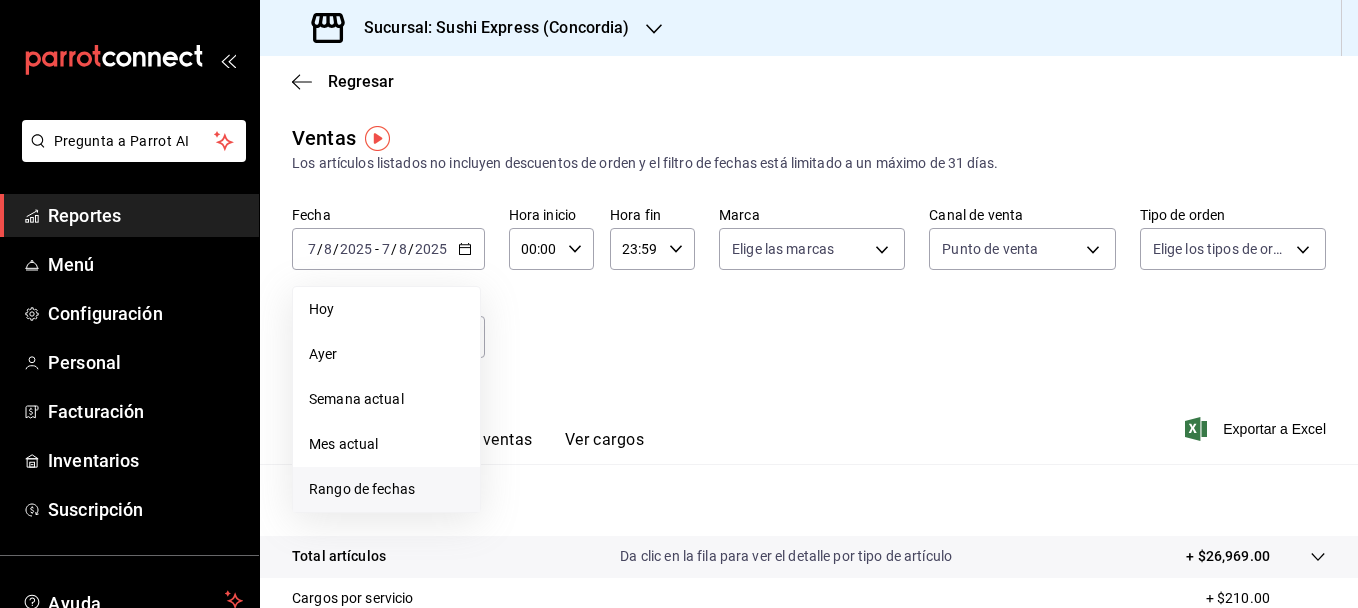 click on "Rango de fechas" at bounding box center [386, 489] 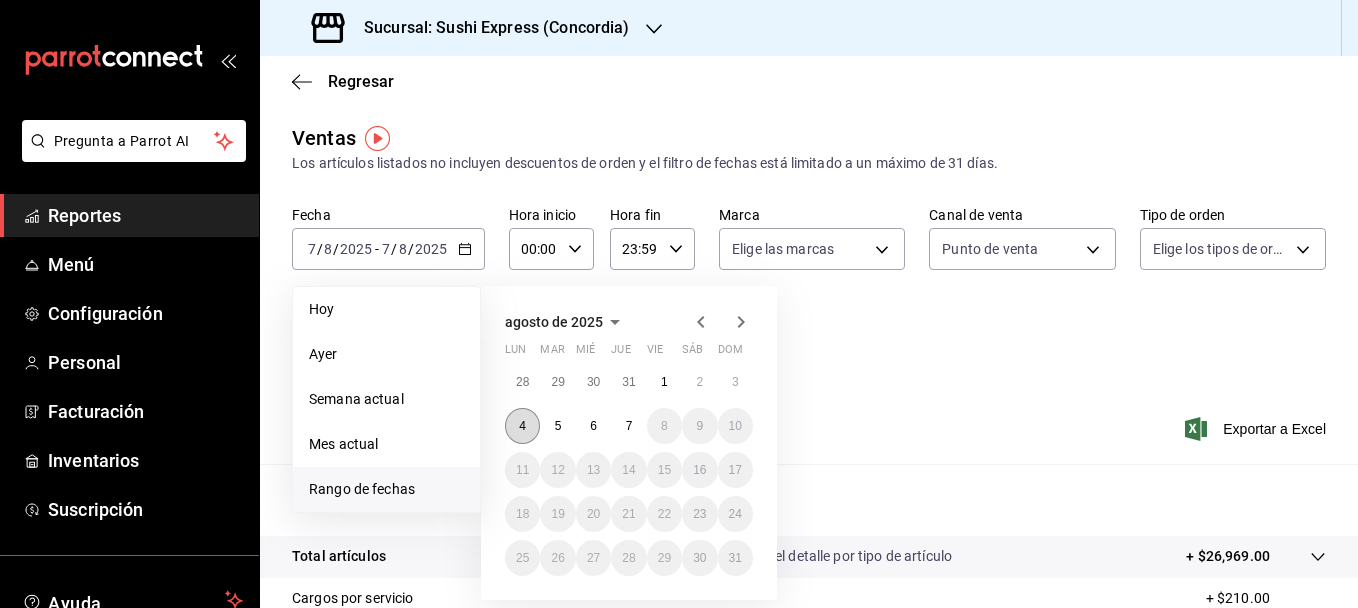 click on "4" at bounding box center (522, 426) 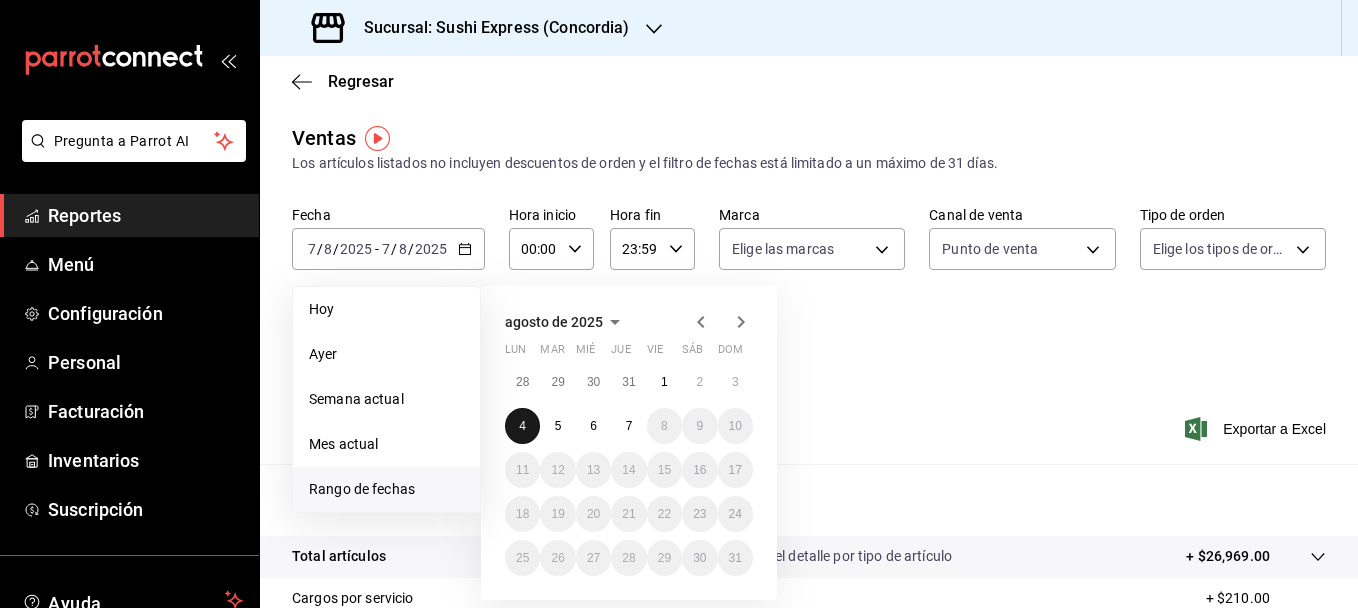 click on "4" at bounding box center (522, 426) 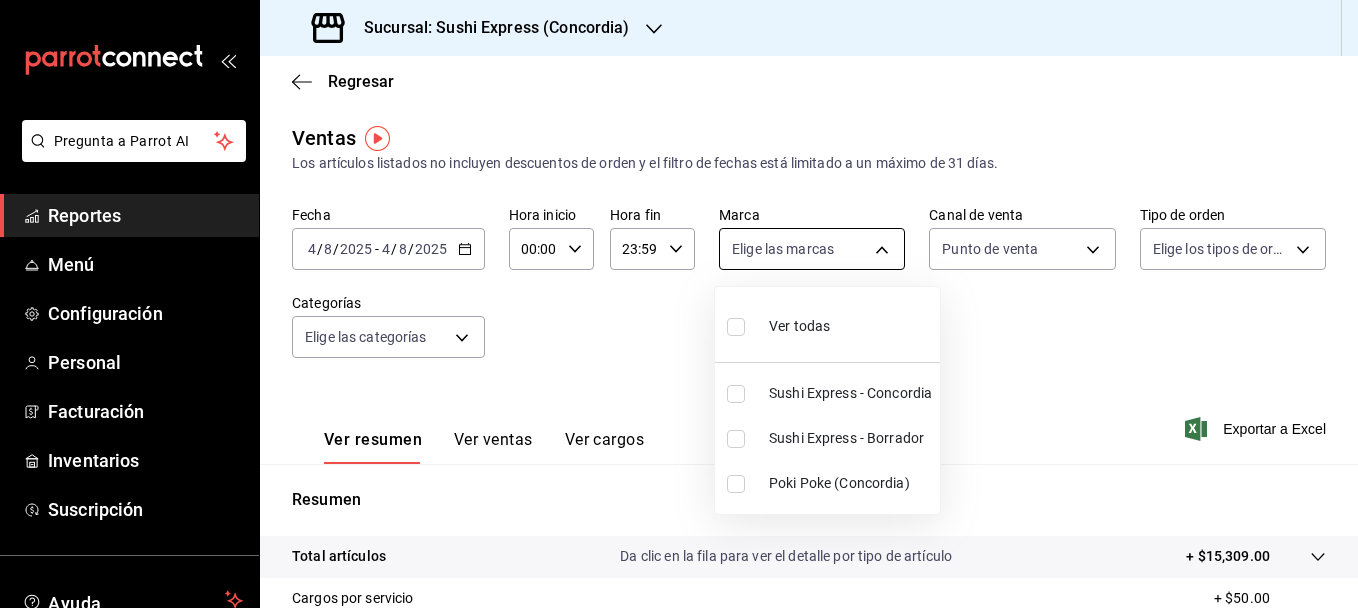 click on "Pregunta a Parrot AI Reportes   Menú   Configuración   Personal   Facturación   Inventarios   Suscripción   Ayuda Recomienda Parrot   [FIRST] [LAST]   Sugerir nueva función   Sucursal: Sushi Express (Concordia) Regresar Ventas Los artículos listados no incluyen descuentos de orden y el filtro de fechas está limitado a un máximo de 31 días. Fecha [DATE] [DATE] - [DATE] [DATE] Hora inicio 00:00 Hora inicio Hora fin 23:59 Hora fin Marca Elige las marcas Canal de venta Punto de venta PARROT Tipo de orden Elige los tipos de orden Categorías Elige las categorías Ver resumen Ver ventas Ver cargos Exportar a Excel Resumen Total artículos Da clic en la fila para ver el detalle por tipo de artículo + $15,309.00 Cargos por servicio + $50.00 Venta bruta = $15,359.00 Descuentos totales - $0.00 Certificados de regalo - $0.00 Venta total = $15,359.00 Impuestos - $2,118.48 Venta neta = $13,240.52 GANA 1 MES GRATIS EN TU SUSCRIPCIÓN AQUÍ Ver video tutorial Ir a video Reportes   Menú" at bounding box center (679, 304) 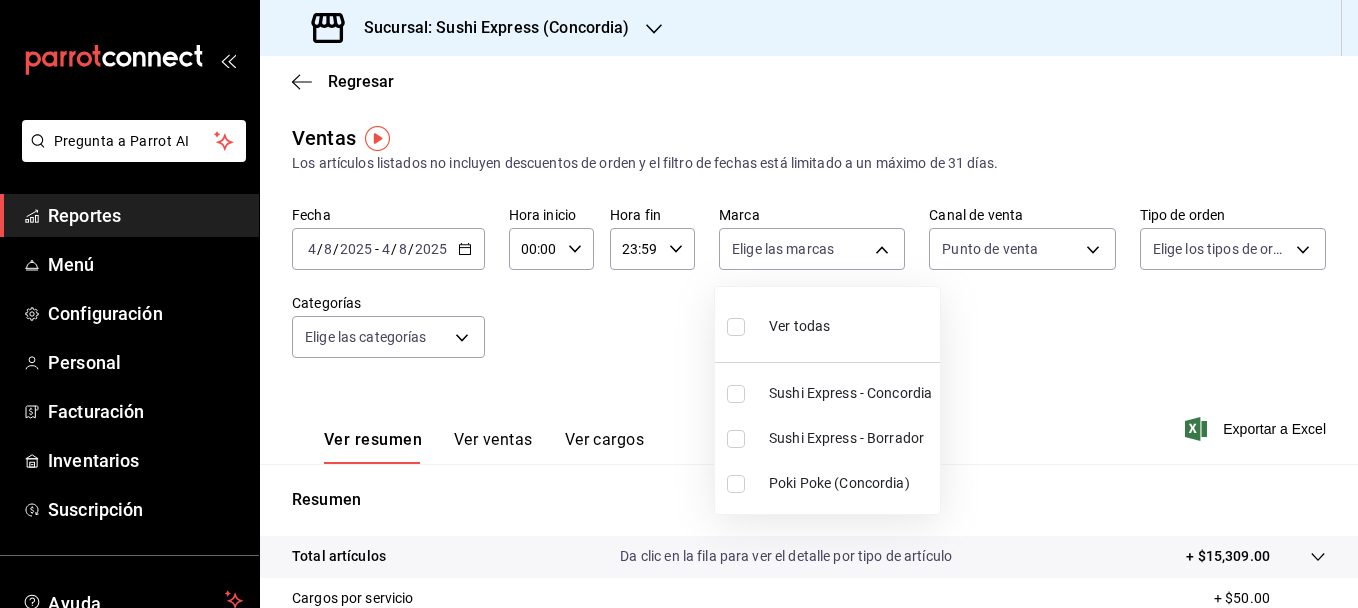 click at bounding box center [736, 484] 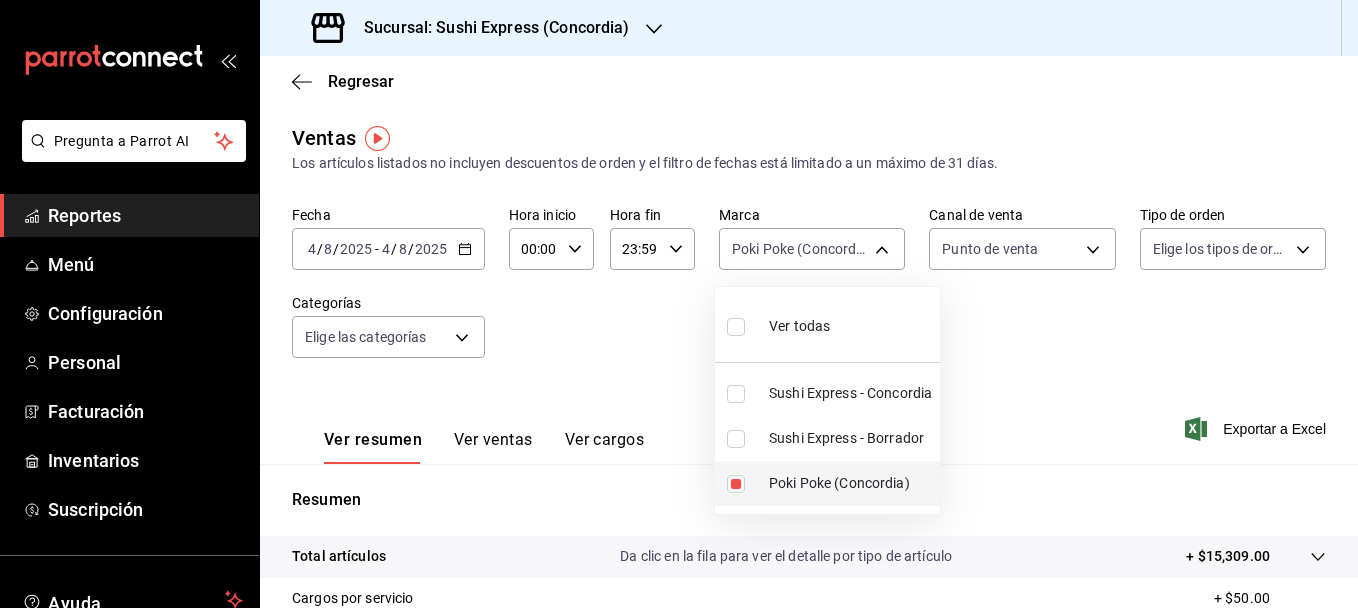 type on "db703fee-c0c5-4f29-a462-154be5d8eaf5" 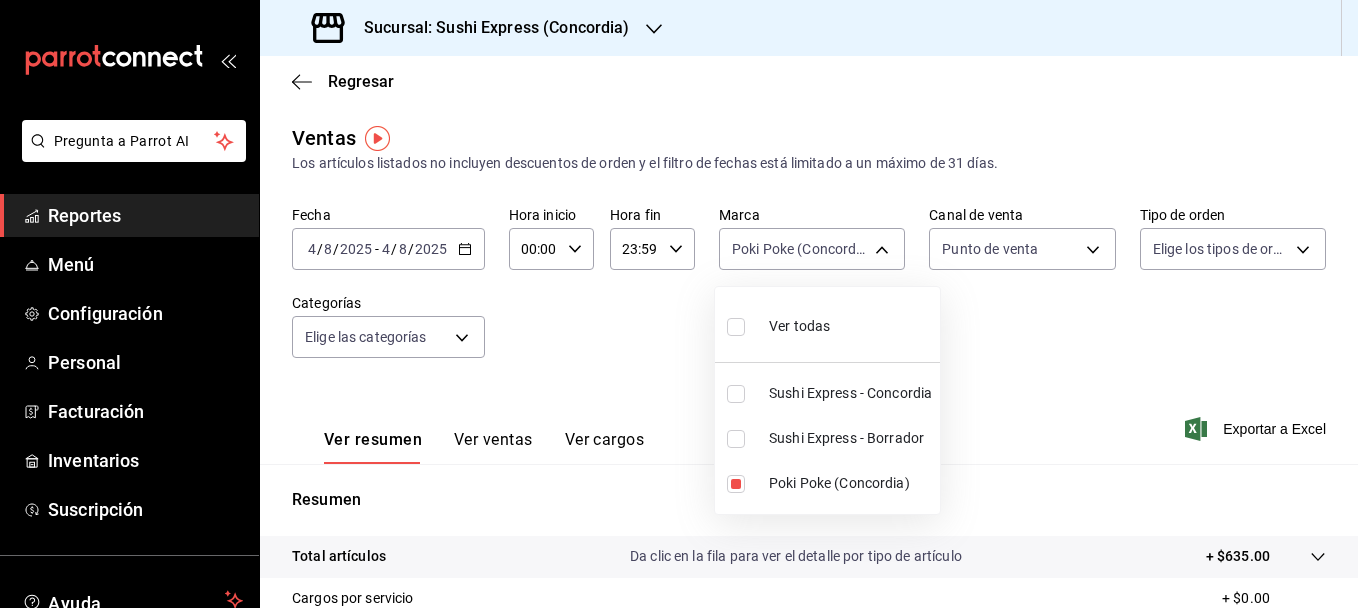 click at bounding box center (679, 304) 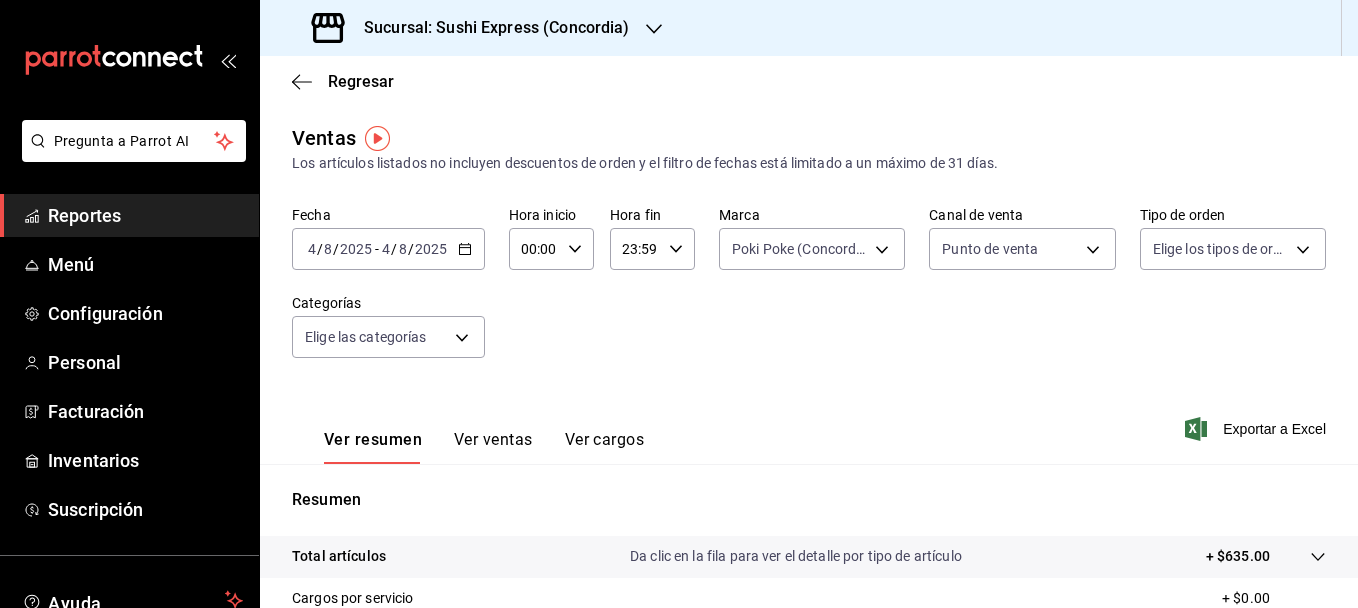 click on "Ver ventas" at bounding box center (493, 447) 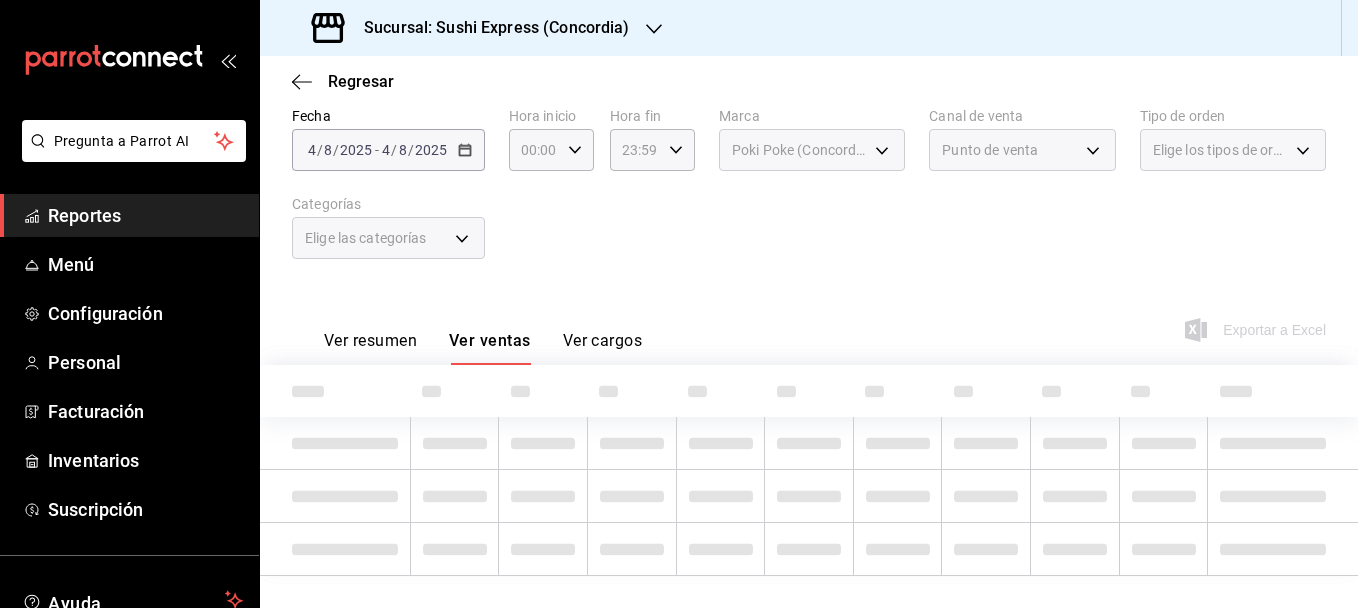 scroll, scrollTop: 131, scrollLeft: 0, axis: vertical 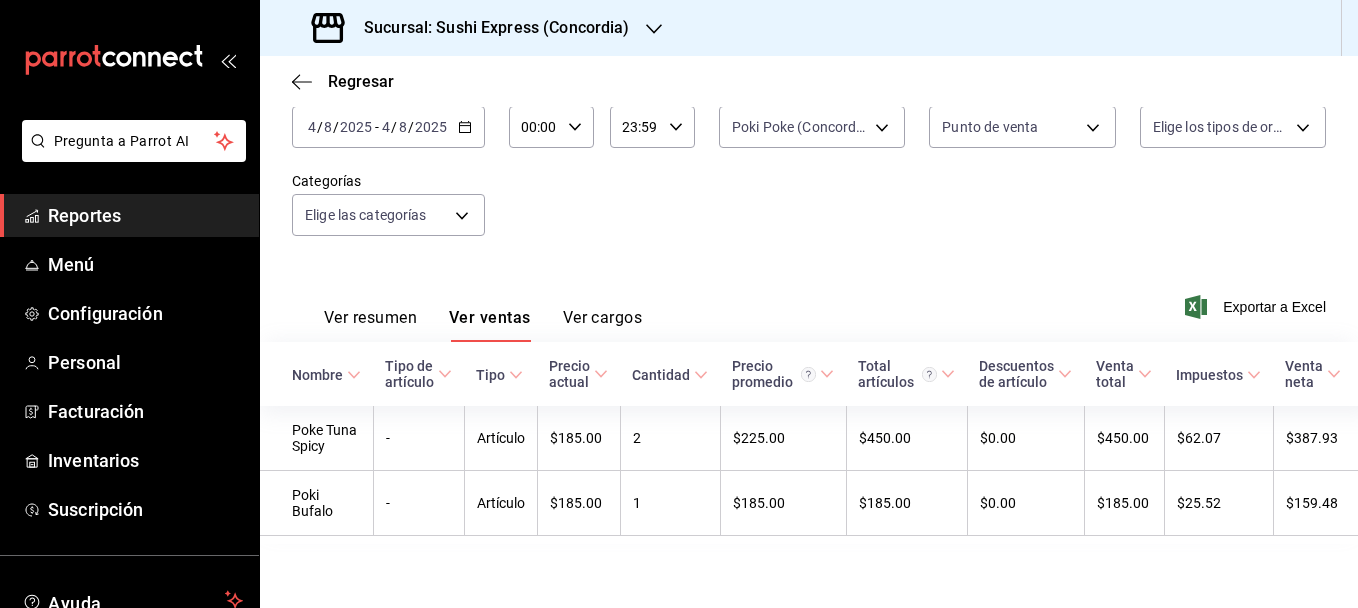 click 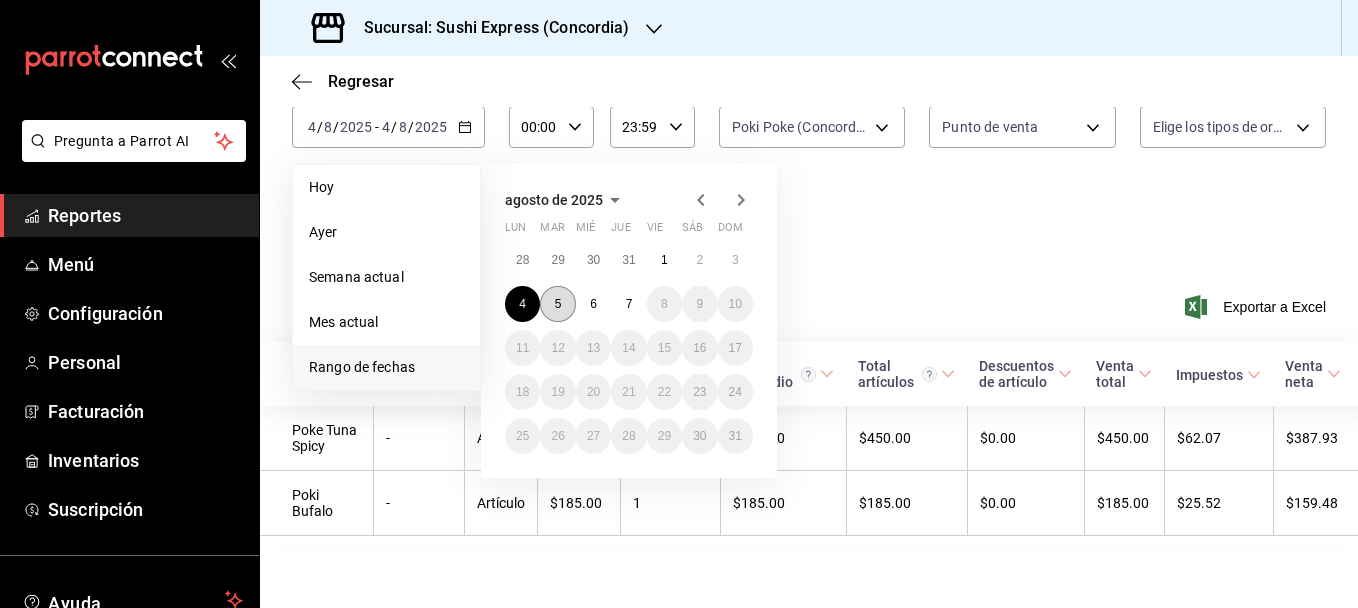 click on "5" at bounding box center [557, 304] 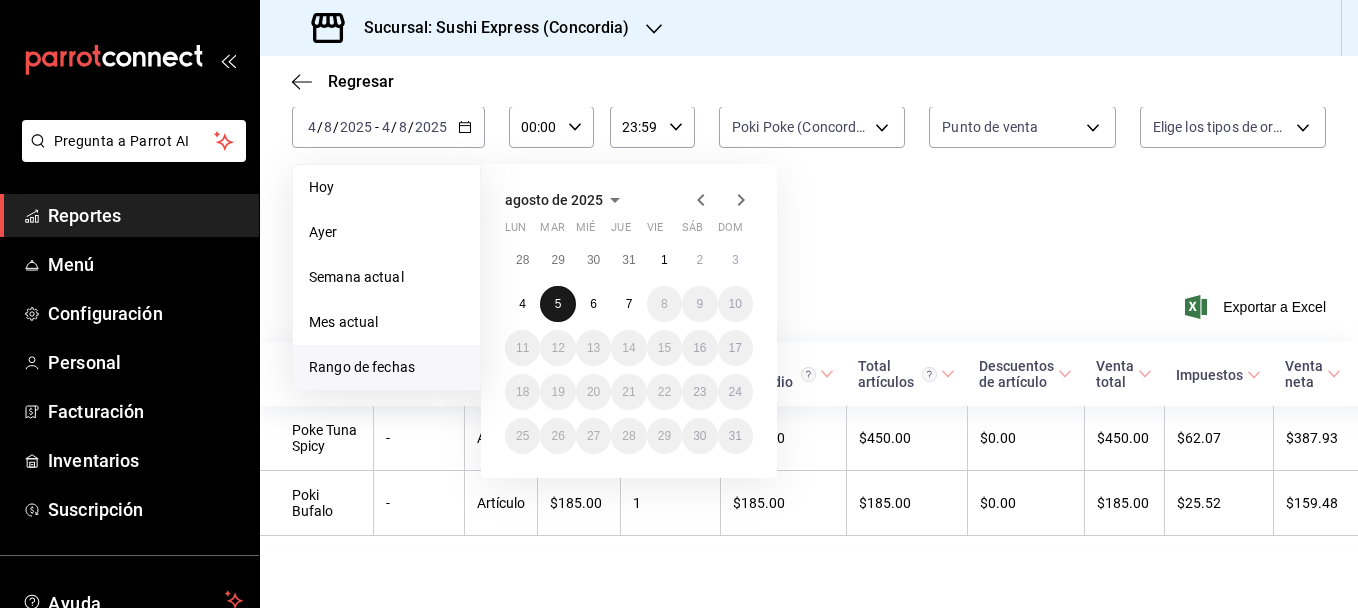click on "5" at bounding box center (557, 304) 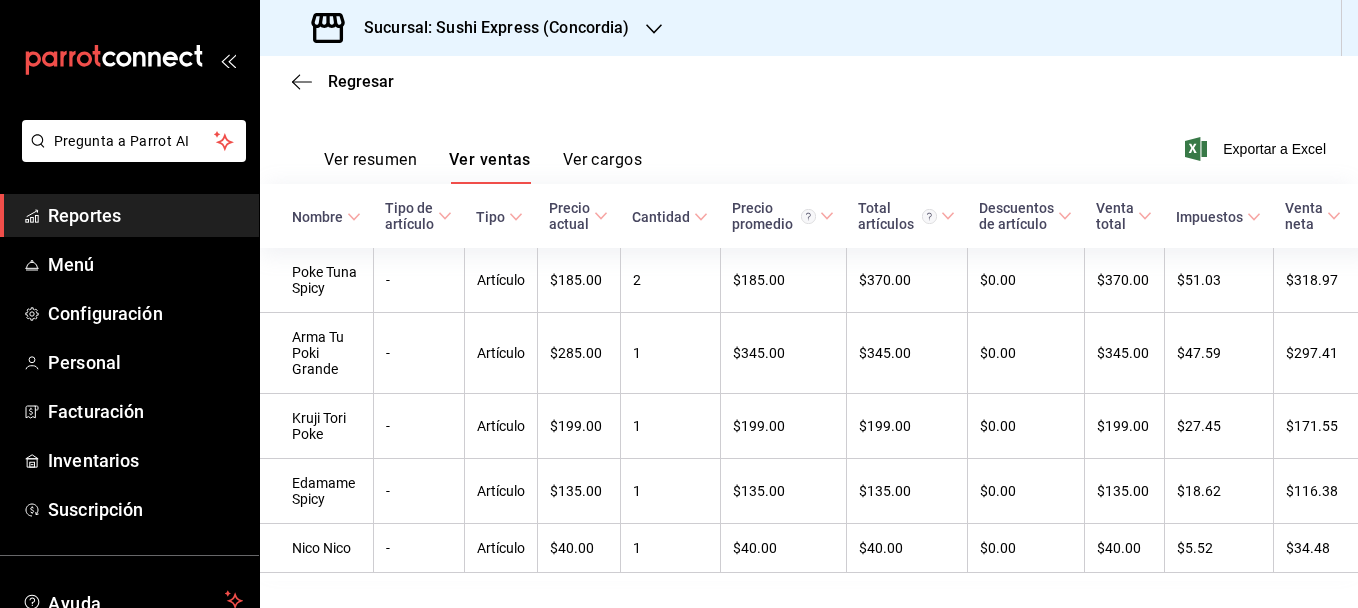 scroll, scrollTop: 285, scrollLeft: 0, axis: vertical 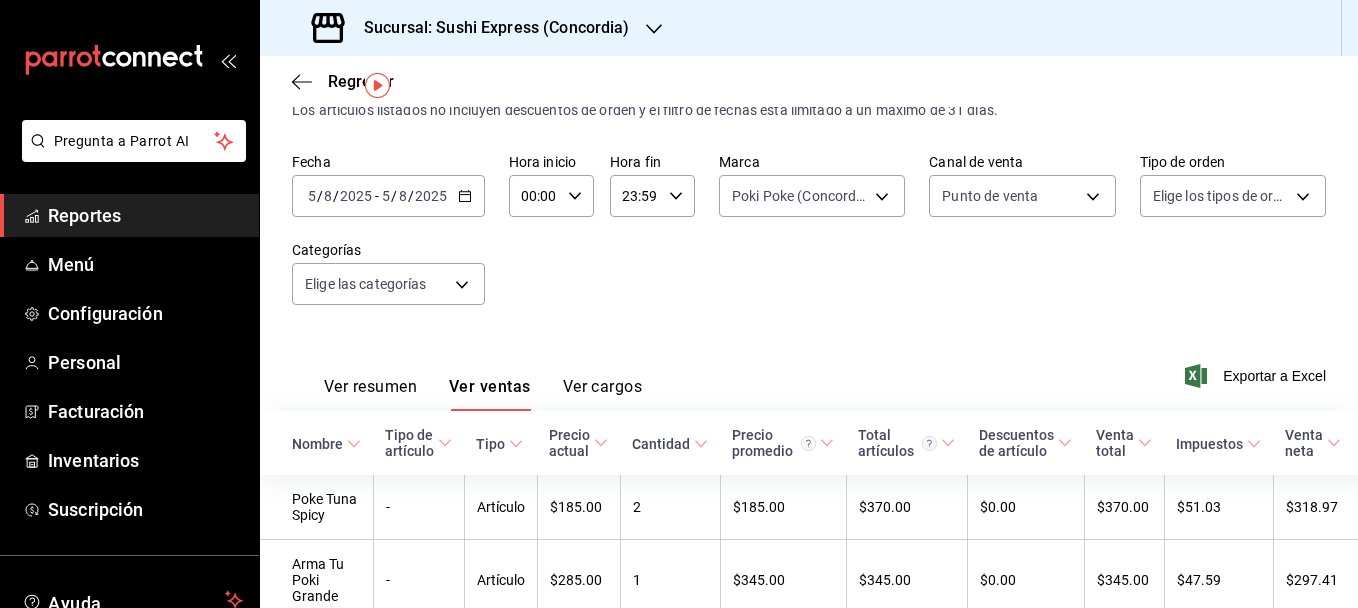 click on "Ver resumen" at bounding box center [370, 394] 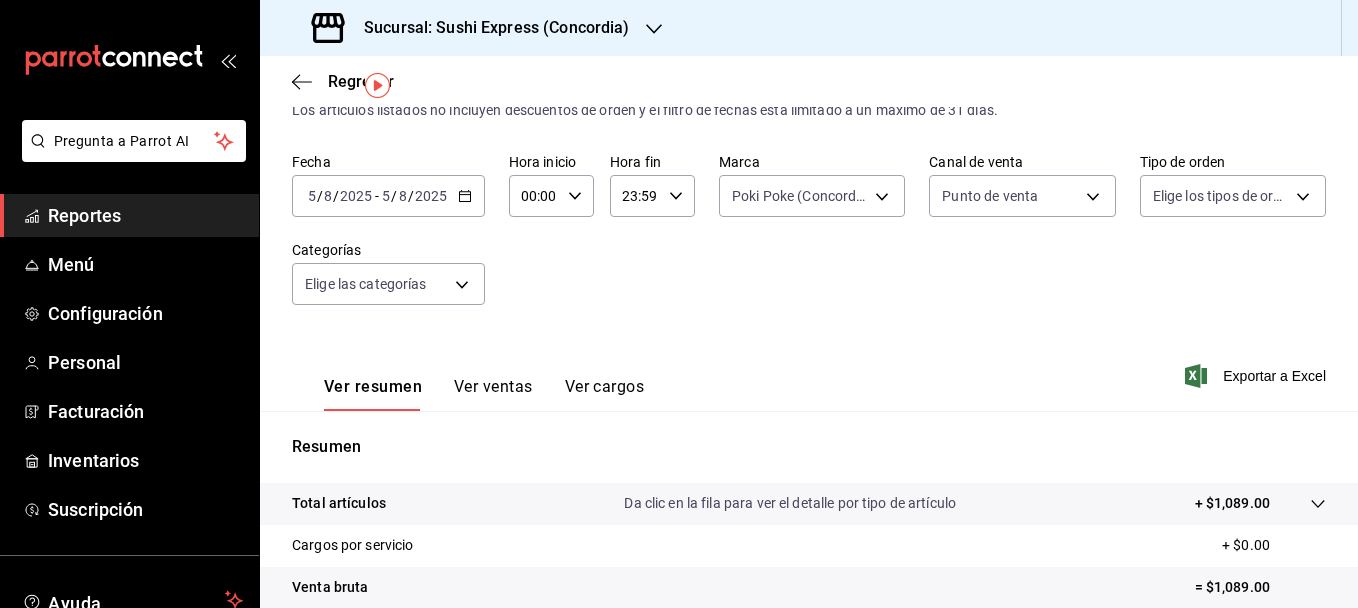 click 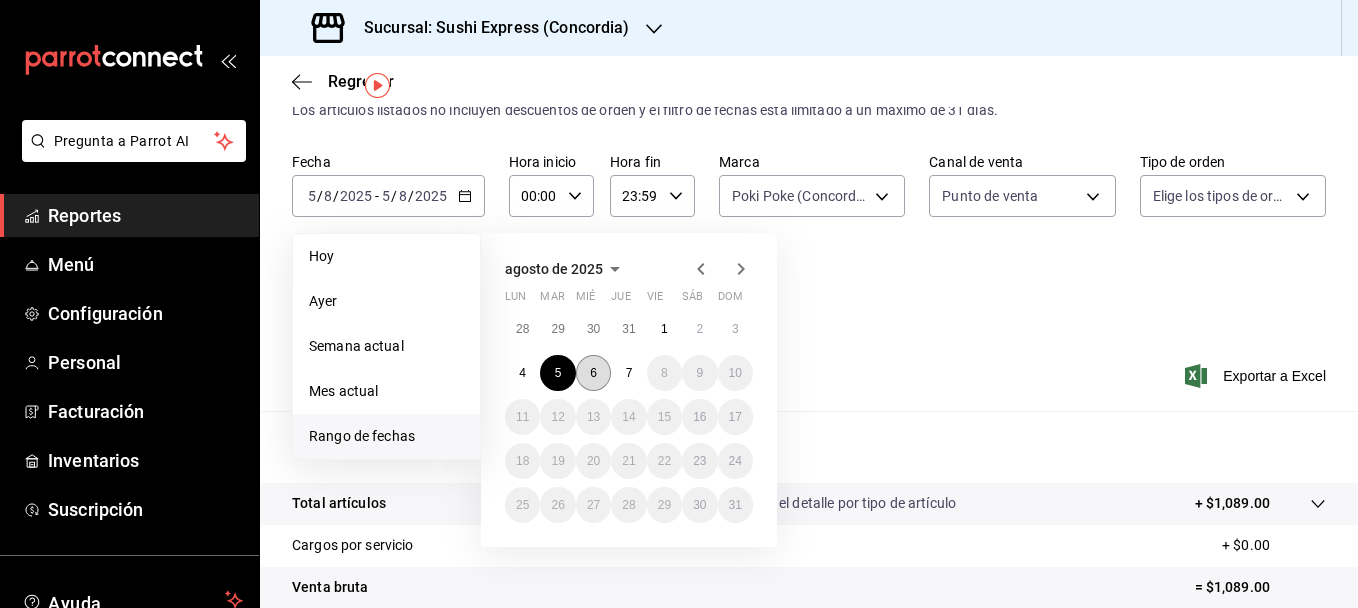 click on "6" at bounding box center [593, 373] 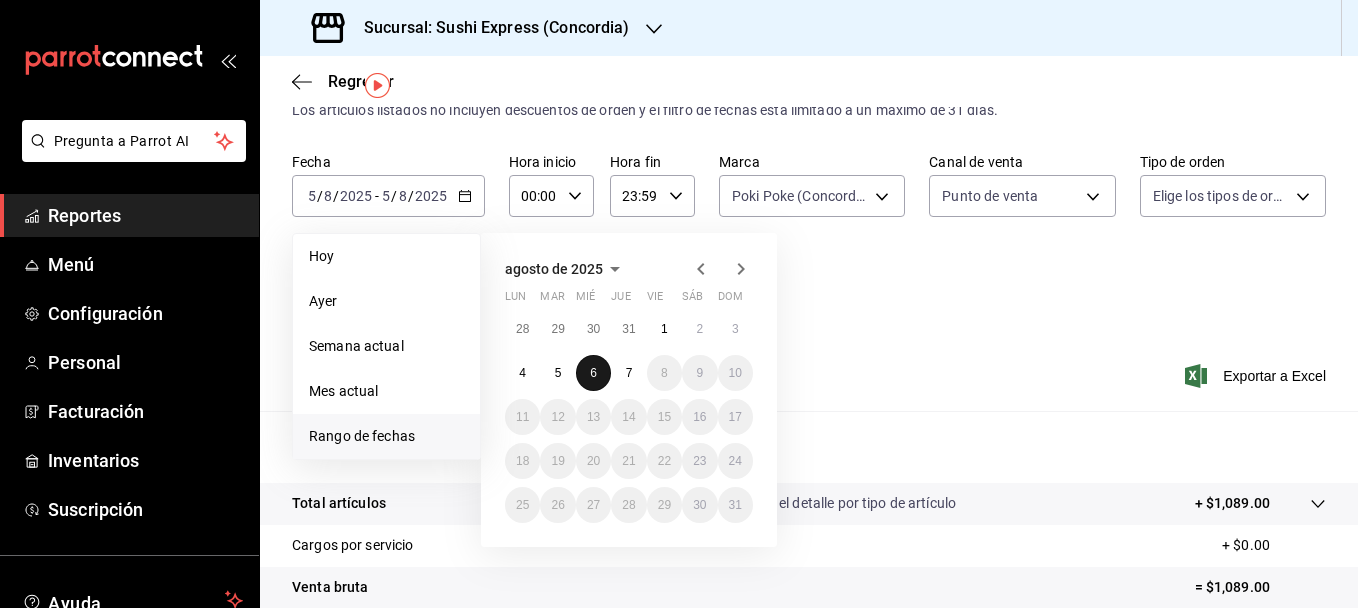 click on "6" at bounding box center (593, 373) 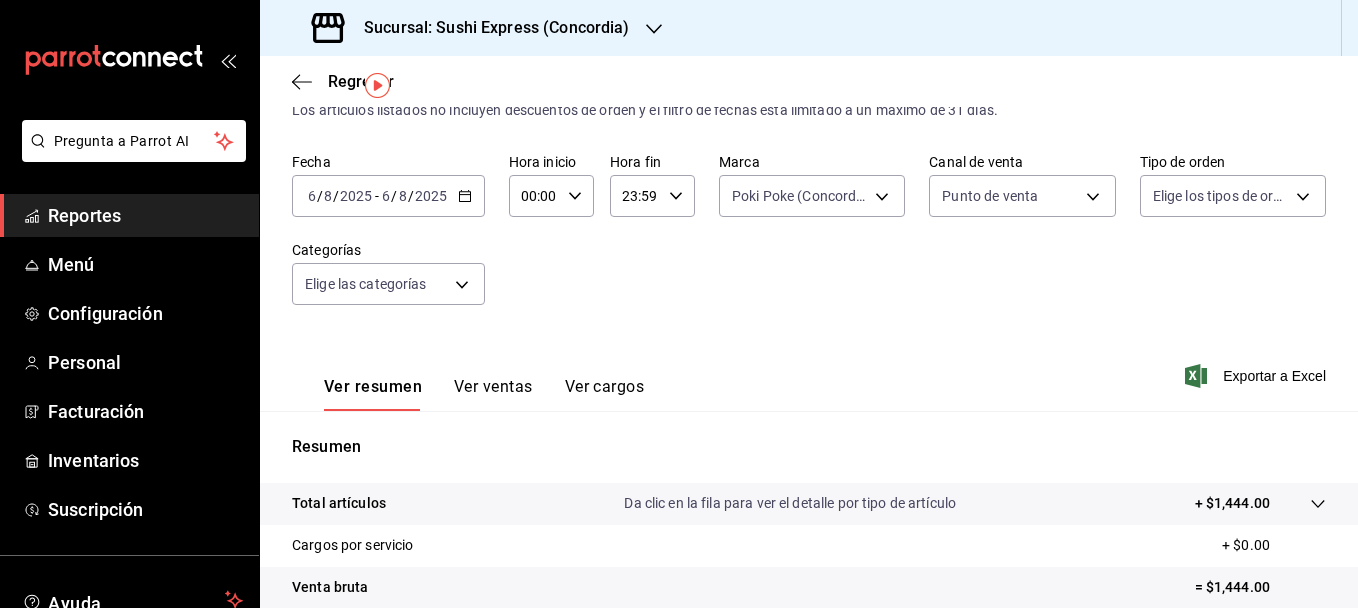 click on "Ver ventas" at bounding box center (493, 394) 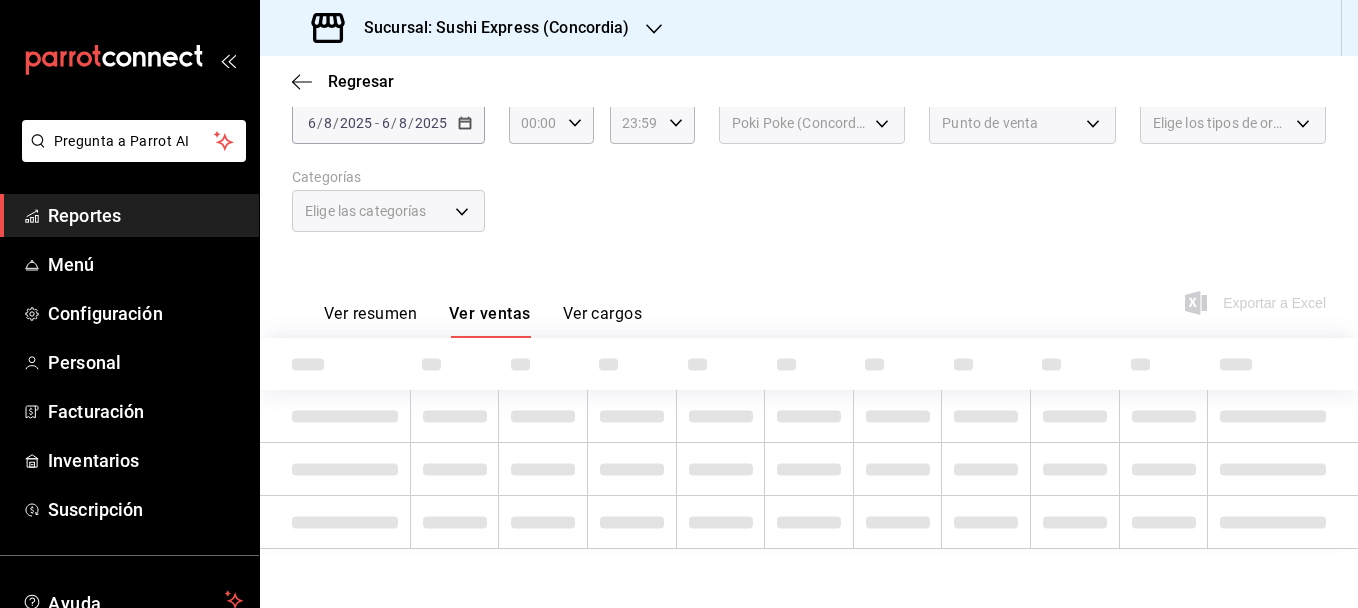 scroll, scrollTop: 131, scrollLeft: 0, axis: vertical 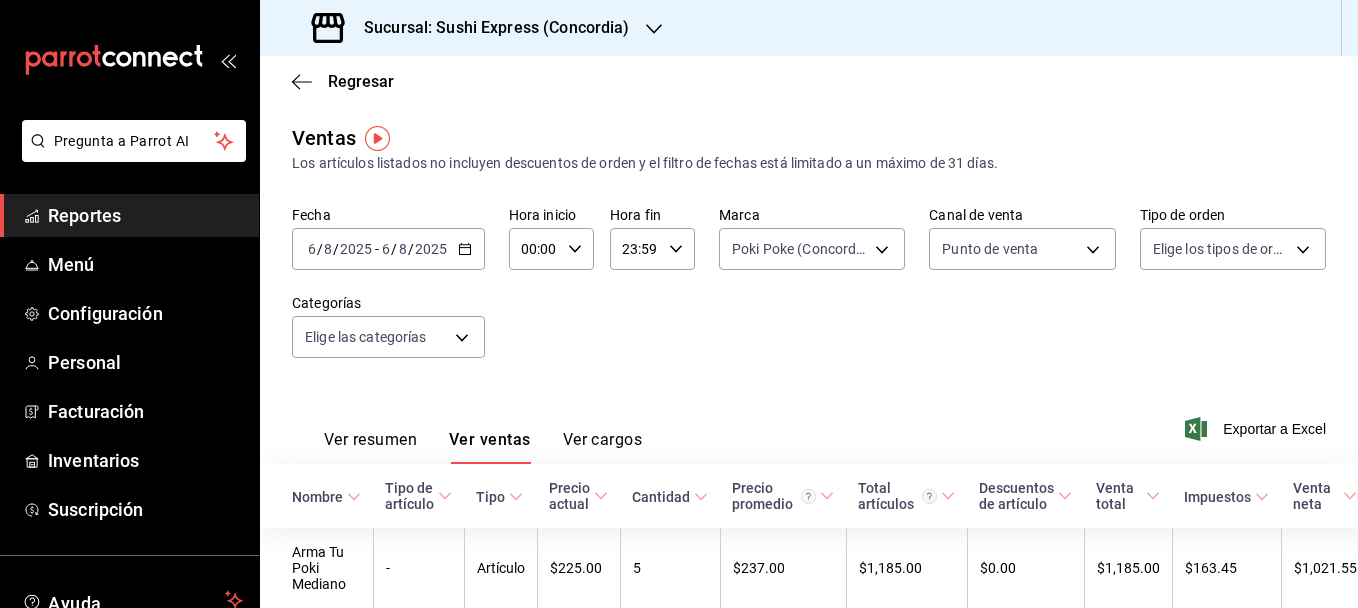 click on "2025-08-06 6 / 8 / 2025 - 2025-08-06 6 / 8 / 2025" at bounding box center (388, 249) 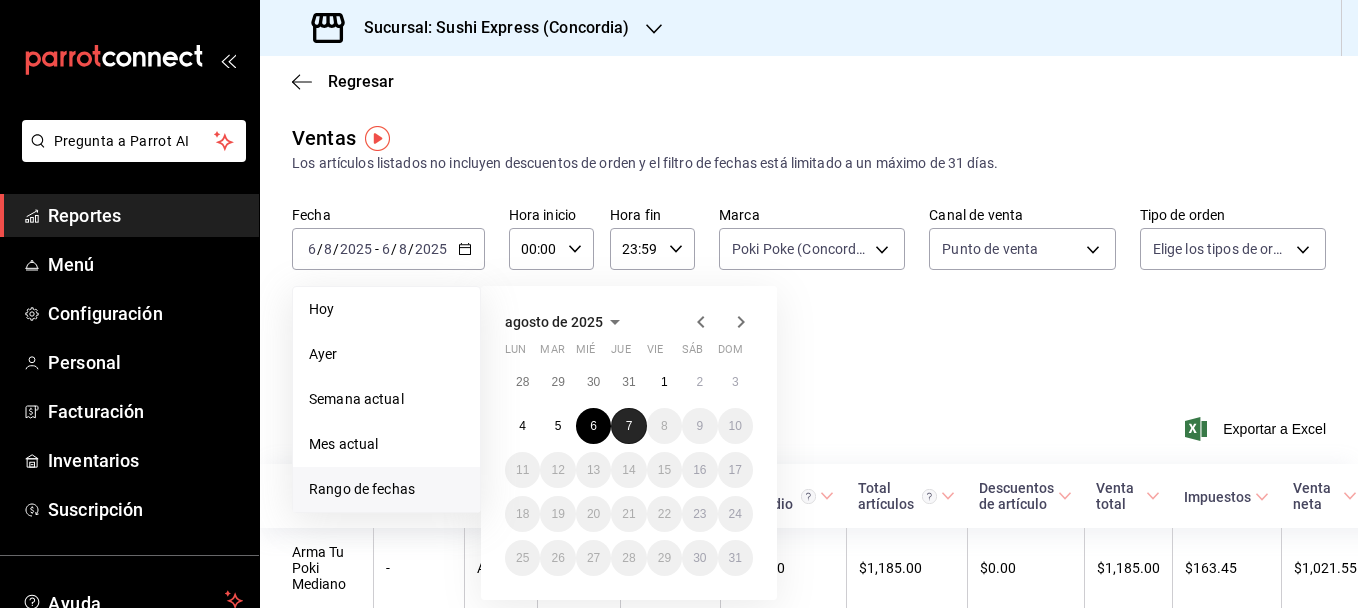click on "7" at bounding box center [628, 426] 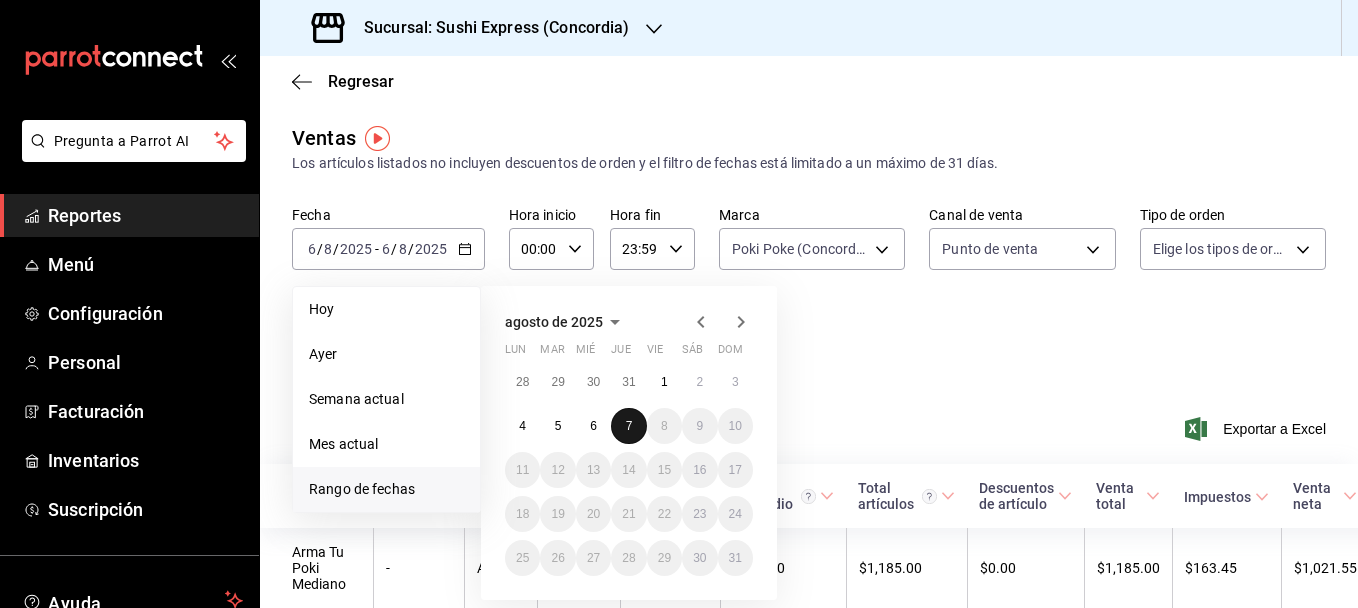 click on "7" at bounding box center (628, 426) 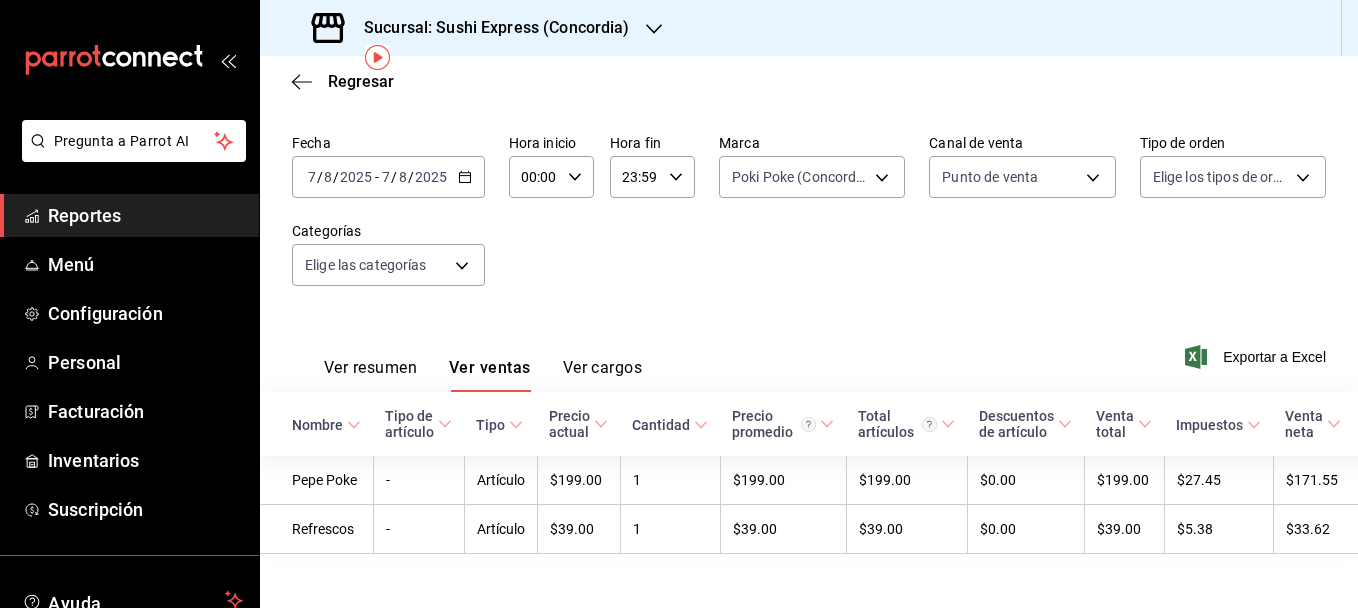 scroll, scrollTop: 0, scrollLeft: 0, axis: both 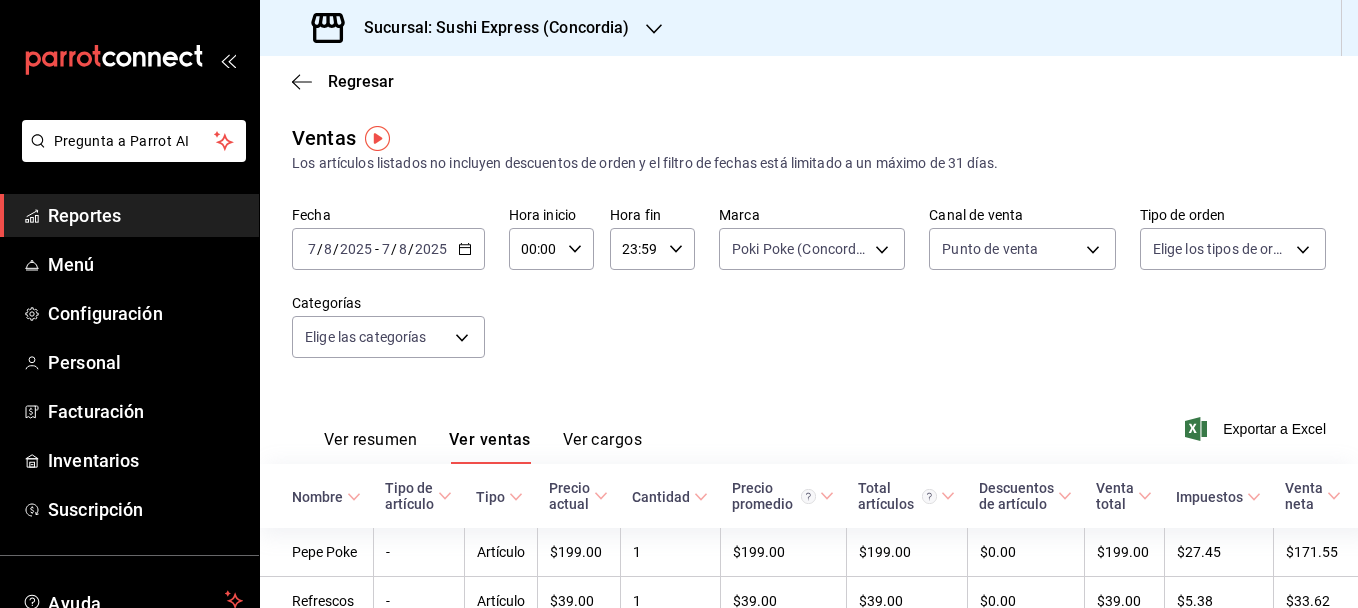 click on "Ver resumen" at bounding box center (370, 447) 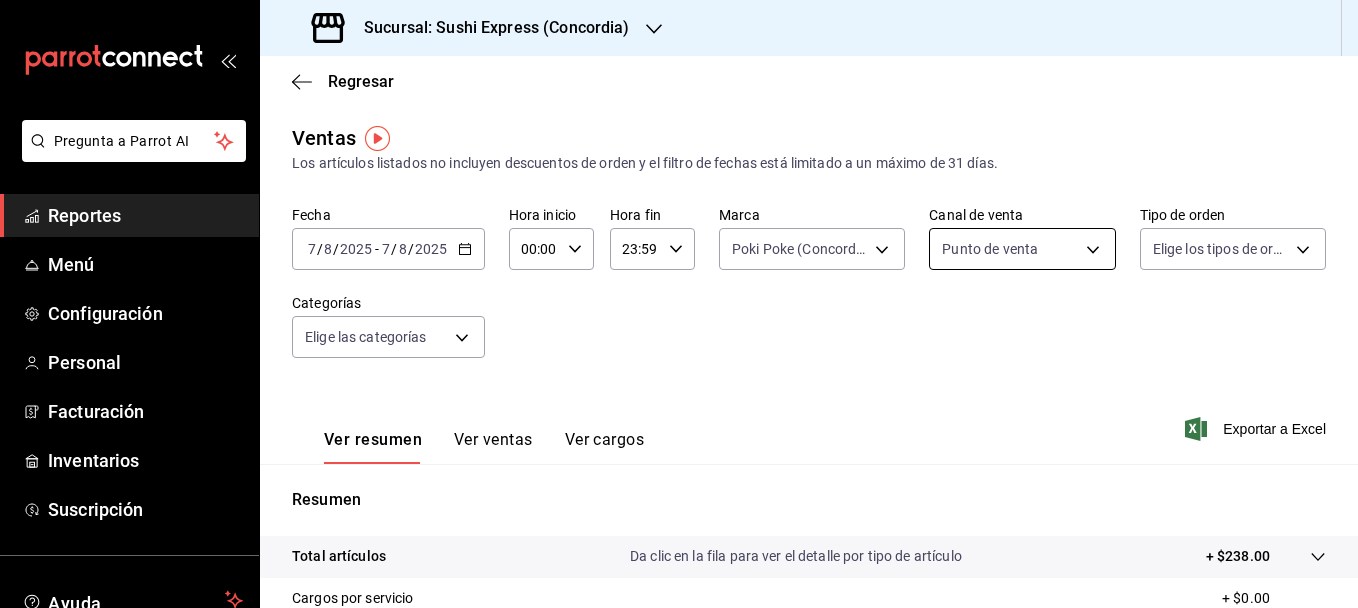 click on "Pregunta a Parrot AI Reportes   Menú   Configuración   Personal   Inventarios   Facturación   Suscripción   Ayuda Recomienda Parrot   [FIRST] [LAST]   Sugerir nueva función   Sucursal: Sushi Express (Concordia) Regresar Ventas Los artículos listados no incluyen descuentos de orden y el filtro de fechas está limitado a un máximo de 31 días. Fecha [DATE] [DATE] - [DATE] [DATE] Hora inicio 00:00 Hora inicio Hora fin 23:59 Hora fin Marca Poki Poke (Concordia) db703fee-c0c5-4f29-a462-154be5d8eaf5 Canal de venta Punto de venta PARROT Tipo de orden Elige los tipos de orden Categorías Elige las categorías Ver resumen Ver ventas Ver cargos Exportar a Excel Resumen Total artículos Da clic en la fila para ver el detalle por tipo de artículo + $238.00 Cargos por servicio + $0.00 Venta bruta = $238.00 Descuentos totales - $0.00 Certificados de regalo - $0.00 Venta total = $238.00 Impuestos - $32.83 Venta neta = $205.17 GANA 1 MES GRATIS EN TU SUSCRIPCIÓN AQUÍ Ver video tutorial" at bounding box center (679, 304) 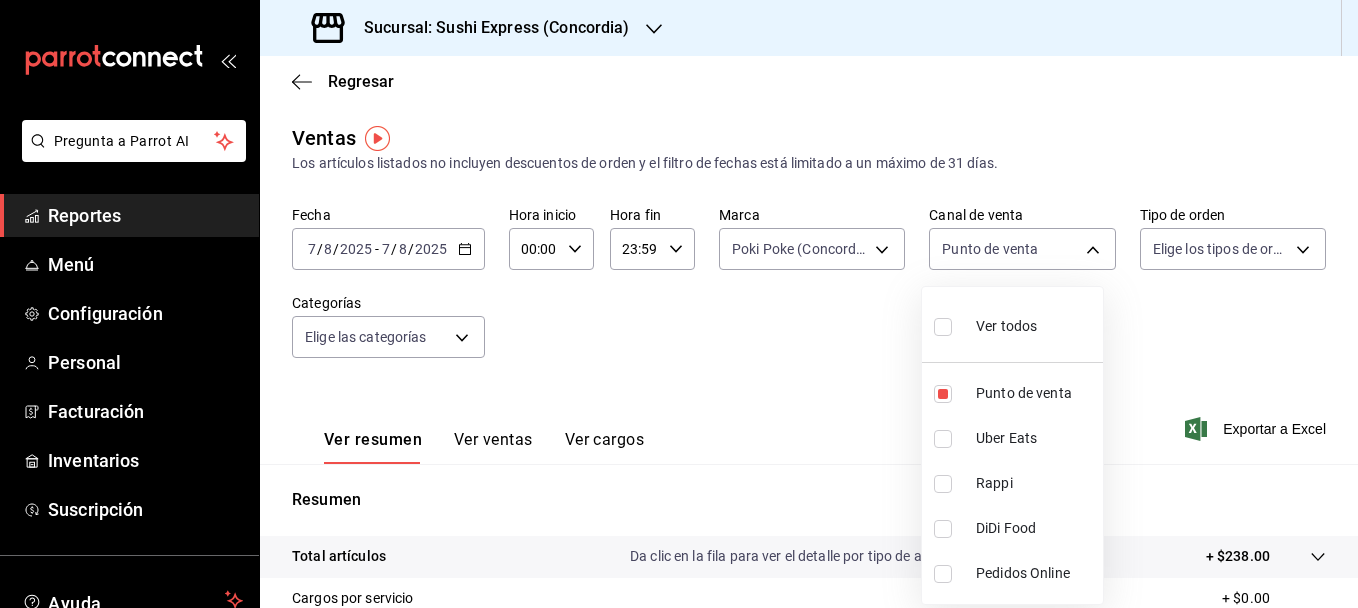 click at bounding box center (943, 484) 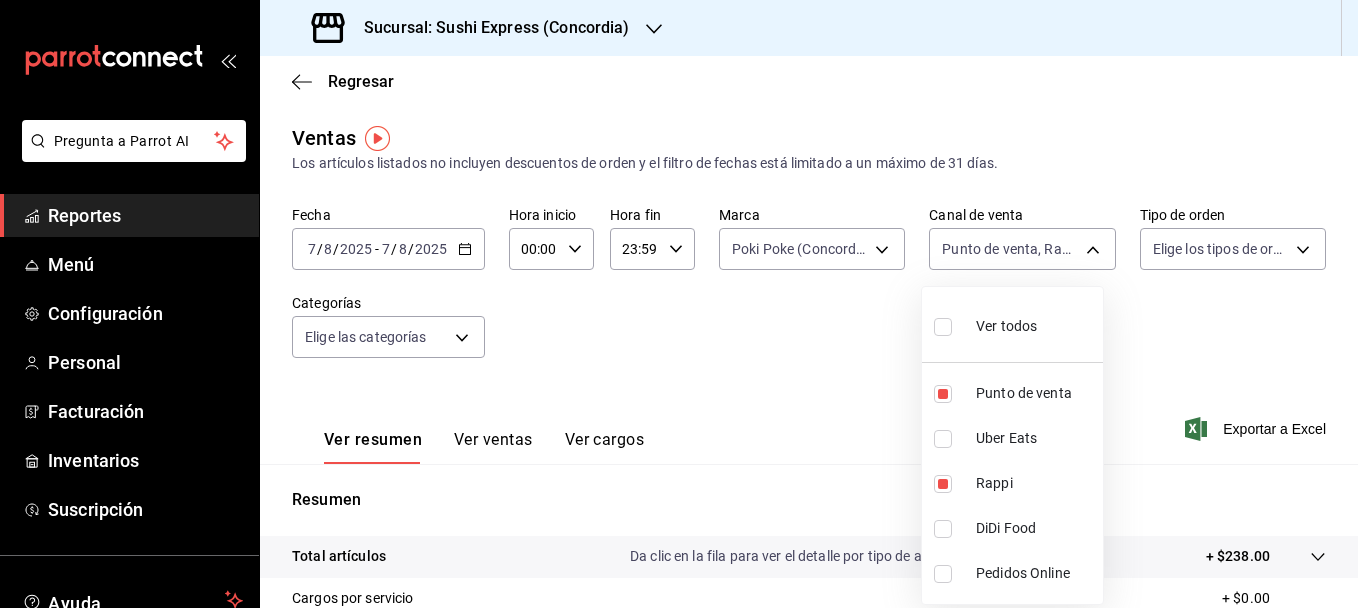 click at bounding box center (679, 304) 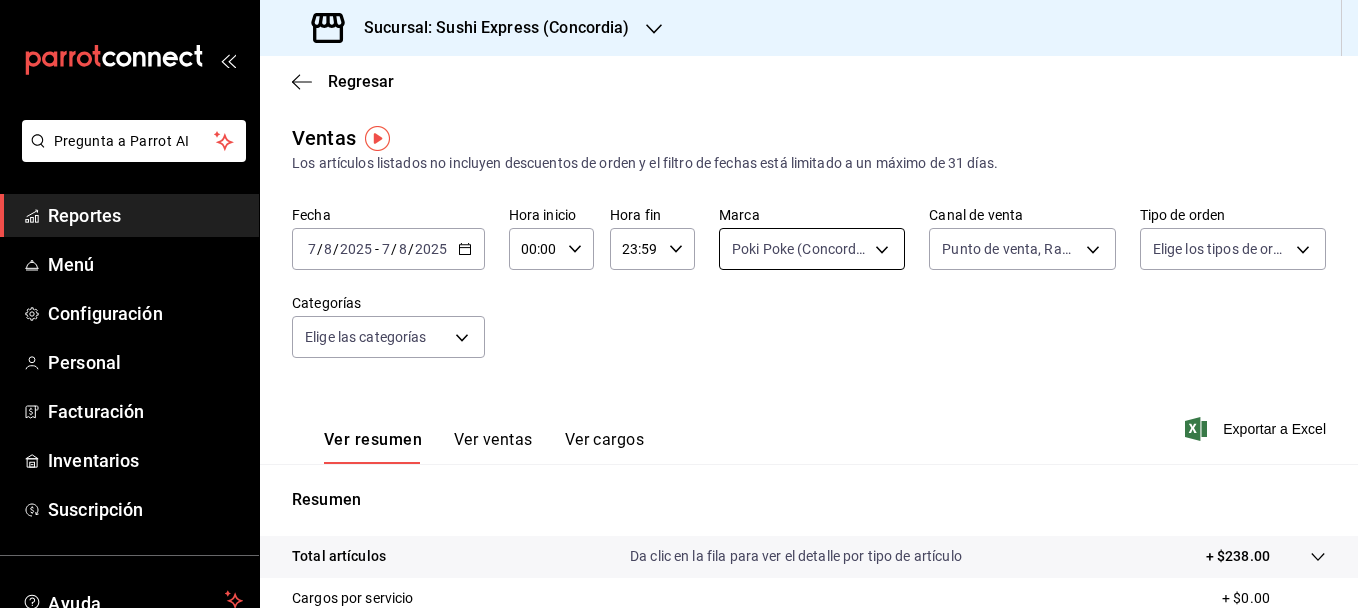 click on "Pregunta a Parrot AI Reportes   Menú   Configuración   Personal   Facturación   Inventarios   Suscripción   Ayuda Recomienda Parrot   [FIRST] [LAST]   Sugerir nueva función   Sucursal: Sushi Express (Concordia) Regresar Ventas Los artículos listados no incluyen descuentos de orden y el filtro de fechas está limitado a un máximo de 31 días. Fecha 2025-08-07 7 / 8 / 2025 - 2025-08-07 7 / 8 / 2025 Hora inicio 00:00 Hora inicio Hora fin 23:59 Hora fin Marca Poki Poke (Concordia) db703fee-c0c5-4f29-a462-154be5d8eaf5 Canal de venta Punto de venta, Rappi PARROT,RAPPI Tipo de orden Elige los tipos de orden Categorías Elige las categorías Ver resumen Ver ventas Ver cargos Exportar a Excel Resumen Total artículos Da clic en la fila para ver el detalle por tipo de artículo + $238.00 Cargos por servicio + $0.00 Venta bruta = $238.00 Descuentos totales - $0.00 Certificados de regalo - $0.00 Venta total = $238.00 Impuestos - $32.83 Venta neta = $205.17 GANA 1 MES GRATIS EN TU SUSCRIPCIÓN AQUÍ   Menú" at bounding box center (679, 304) 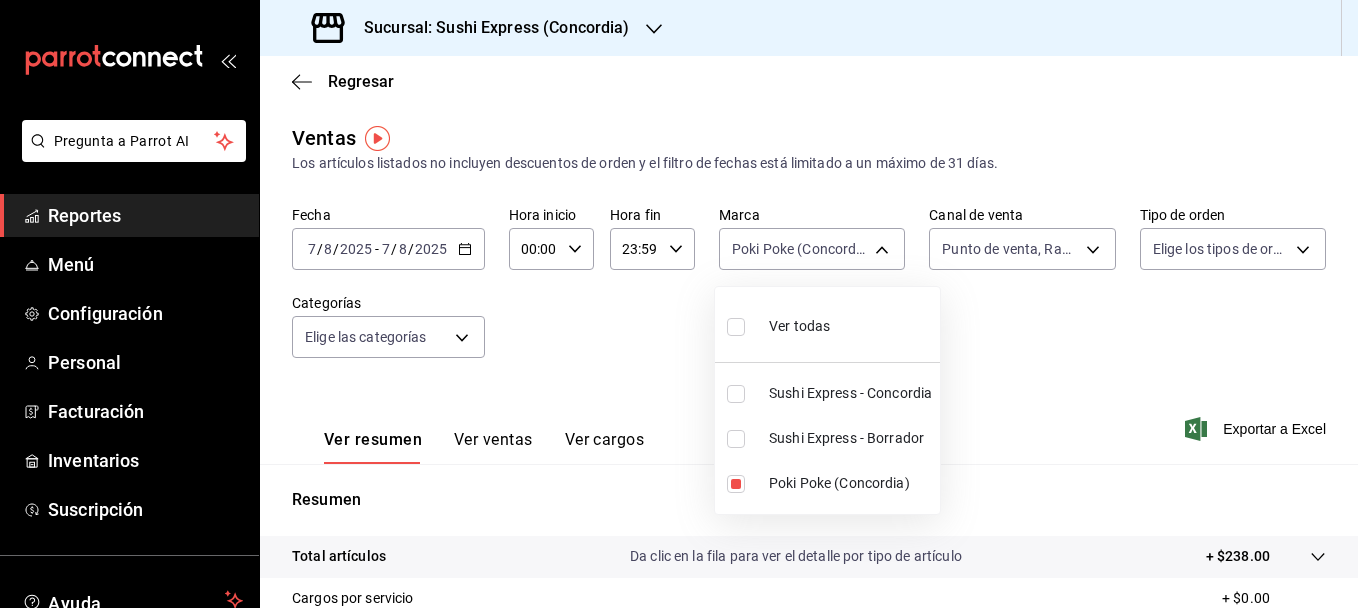 click at bounding box center (736, 394) 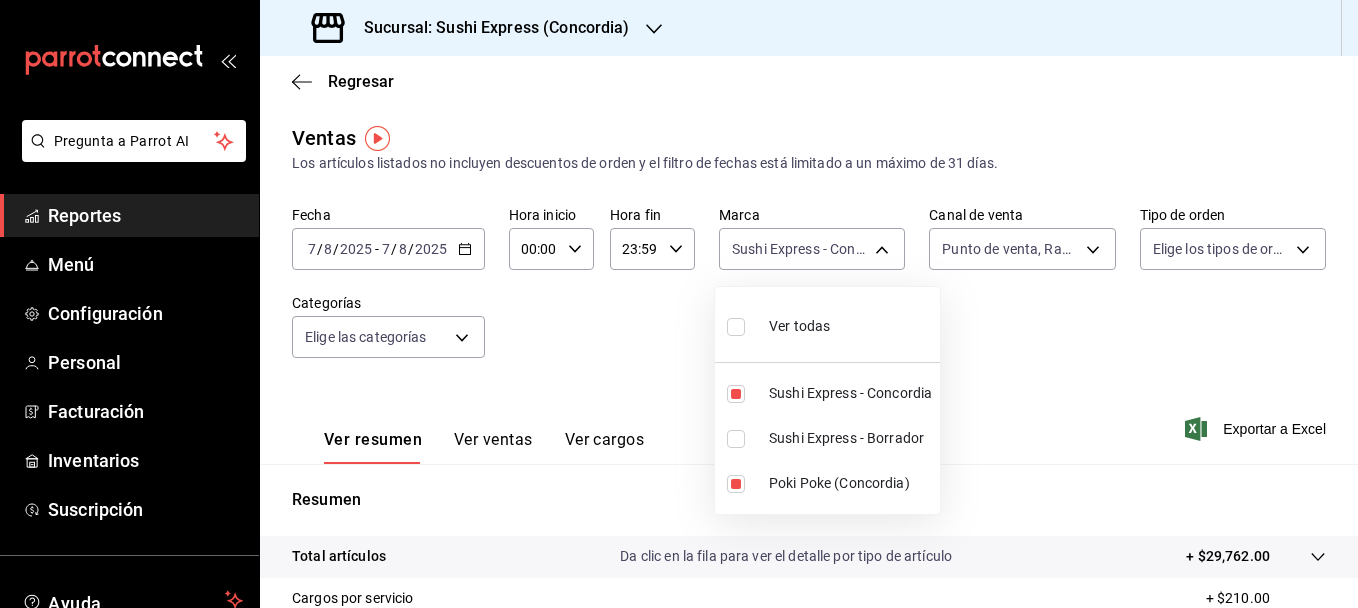 click at bounding box center [736, 484] 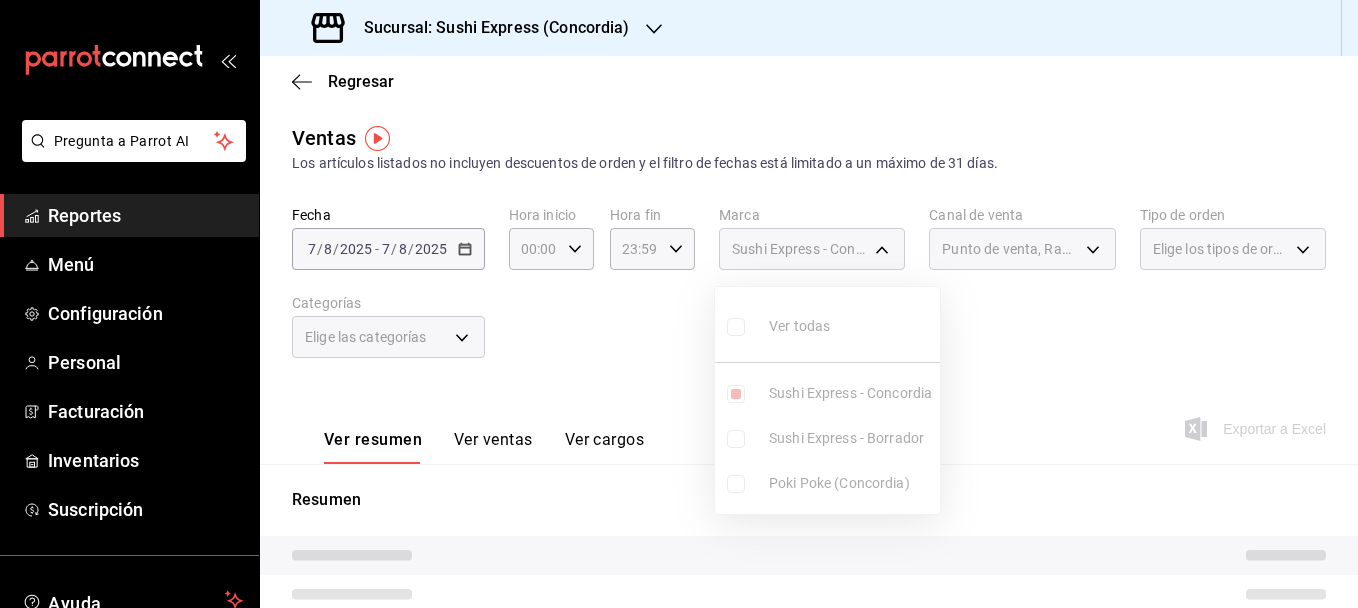 click at bounding box center [679, 304] 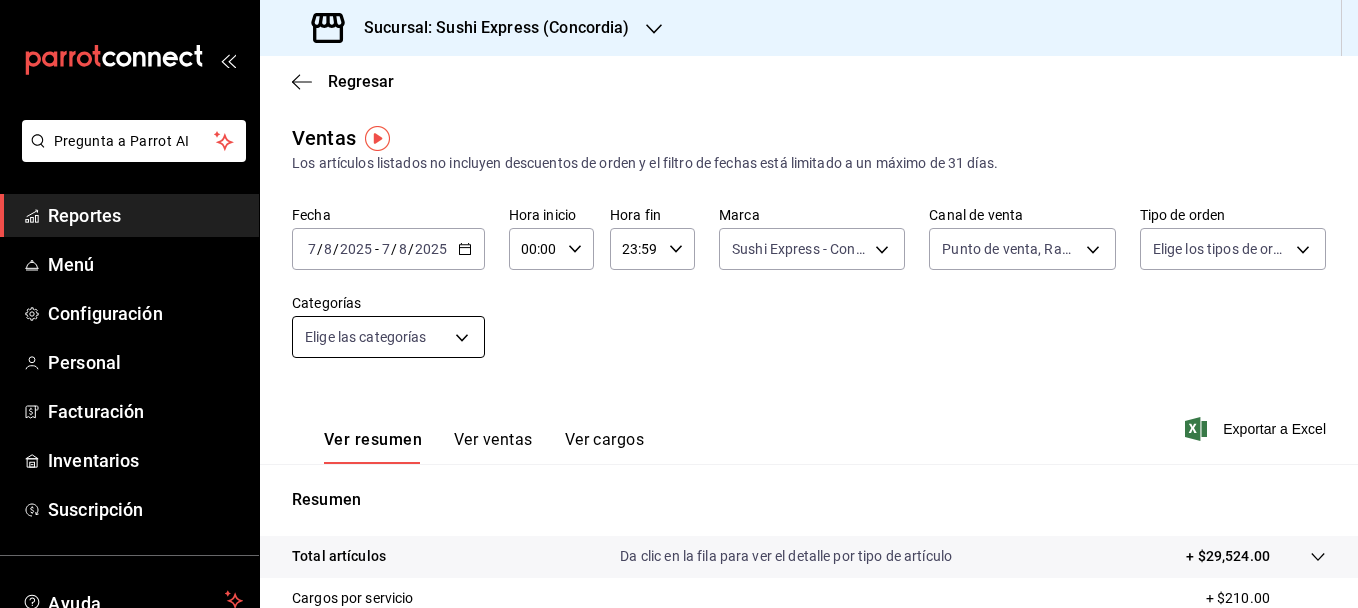 click on "Pregunta a Parrot AI Reportes   Menú   Configuración   Personal   Facturación   Inventarios   Suscripción   Ayuda Recomienda Parrot   [FIRST] [LAST]   Sugerir nueva función   Sucursal: Sushi Express (Concordia) Regresar Ventas Los artículos listados no incluyen descuentos de orden y el filtro de fechas está limitado a un máximo de 31 días. Fecha 2025-08-07 7 / 8 / 2025 - 2025-08-07 7 / 8 / 2025 Hora inicio 00:00 Hora inicio Hora fin 23:59 Hora fin Marca Sushi Express - Concordia d23fd9cc-6a86-4143-91af-568369897f5a Canal de venta Punto de venta, Rappi PARROT,RAPPI Tipo de orden Elige los tipos de orden Categorías Vitrina, Bebidas Gourmet 3ceeab0e-842b-499e-9d34-699c4a165ef2,42f34edd-61e3-4e18-b649-475ebbb78cf2 Ver resumen Ver ventas Ver cargos Exportar a Excel Resumen Total artículos Da clic en la fila para ver el detalle por tipo de artículo + $29,524.00 Cargos por servicio + $210.00 Venta bruta = $29,734.00 Descuentos totales - $1,057.95 Certificados de regalo - $0.00 Venta total = $28,676.05 Impuestos - $3,955.32 Venta neta = $24,720.73 Ver video tutorial" at bounding box center [679, 304] 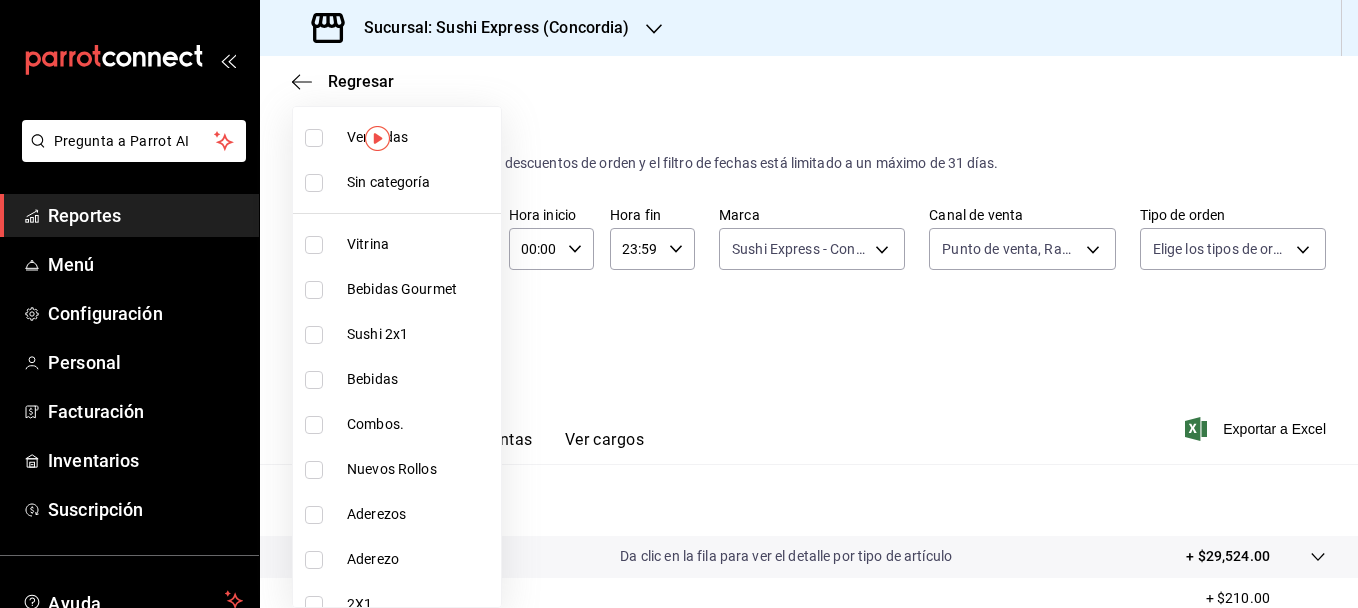 click at bounding box center [314, 290] 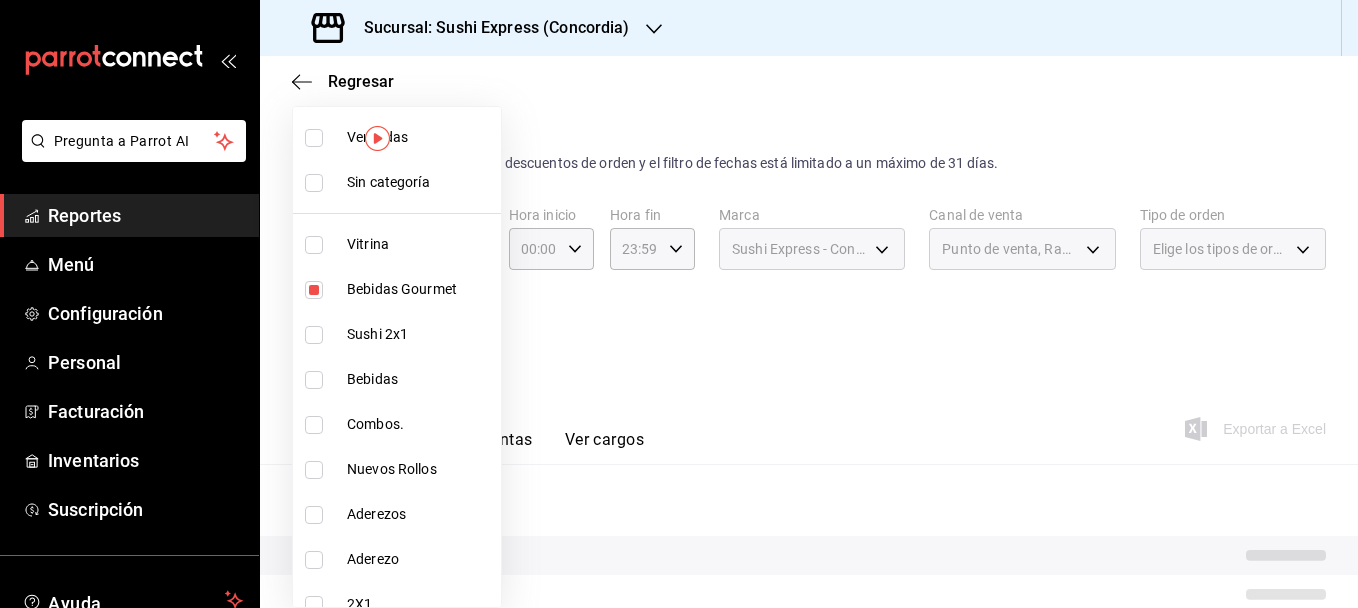 click at bounding box center [314, 245] 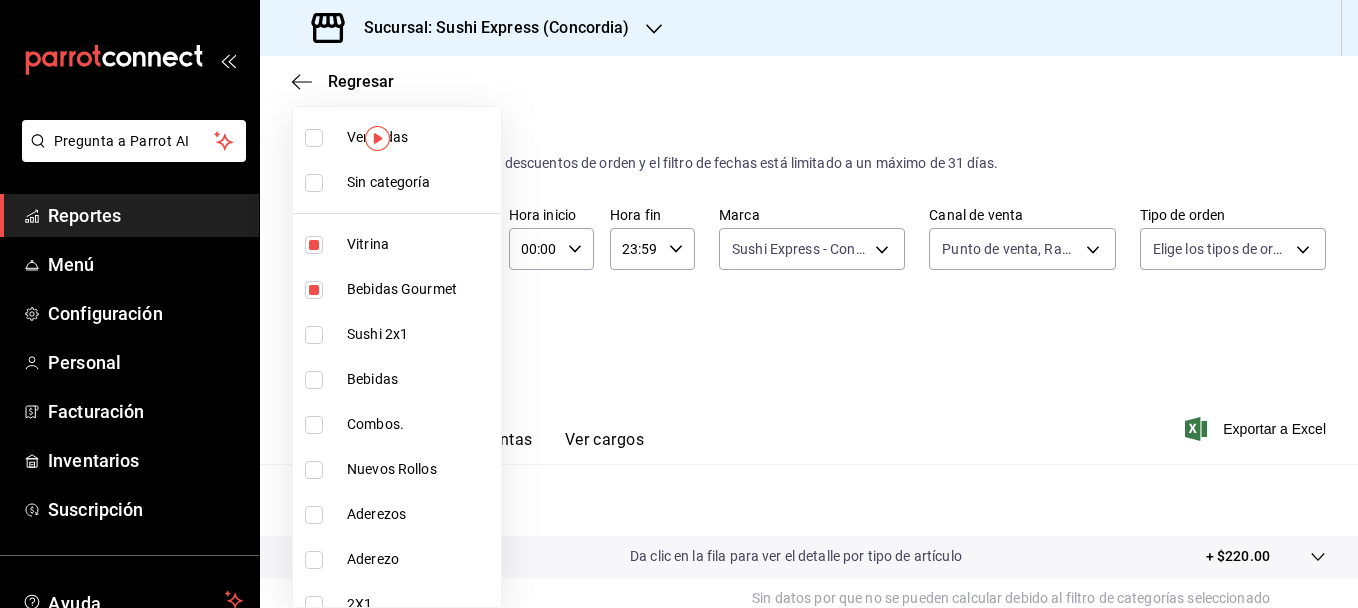 click at bounding box center [679, 304] 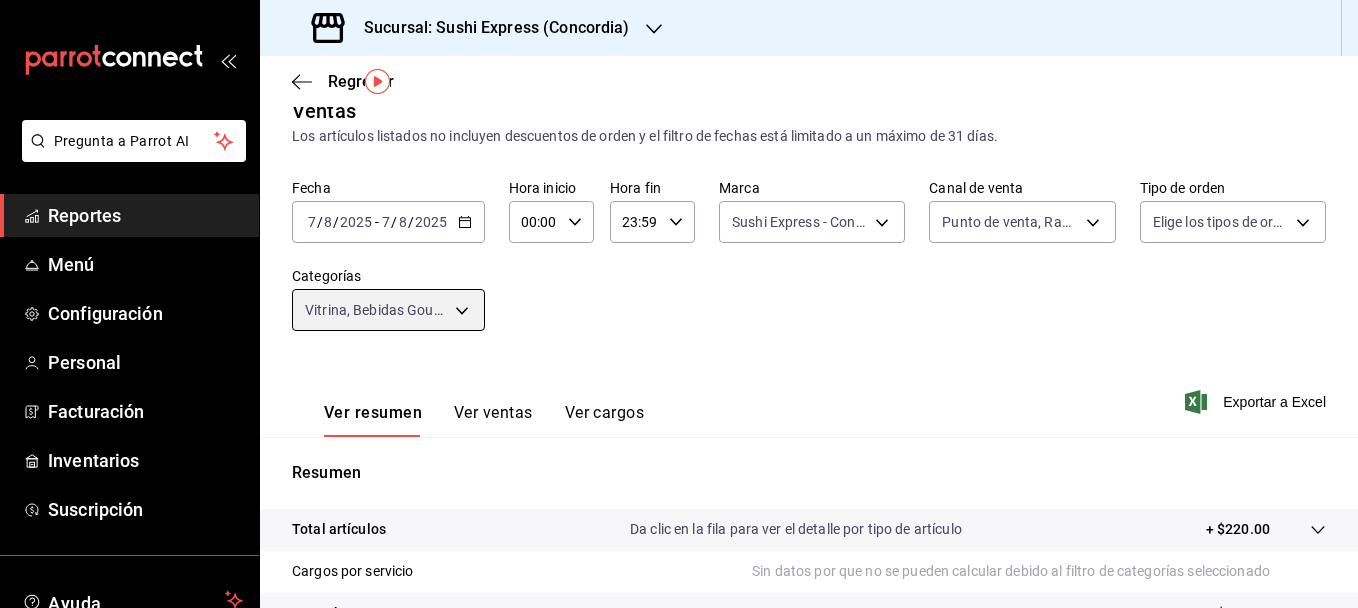 scroll, scrollTop: 68, scrollLeft: 0, axis: vertical 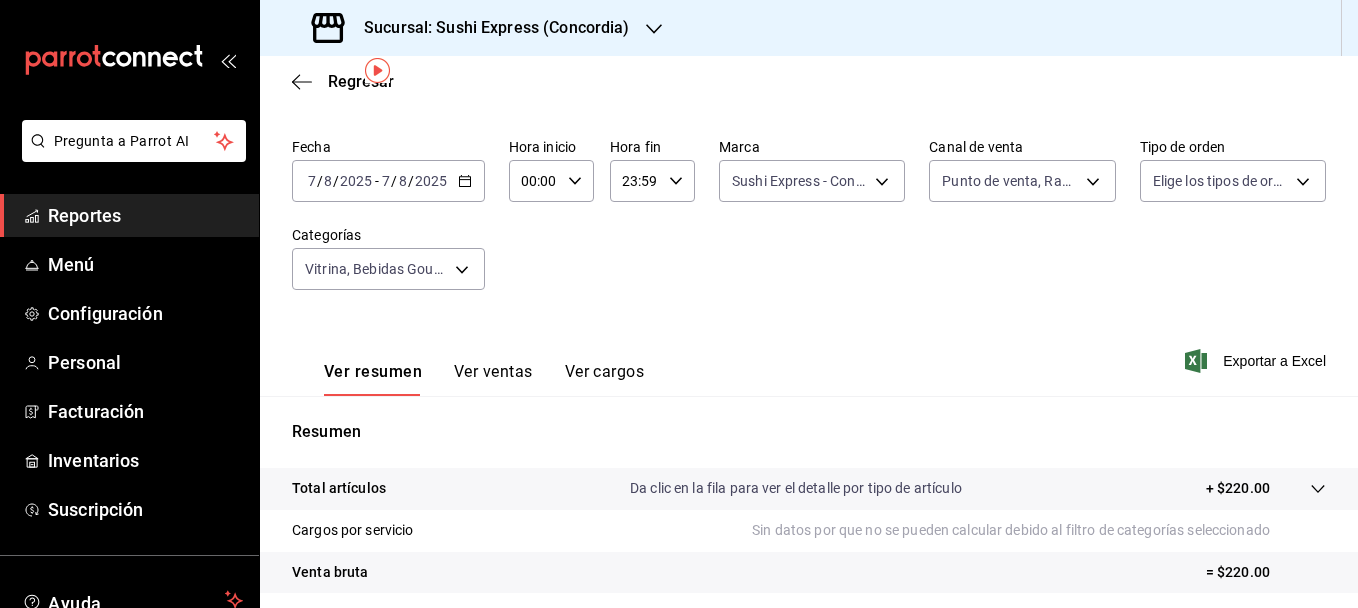 click on "Ver ventas" at bounding box center (493, 379) 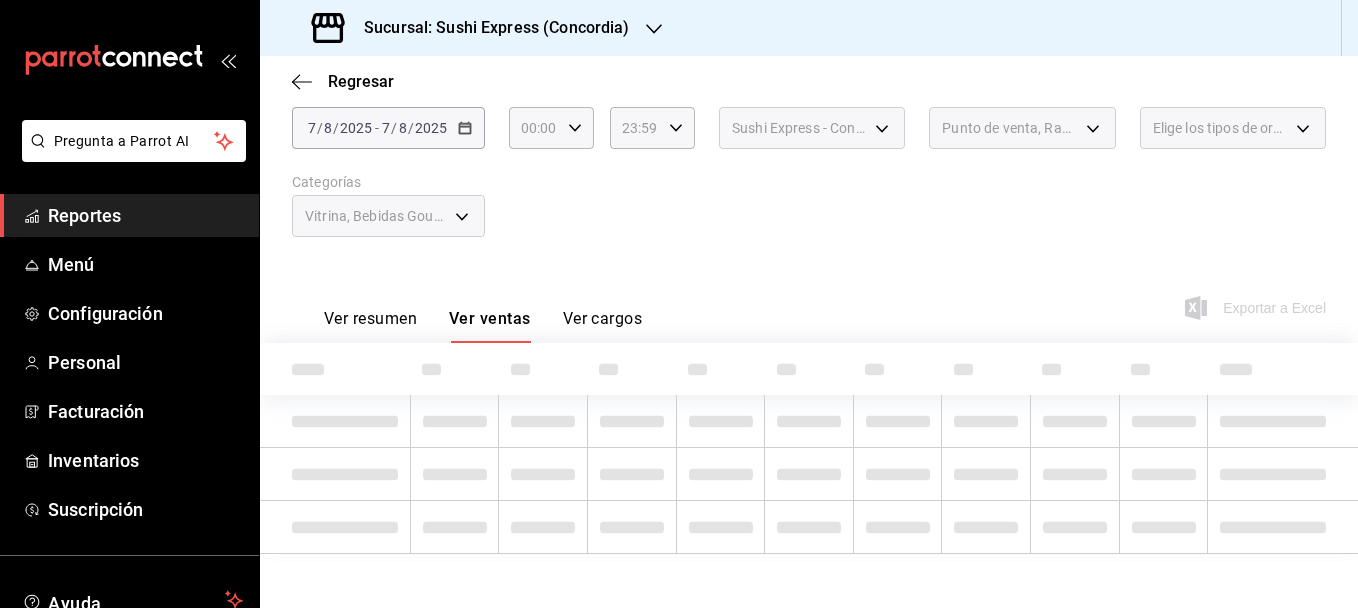 scroll, scrollTop: 131, scrollLeft: 0, axis: vertical 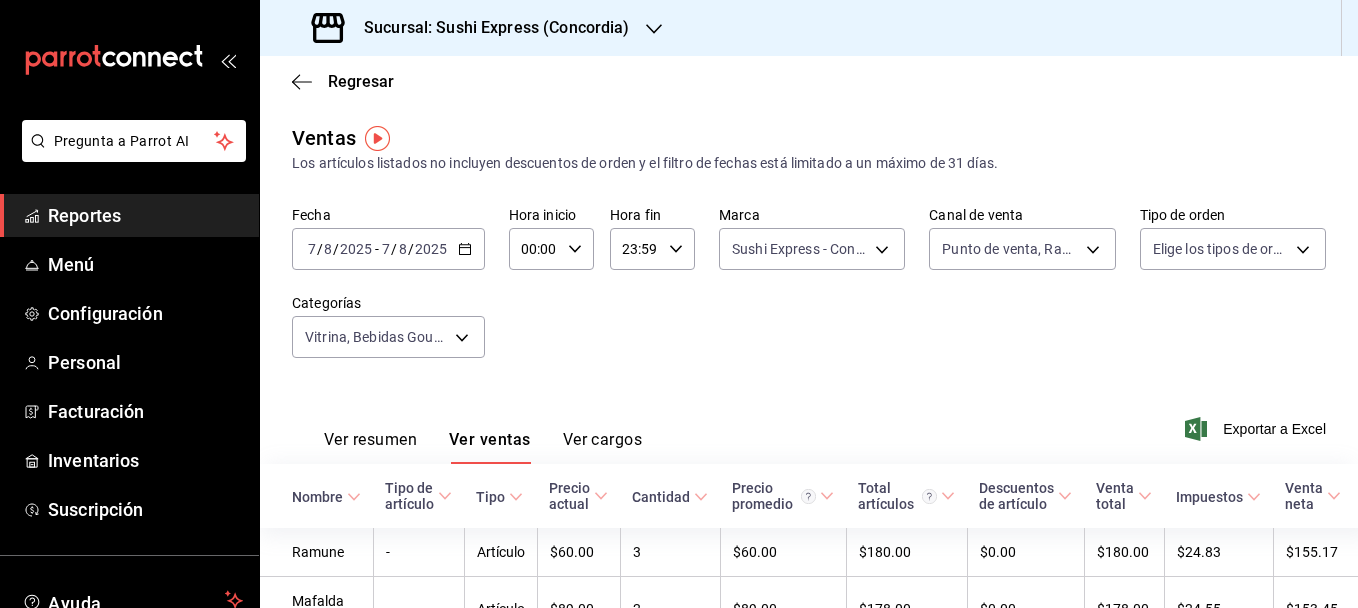 click 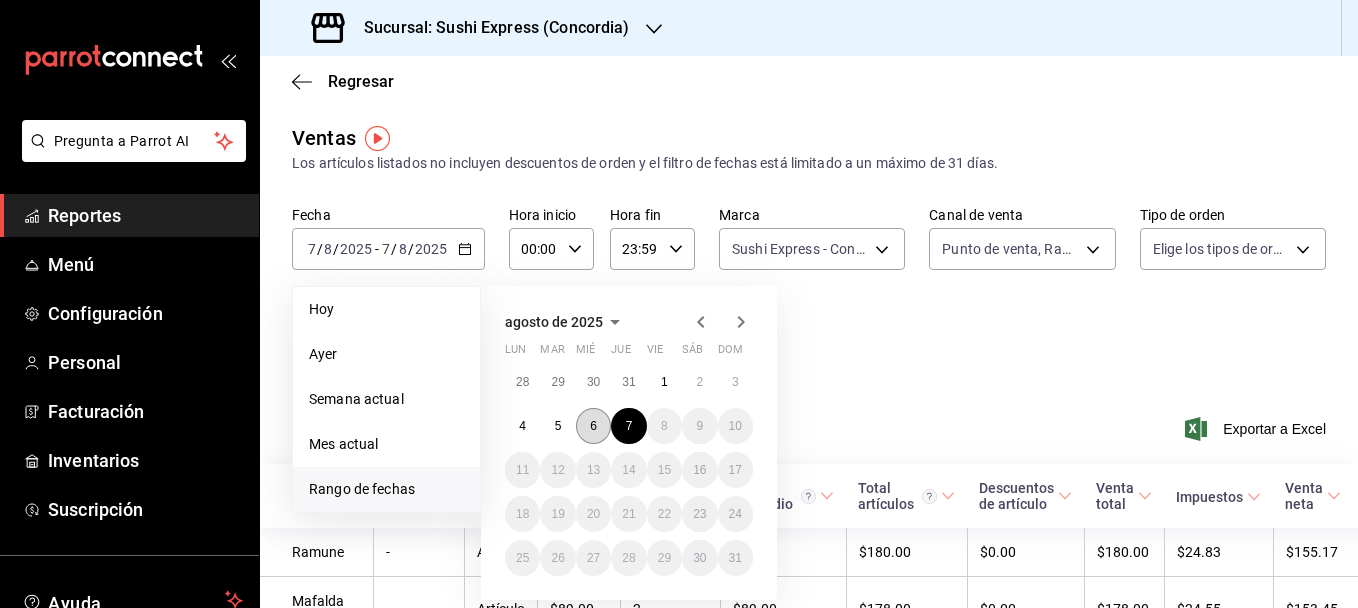 click on "6" at bounding box center (593, 426) 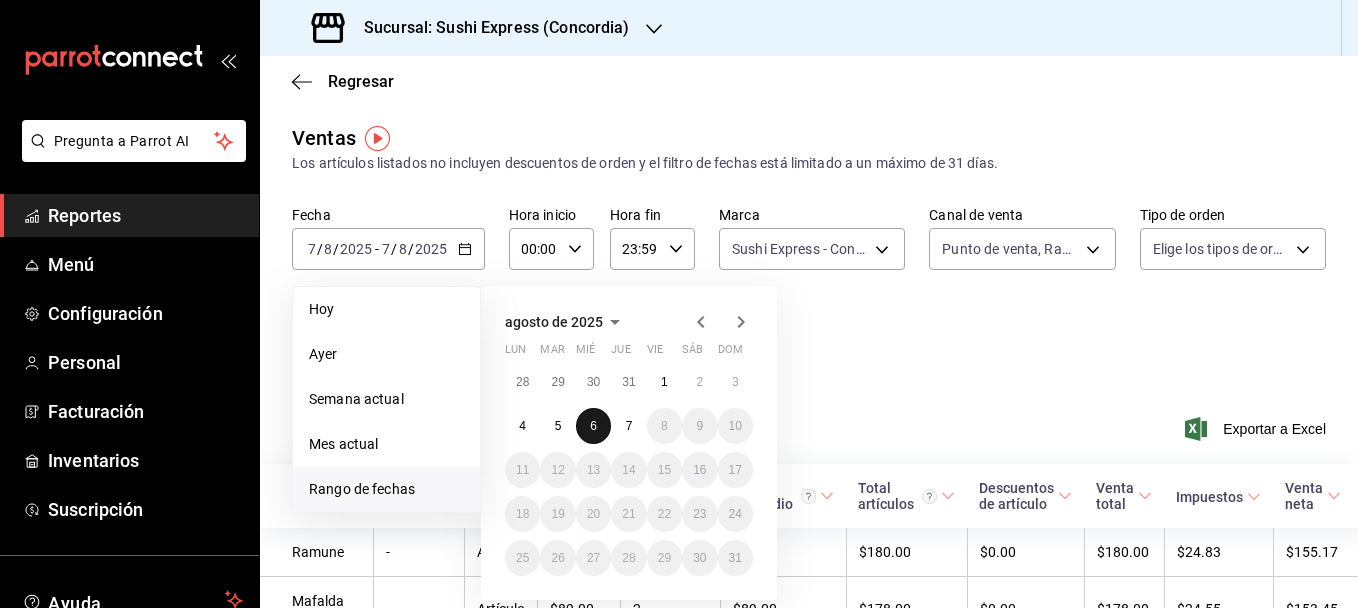 click on "6" at bounding box center (593, 426) 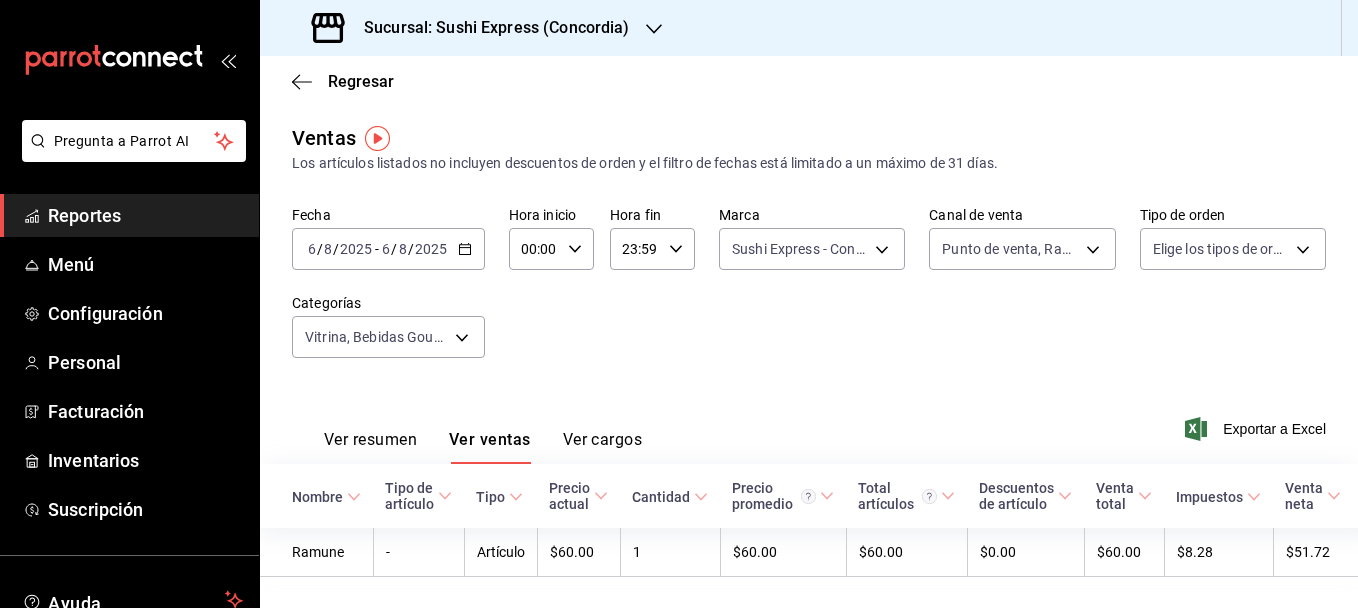click on "Fecha 2025-08-06 6 / 8 / 2025 - 2025-08-06 6 / 8 / 2025 Hora inicio 00:00 Hora inicio Hora fin 23:59 Hora fin Marca Sushi Express - Concordia d23fd9cc-6a86-4143-91af-568369897f5a Canal de venta Punto de venta, Rappi PARROT,RAPPI Tipo de orden Elige los tipos de orden Categorías Vitrina, Bebidas Gourmet 3ceeab0e-842b-499e-9d34-699c4a165ef2,42f34edd-61e3-4e18-b649-475ebbb78cf2" at bounding box center (809, 294) 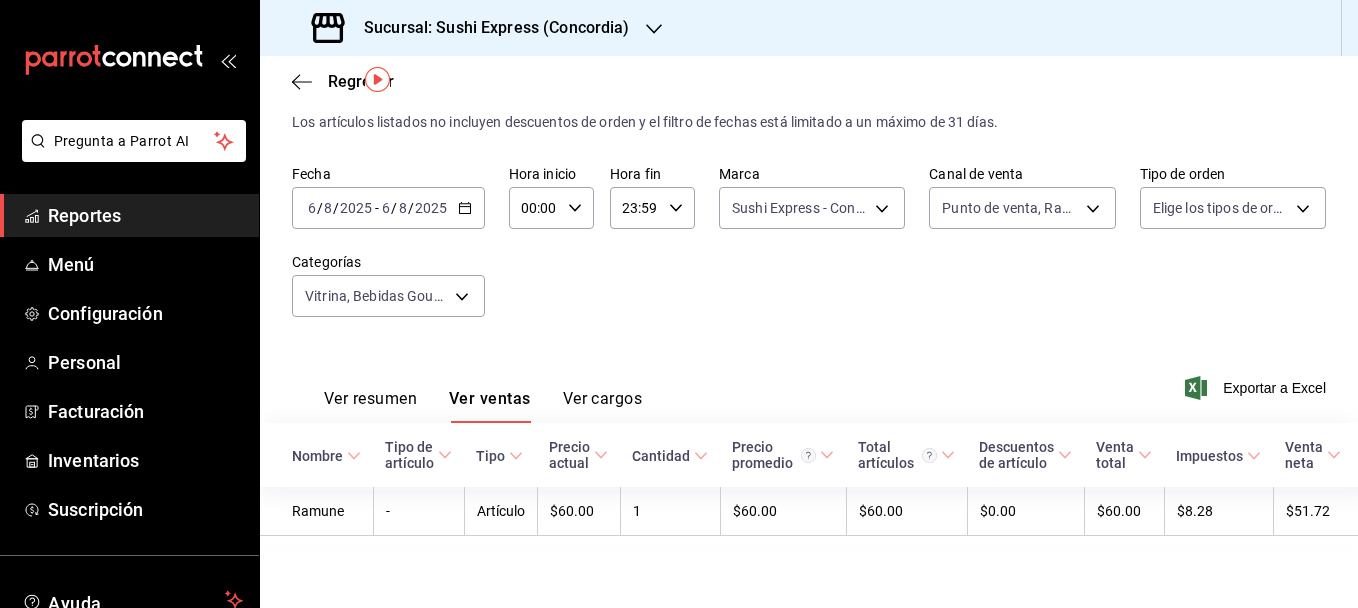 click on "2025-08-06 6 / 8 / 2025 - 2025-08-06 6 / 8 / 2025" at bounding box center (388, 208) 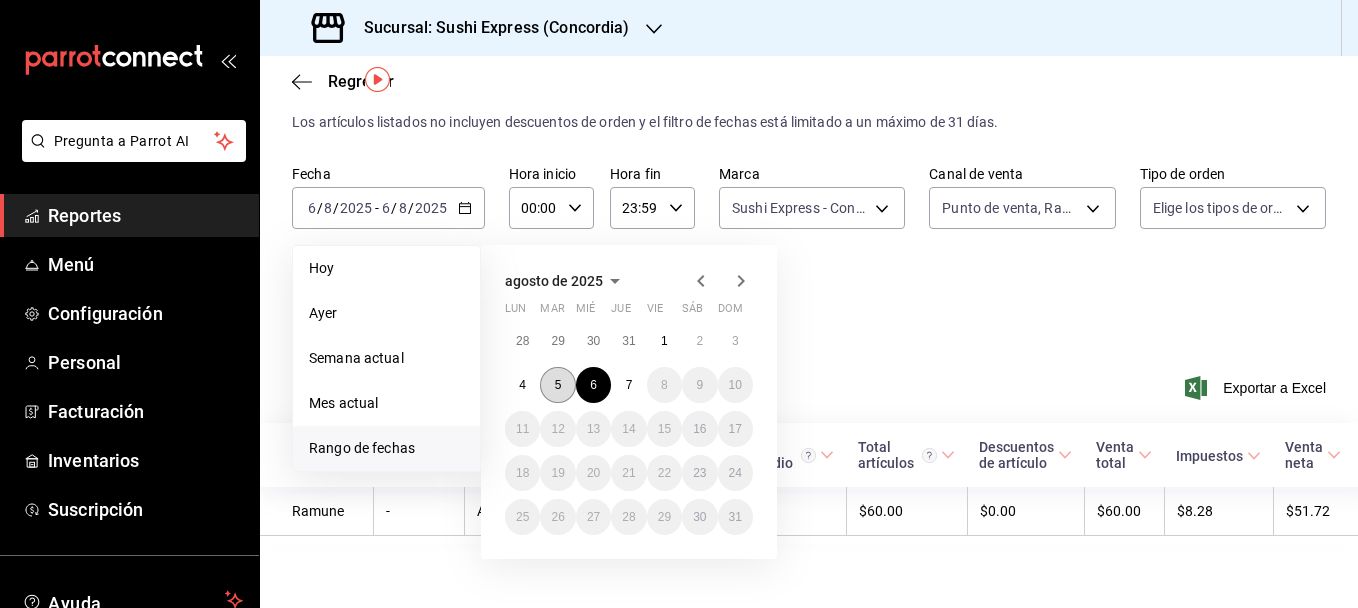 click on "5" at bounding box center (558, 385) 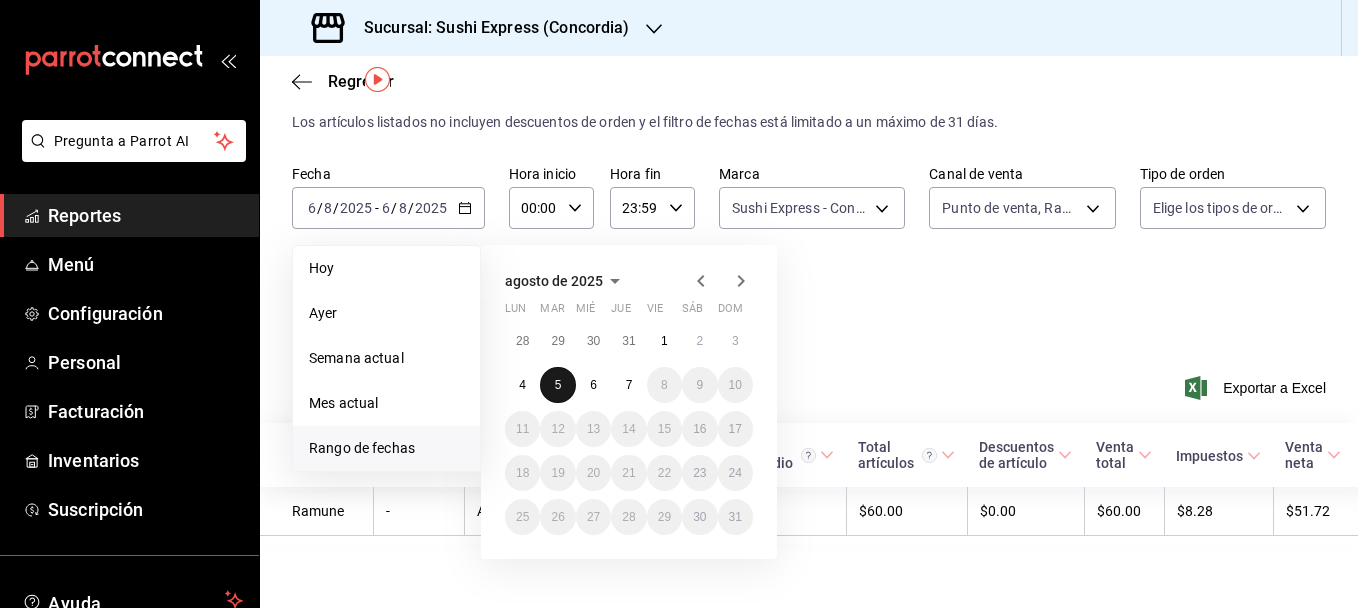 click on "5" at bounding box center [558, 385] 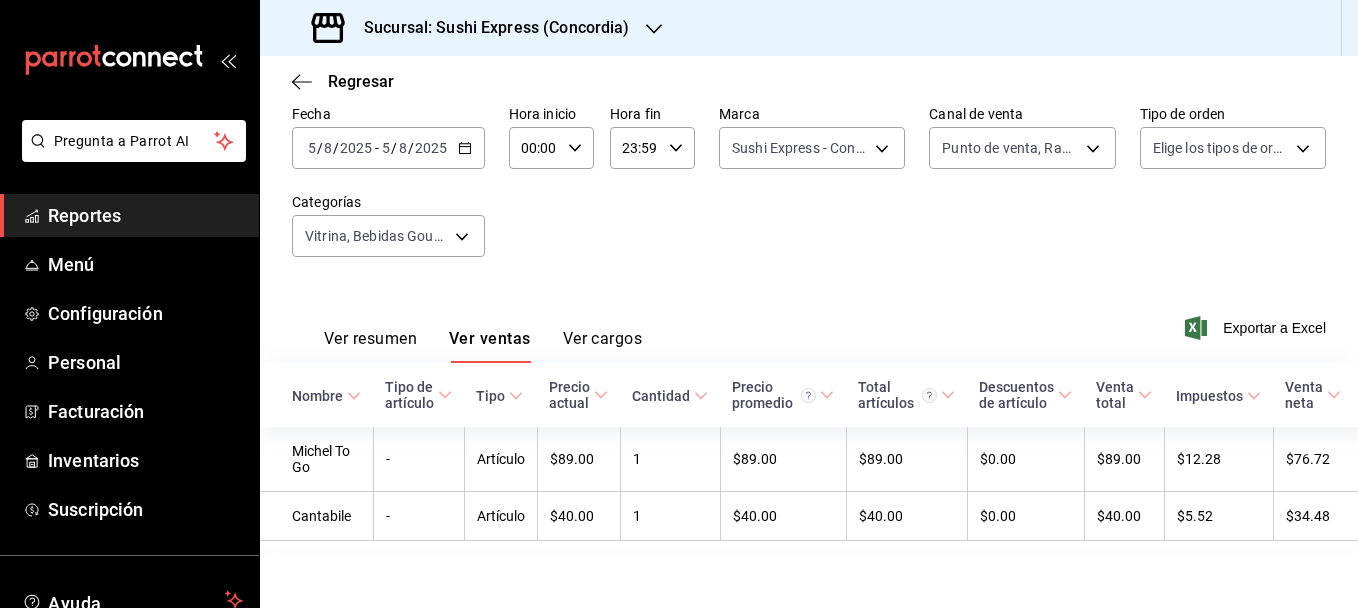 scroll, scrollTop: 0, scrollLeft: 0, axis: both 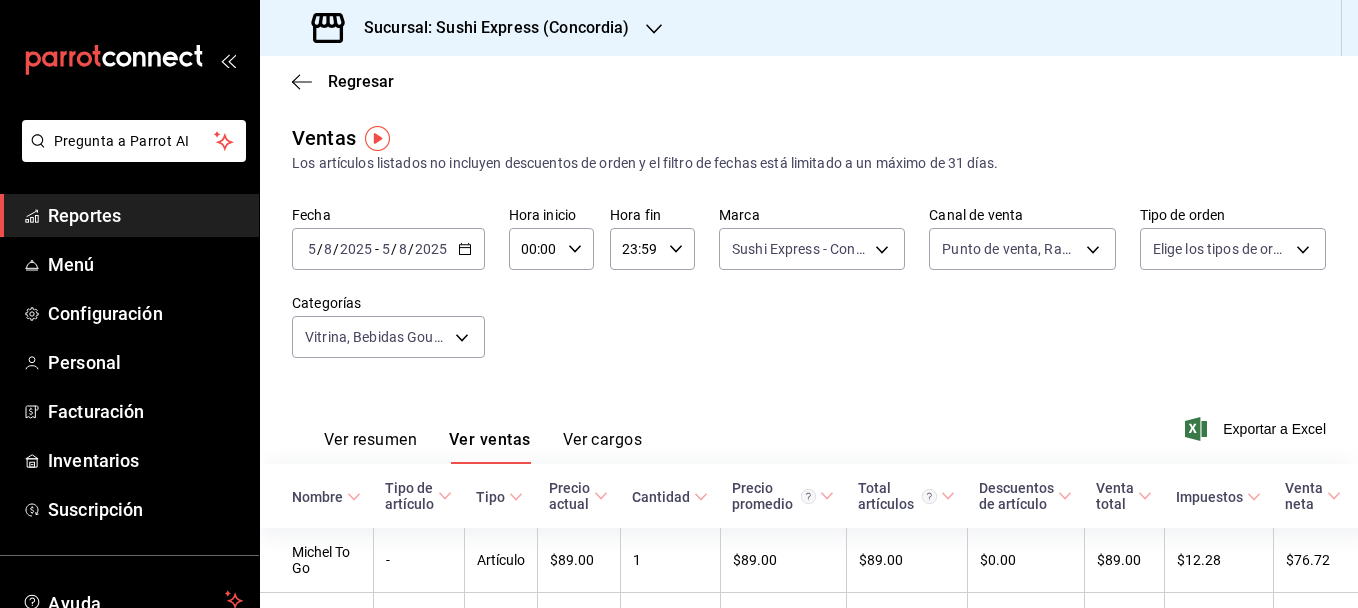 click 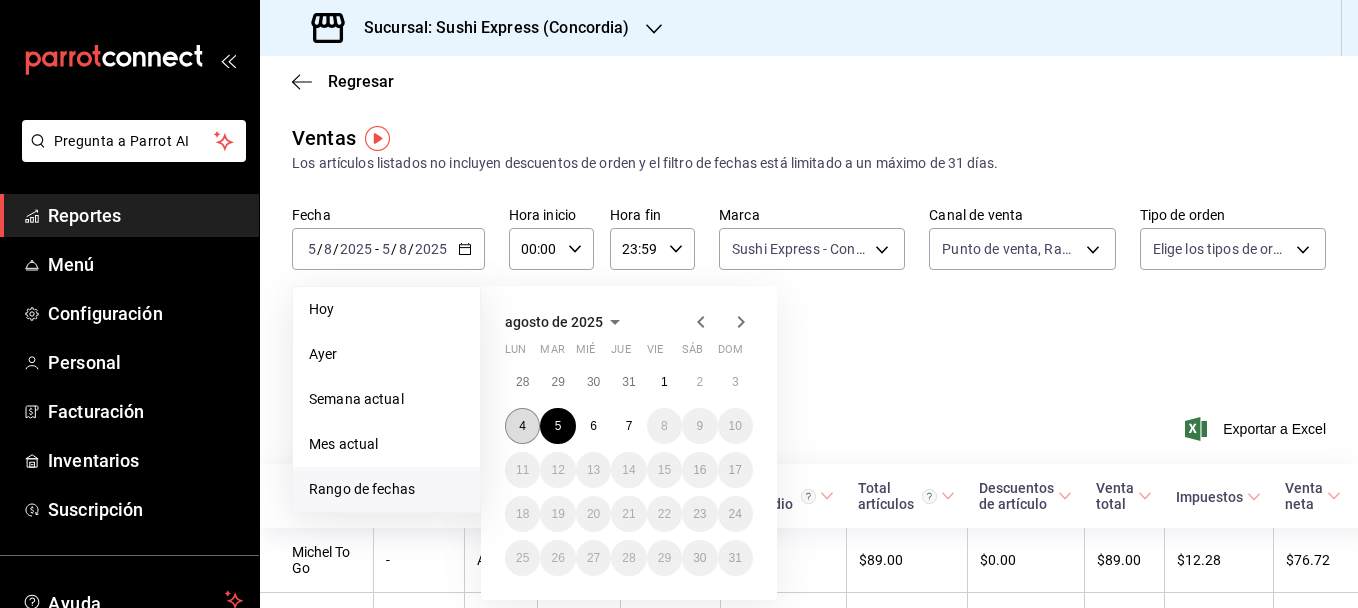 click on "4" at bounding box center (522, 426) 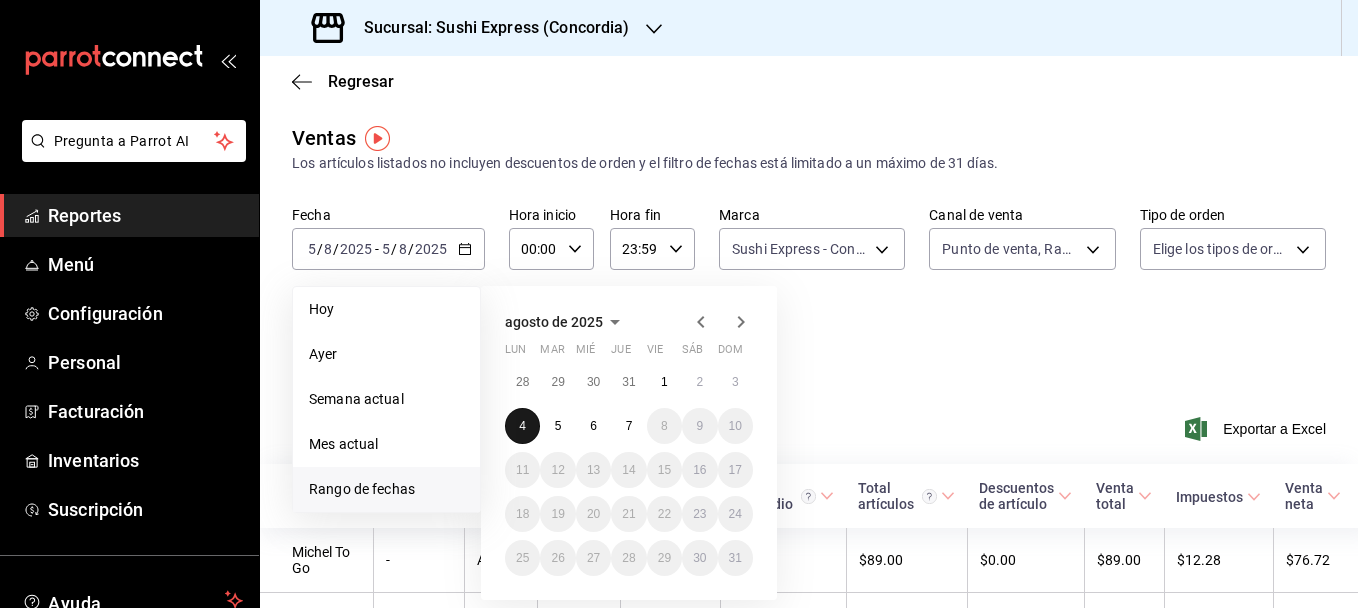 click on "4" at bounding box center [522, 426] 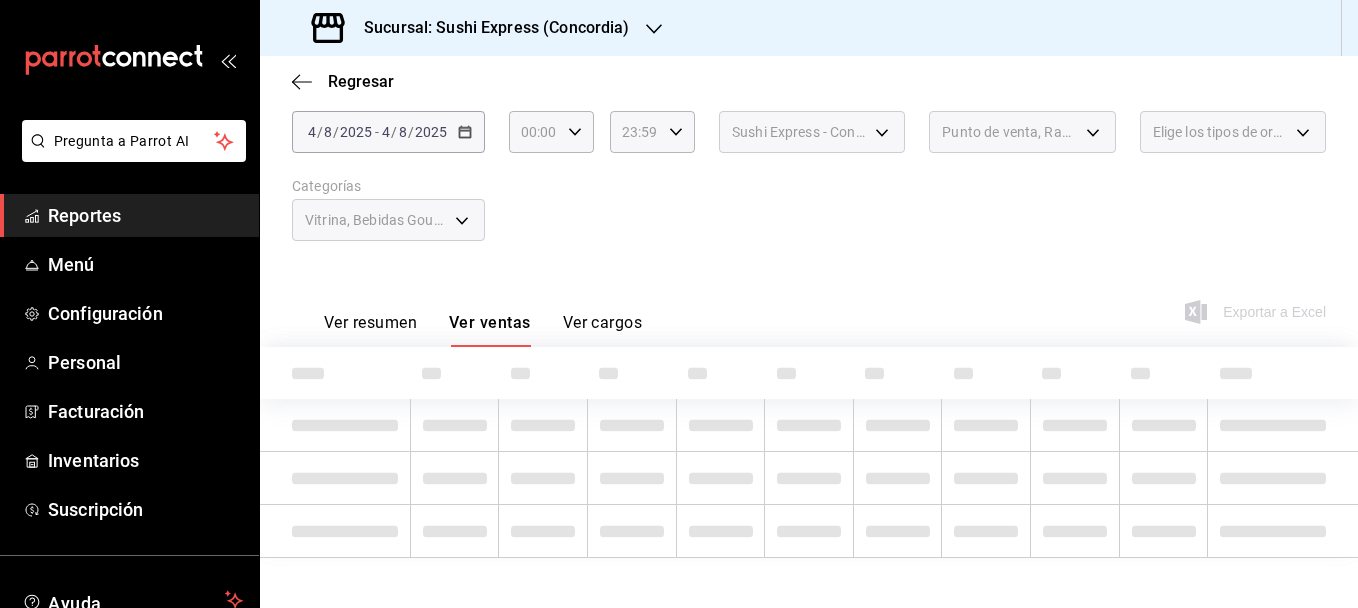 scroll, scrollTop: 131, scrollLeft: 0, axis: vertical 